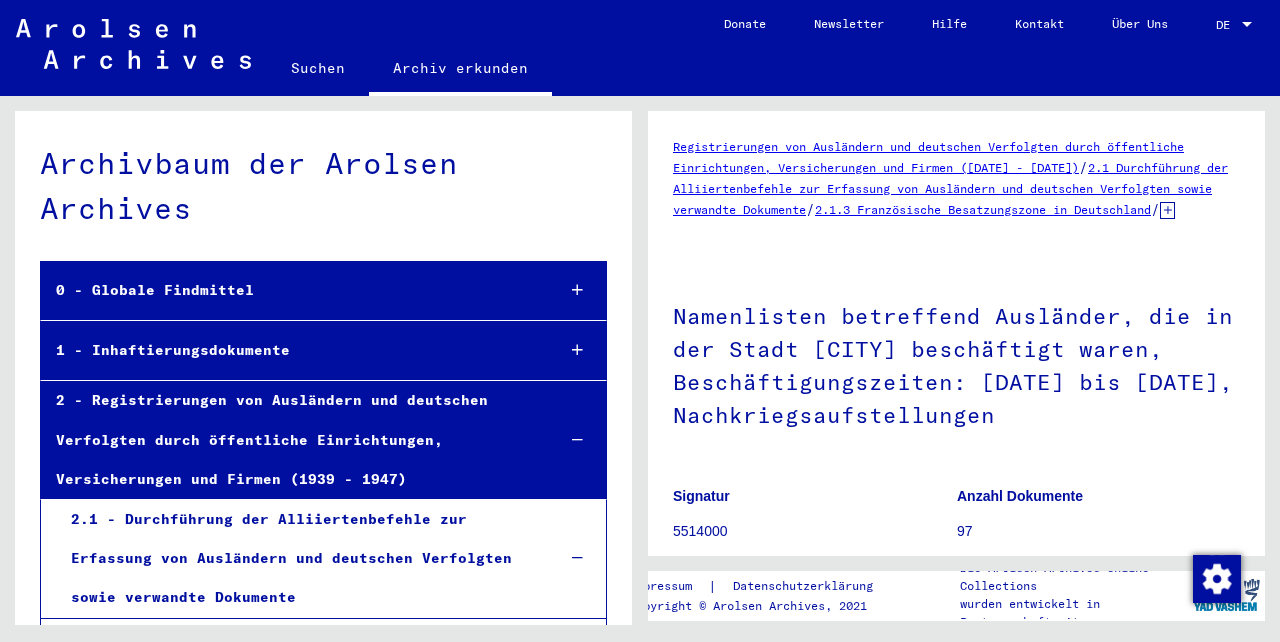 scroll, scrollTop: 0, scrollLeft: 0, axis: both 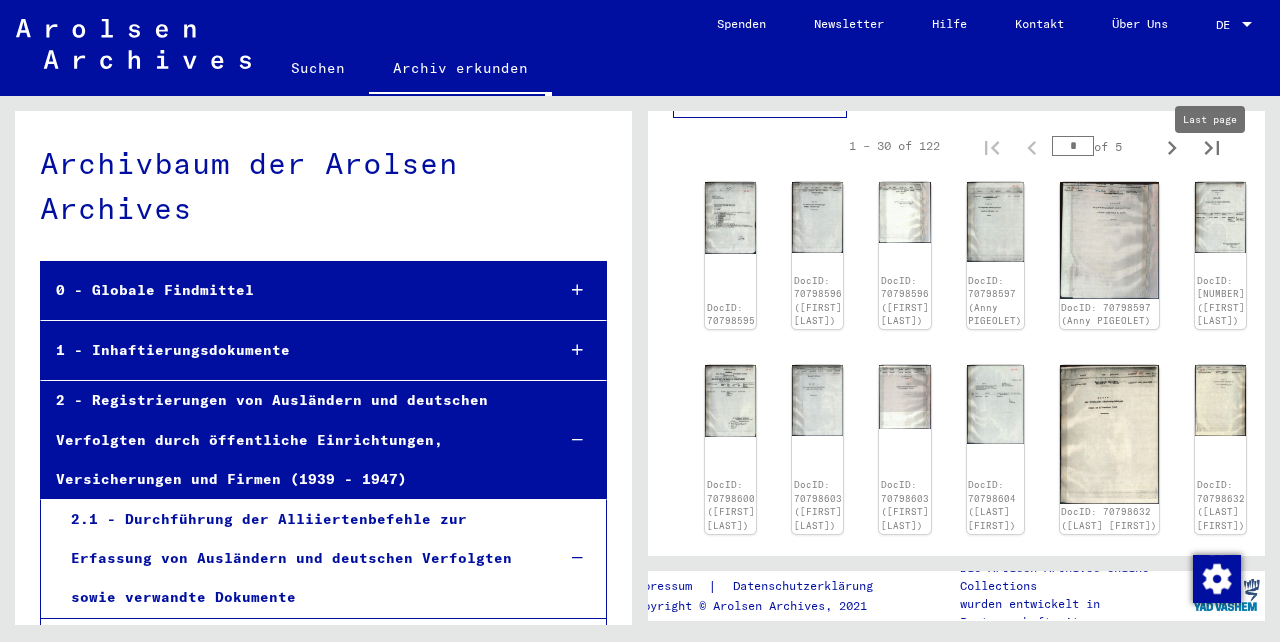 click 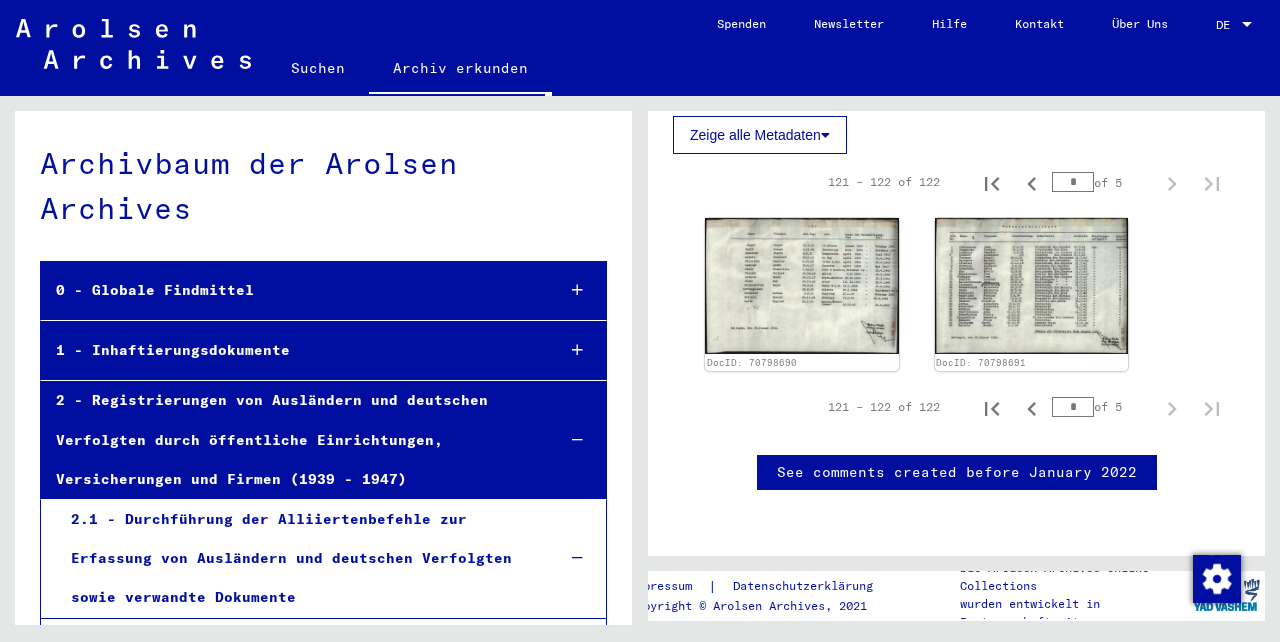 scroll, scrollTop: 699, scrollLeft: 0, axis: vertical 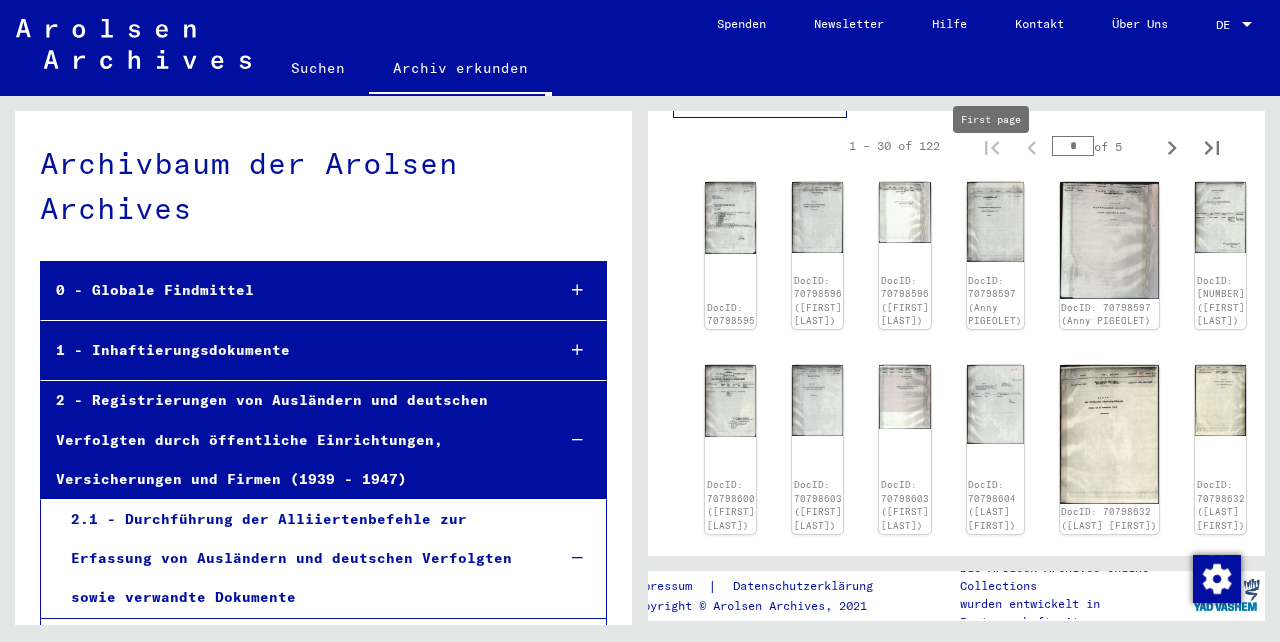 type on "*" 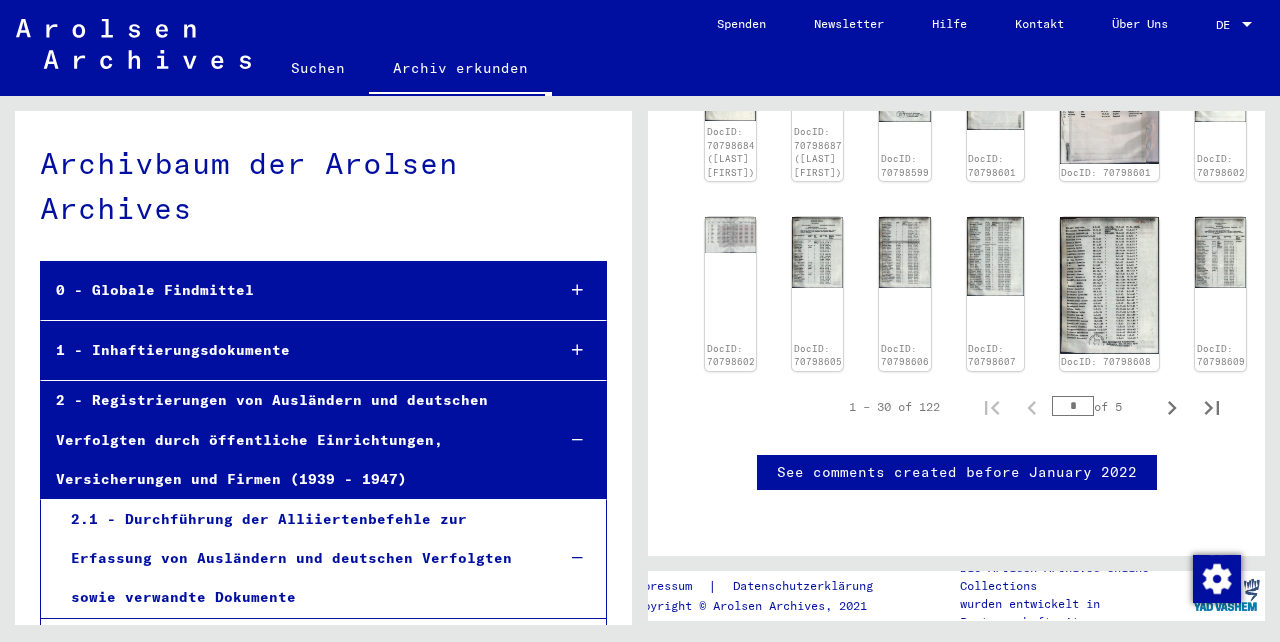 scroll, scrollTop: 1491, scrollLeft: 0, axis: vertical 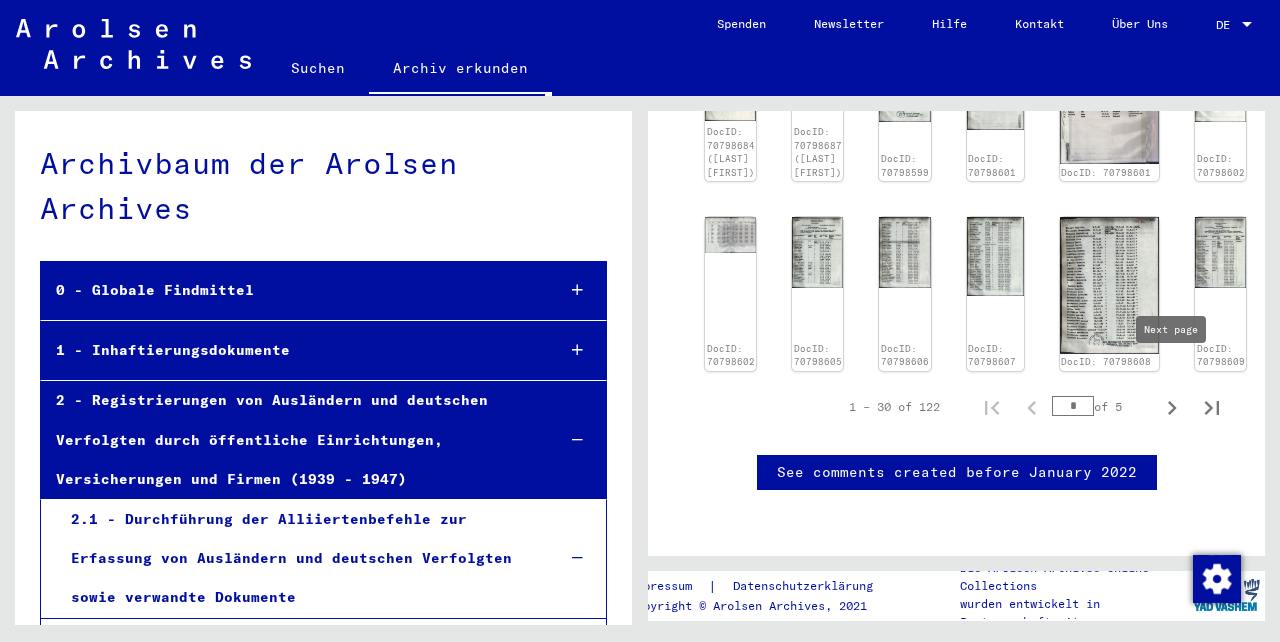 click 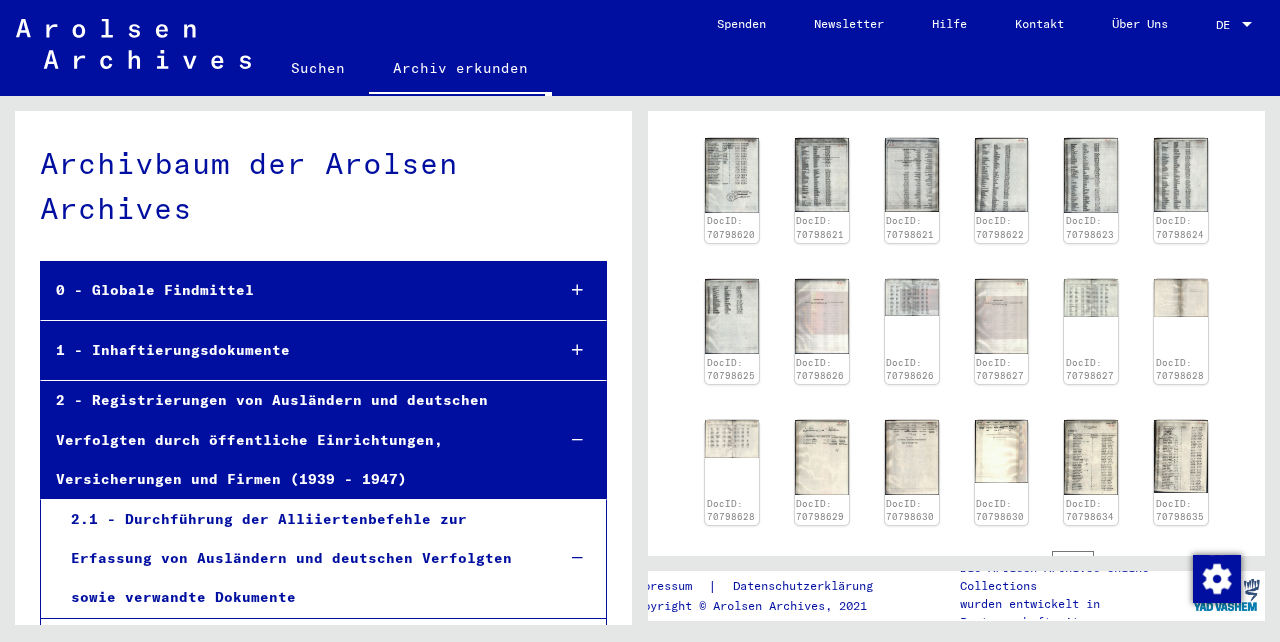 scroll, scrollTop: 1019, scrollLeft: 0, axis: vertical 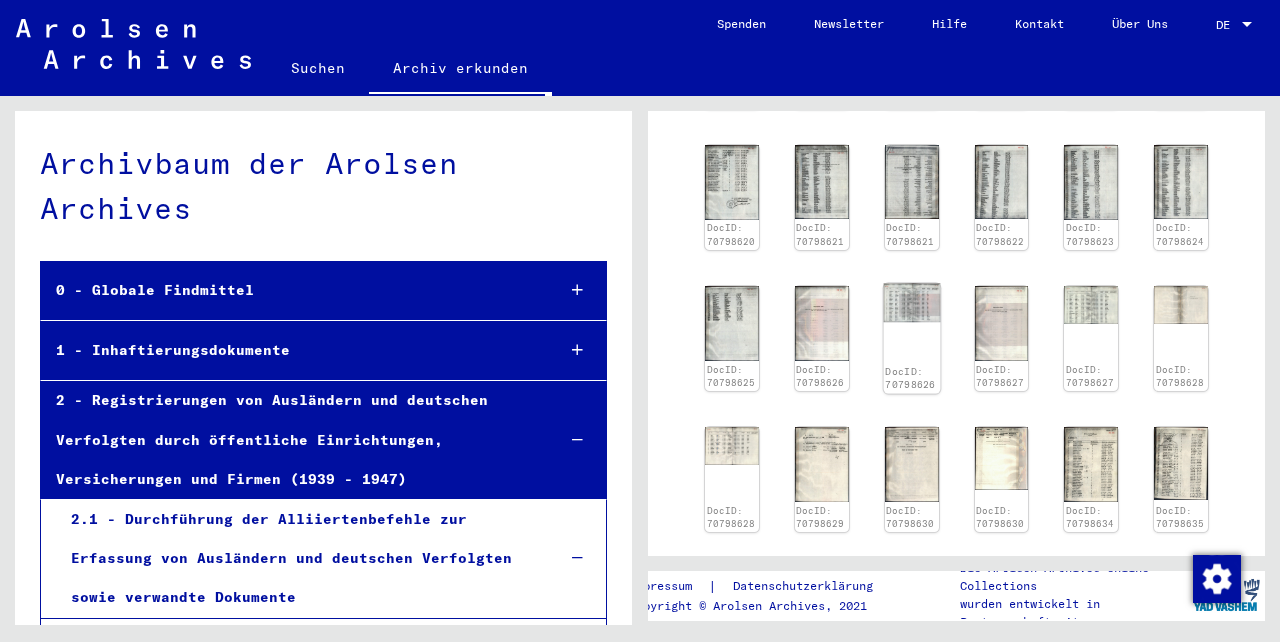 click on "DocID: 70798626" 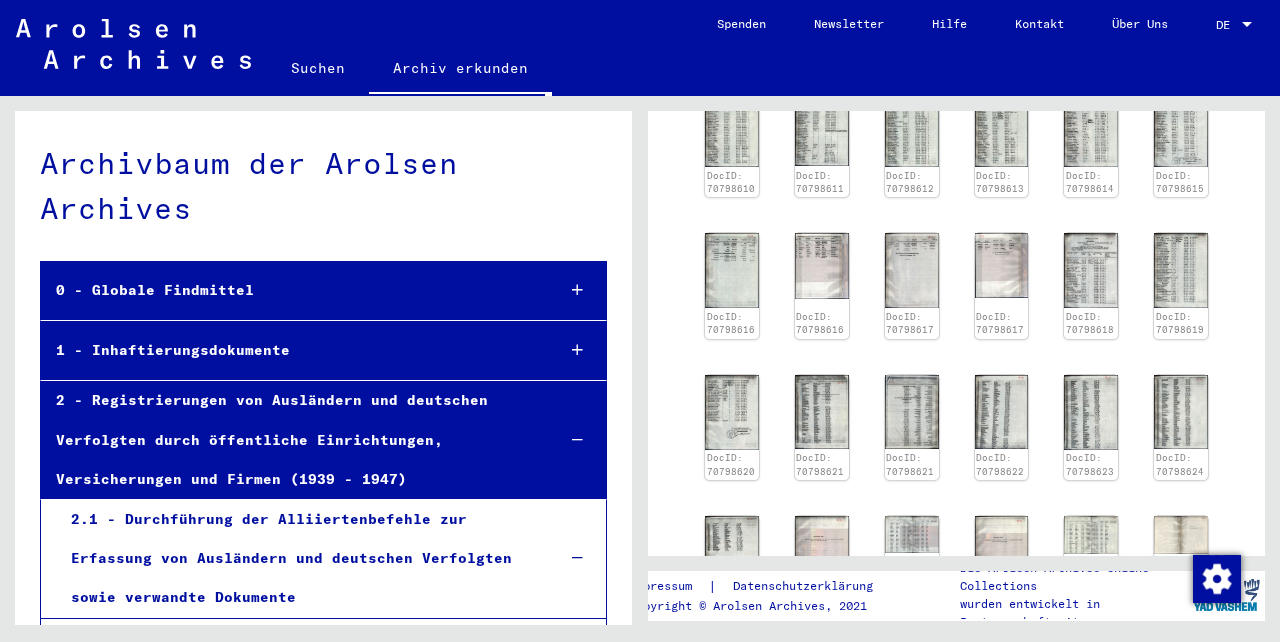 scroll, scrollTop: 794, scrollLeft: 0, axis: vertical 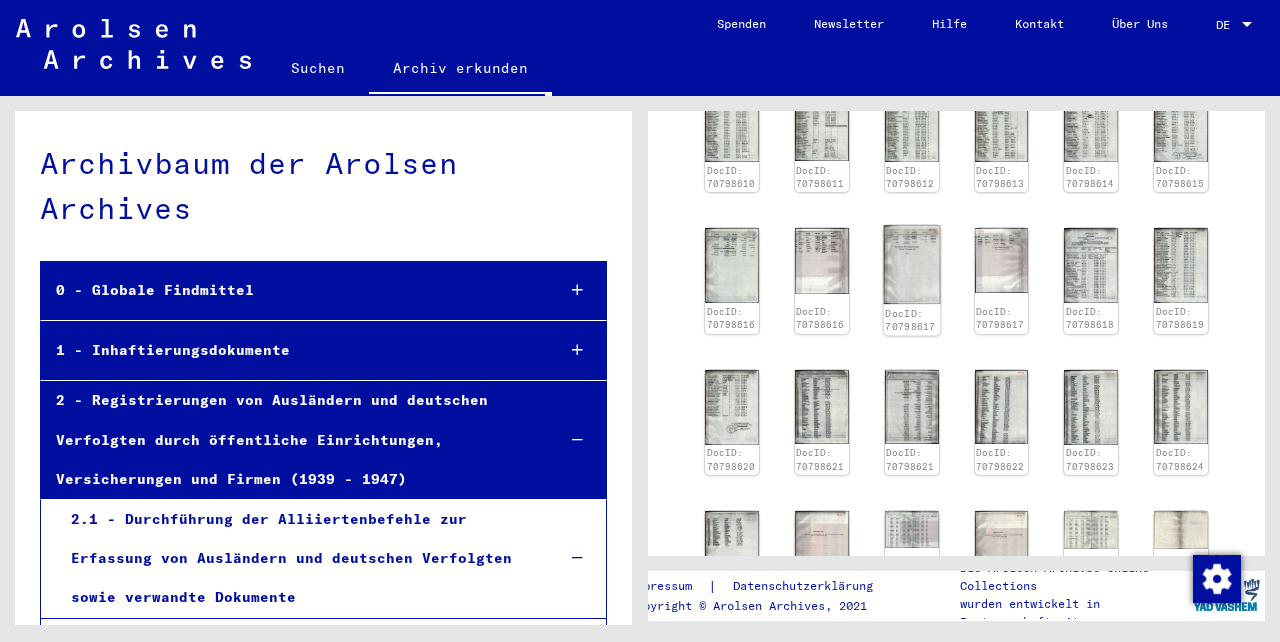 click 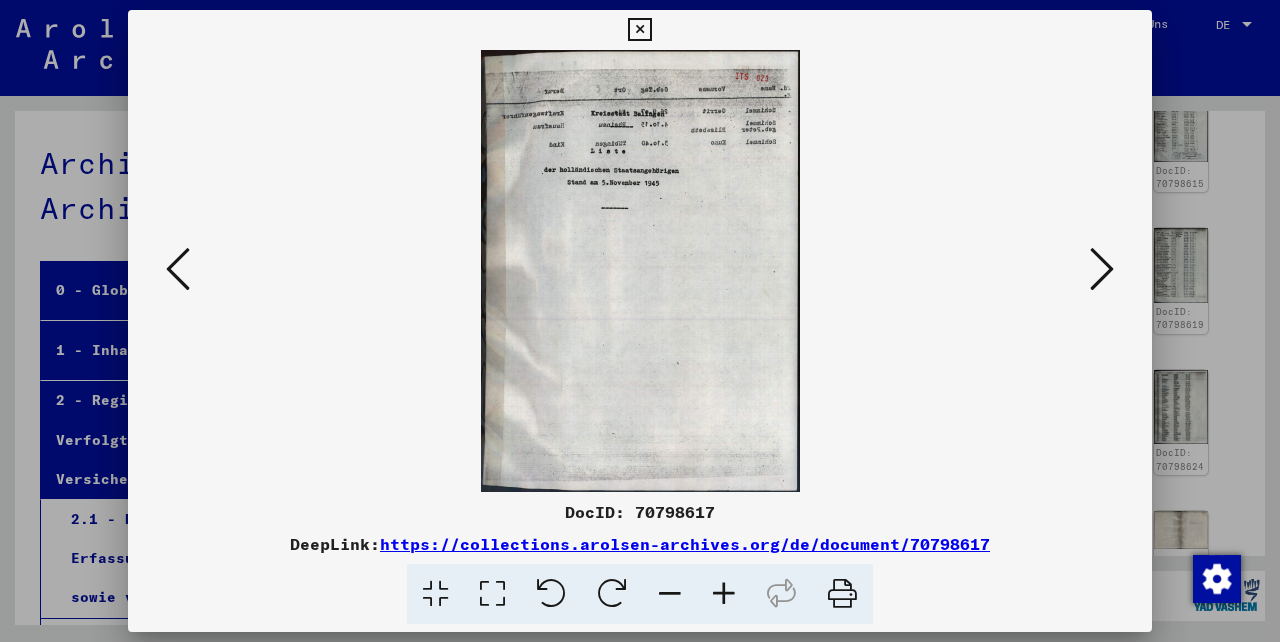 type 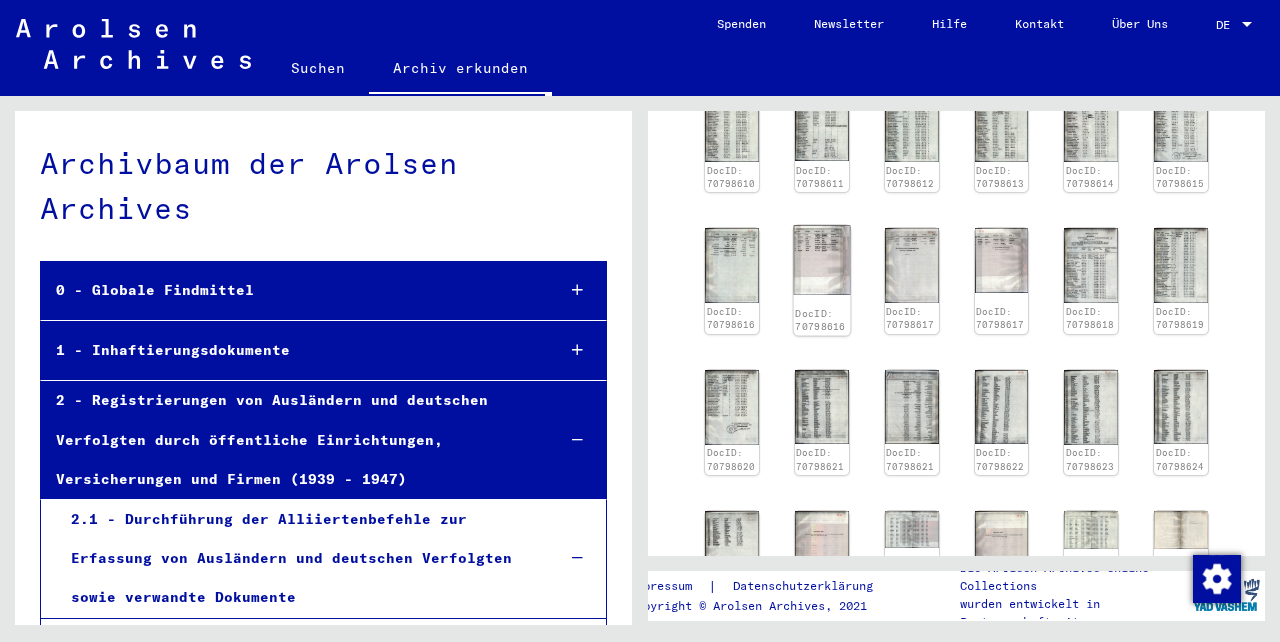 click 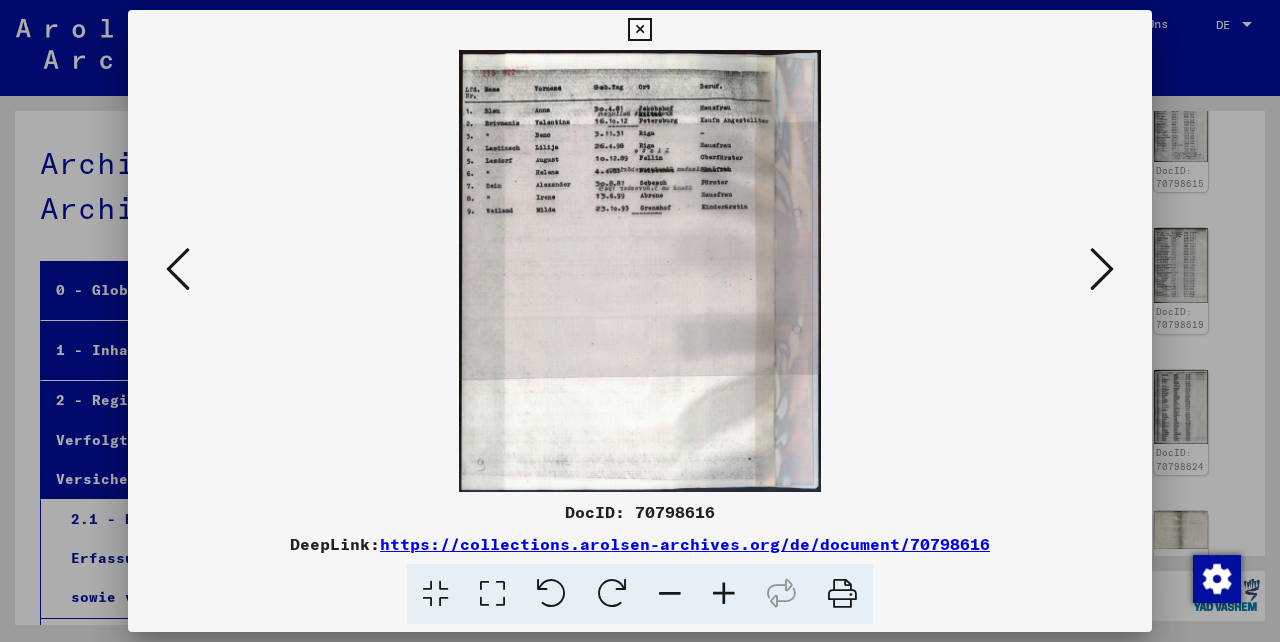 click at bounding box center (639, 30) 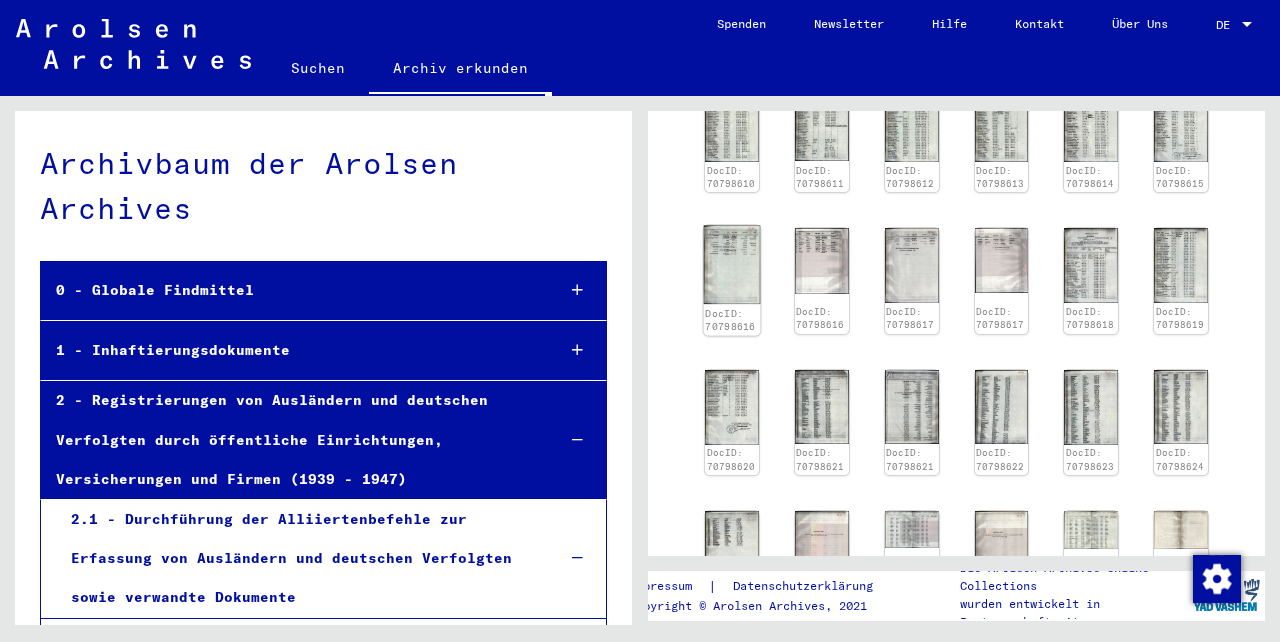 click 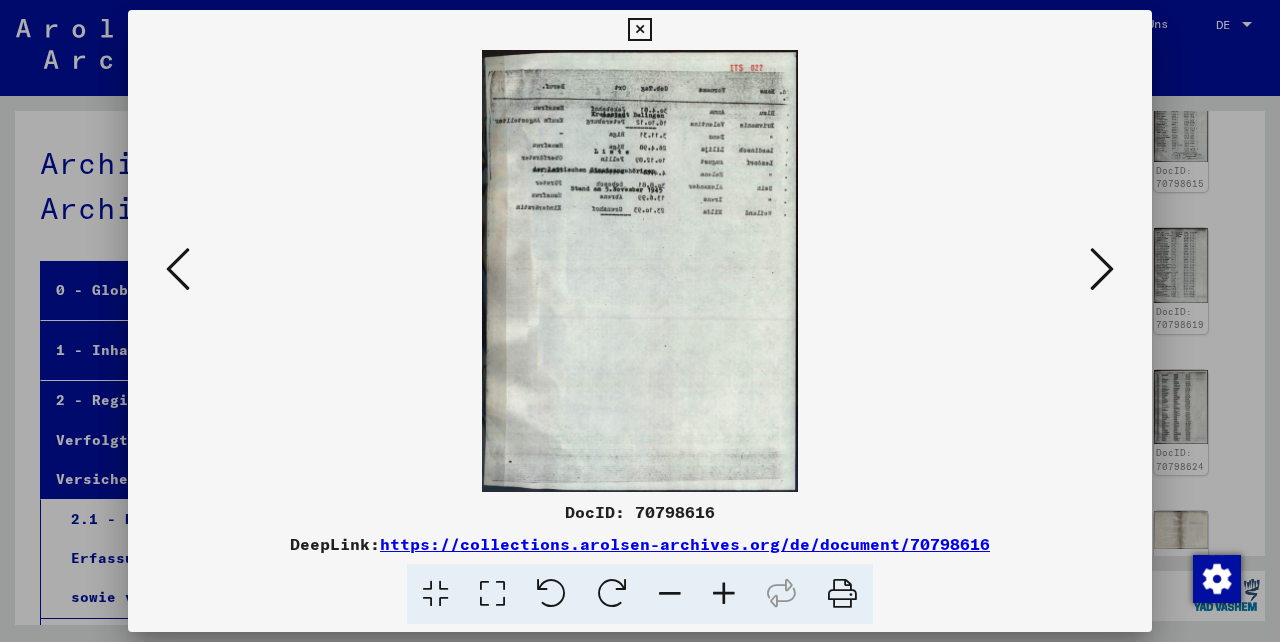 click at bounding box center (639, 30) 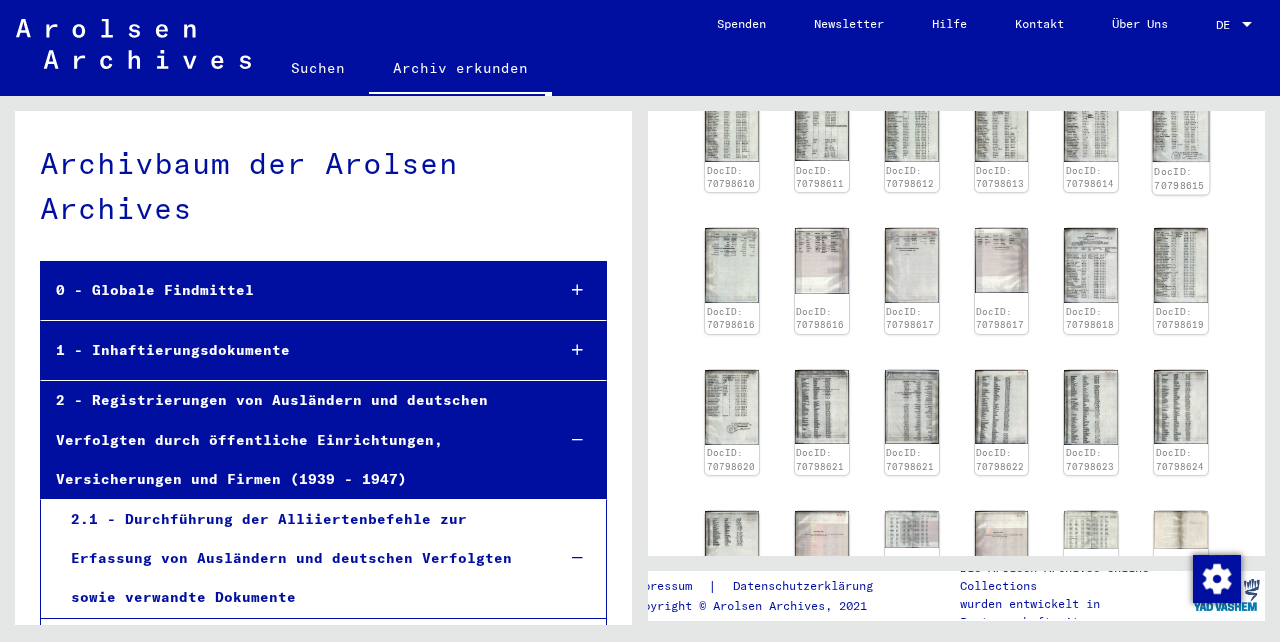 click 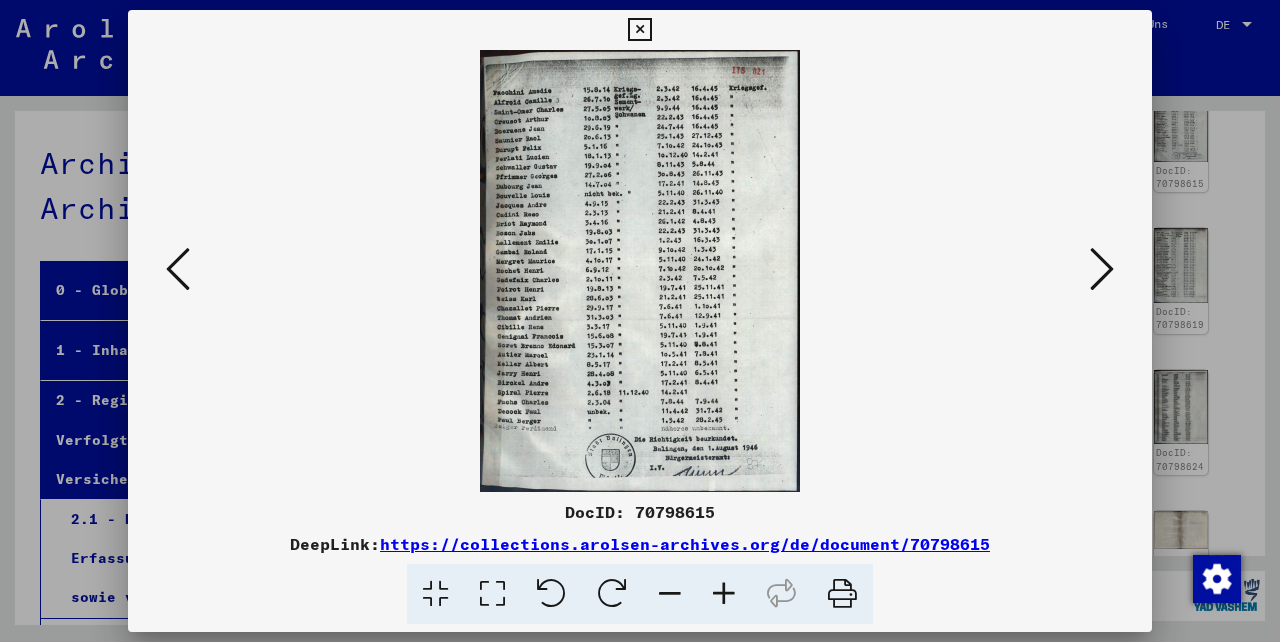 type 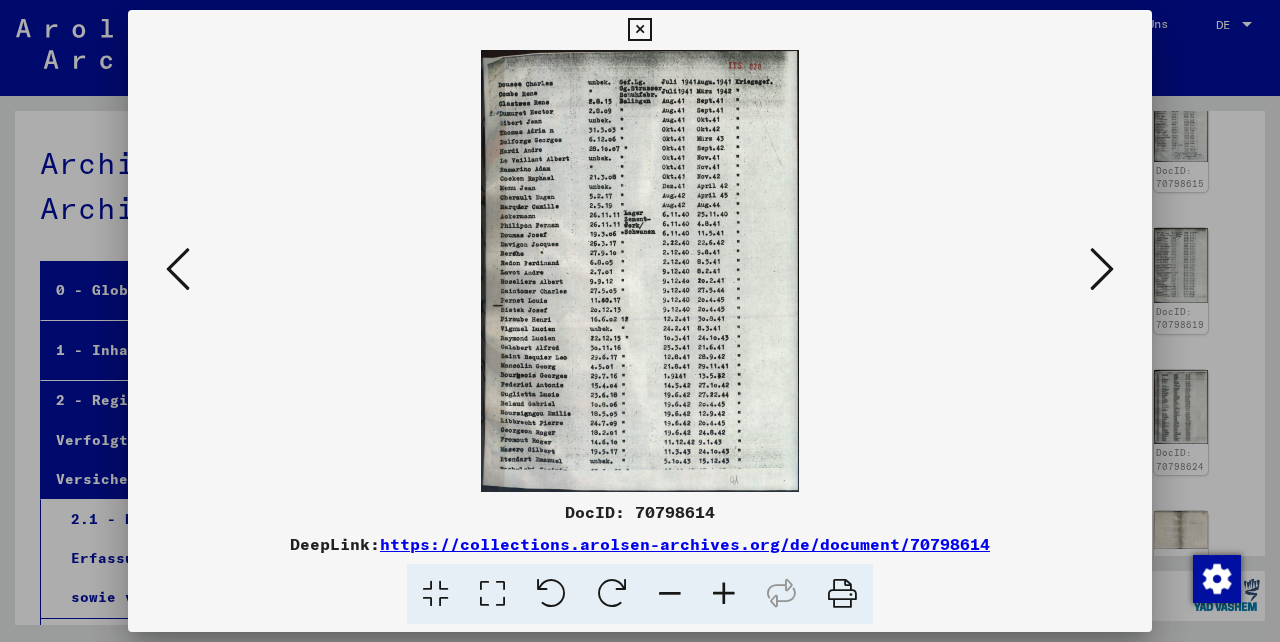 click at bounding box center (178, 269) 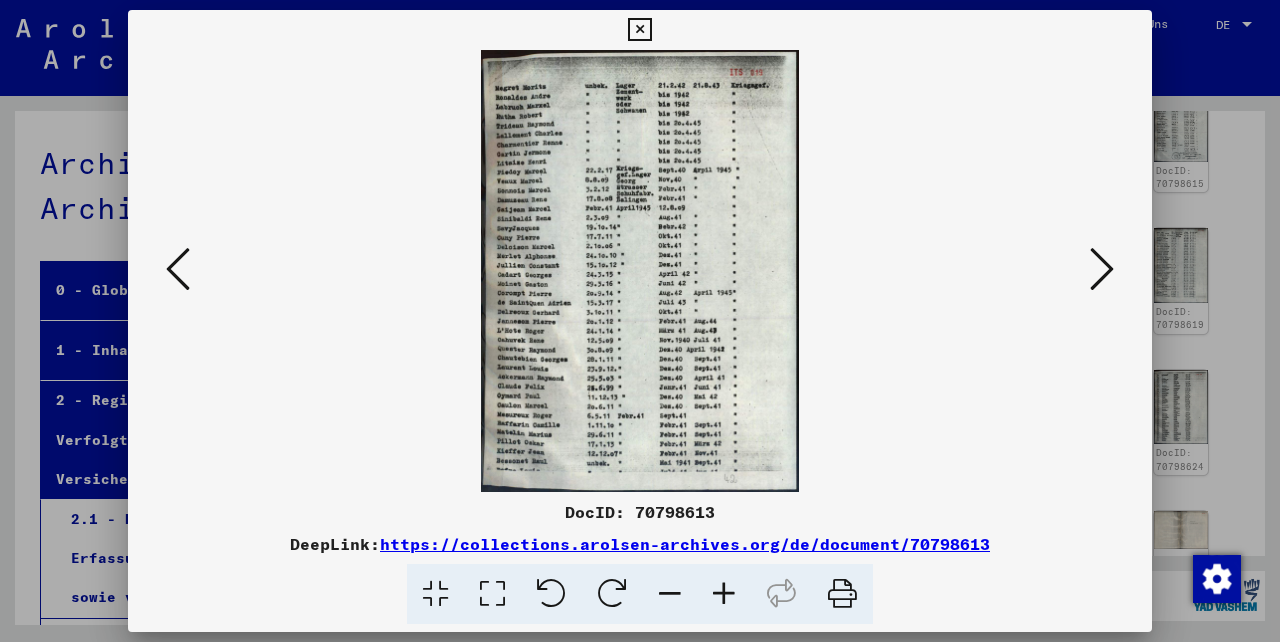 click at bounding box center (178, 269) 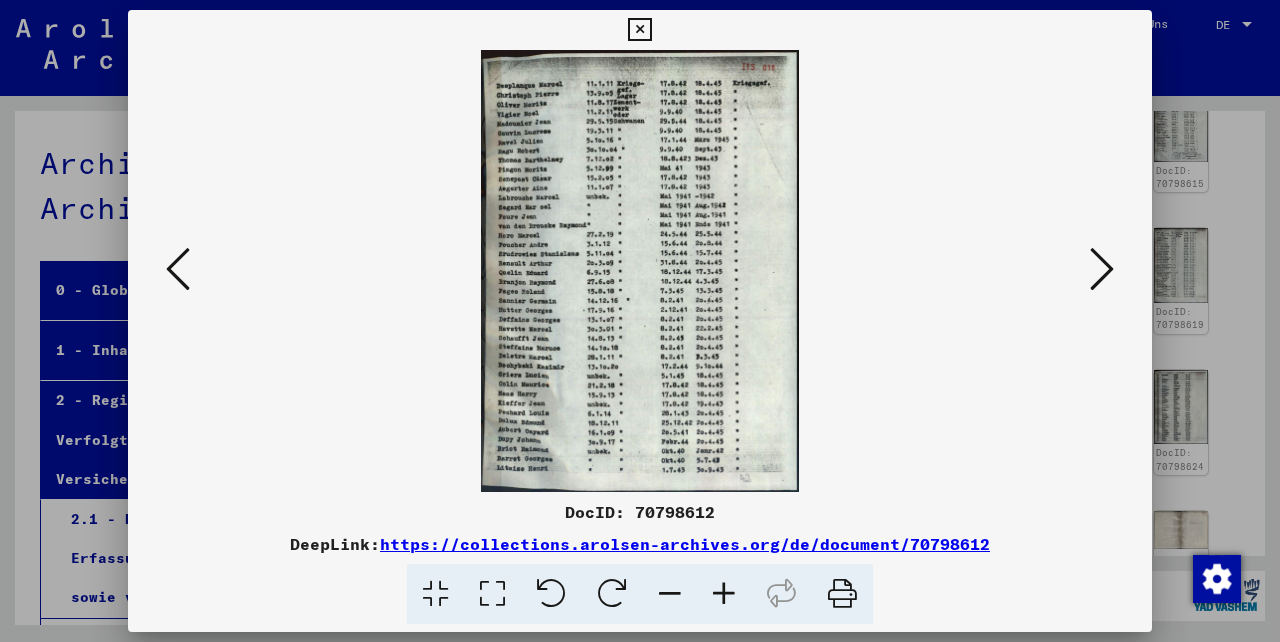 click at bounding box center (178, 269) 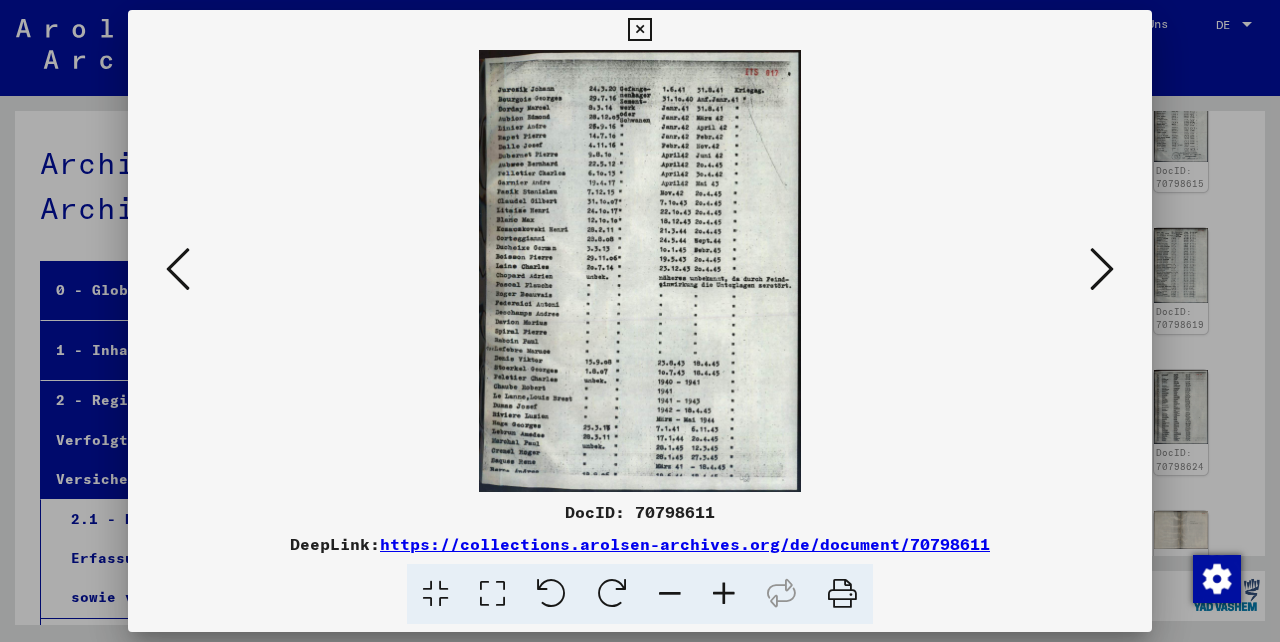 click at bounding box center [178, 269] 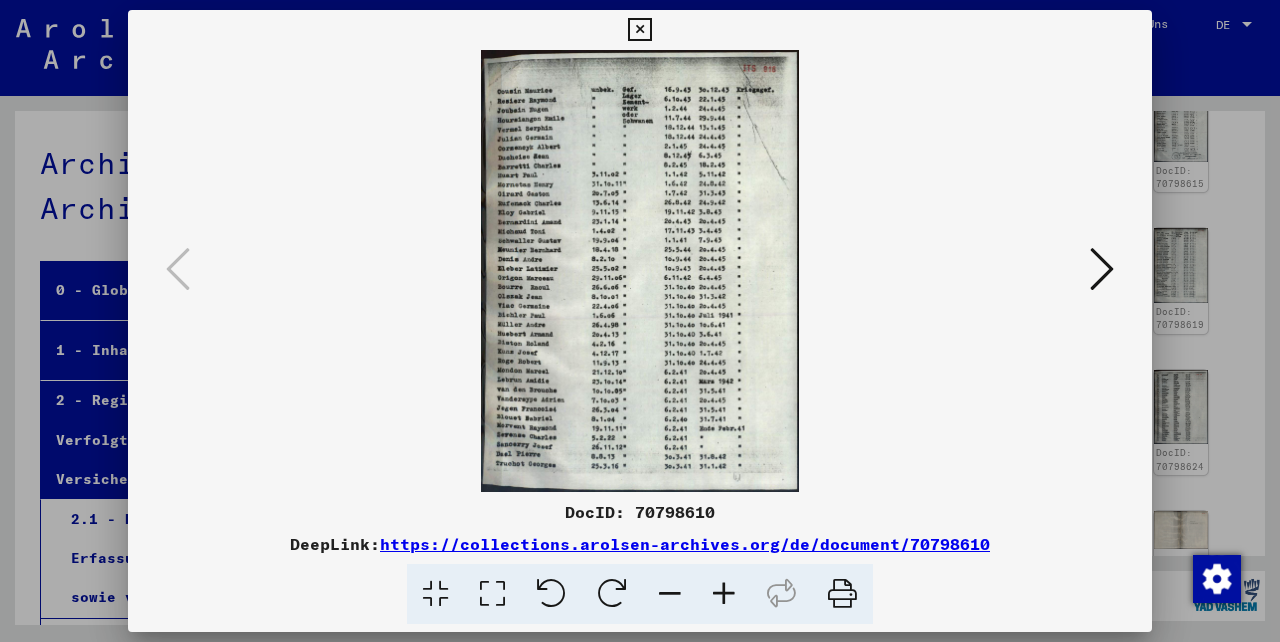 click at bounding box center (639, 30) 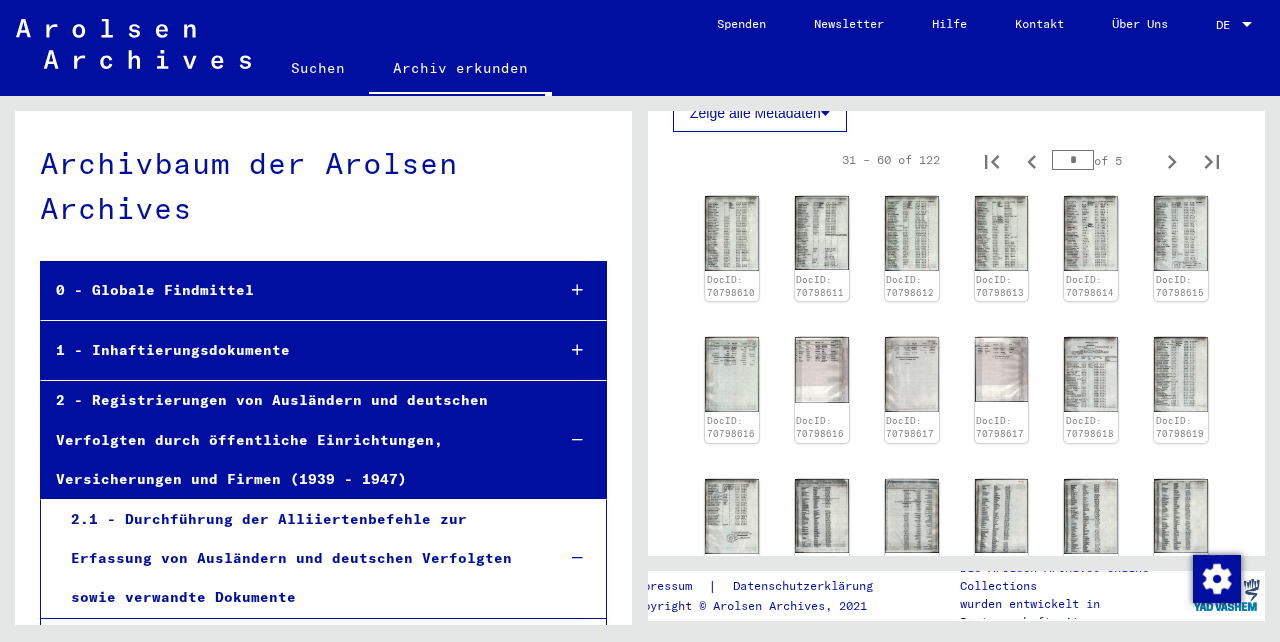 scroll, scrollTop: 684, scrollLeft: 0, axis: vertical 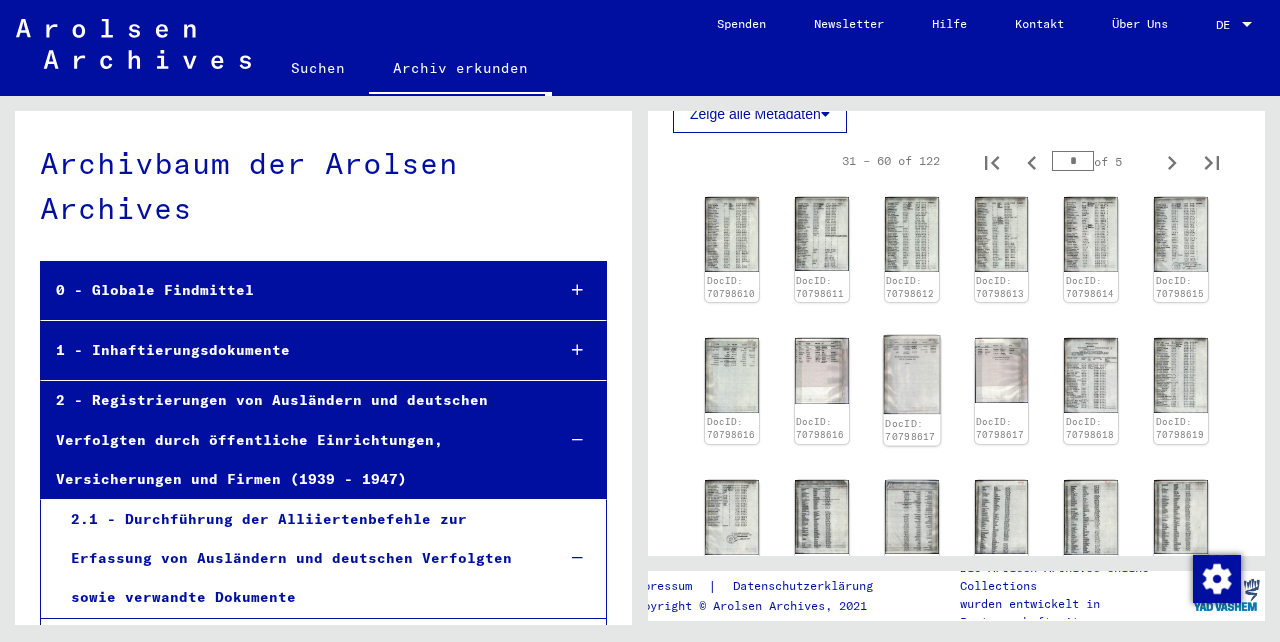 click 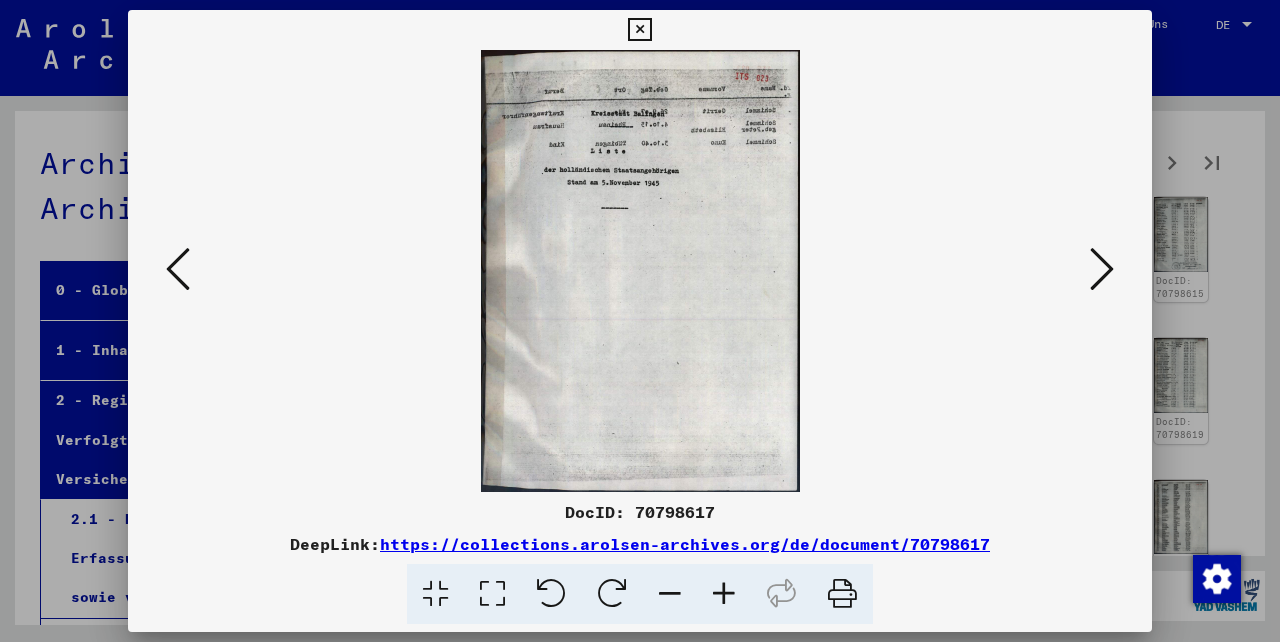 click at bounding box center [724, 594] 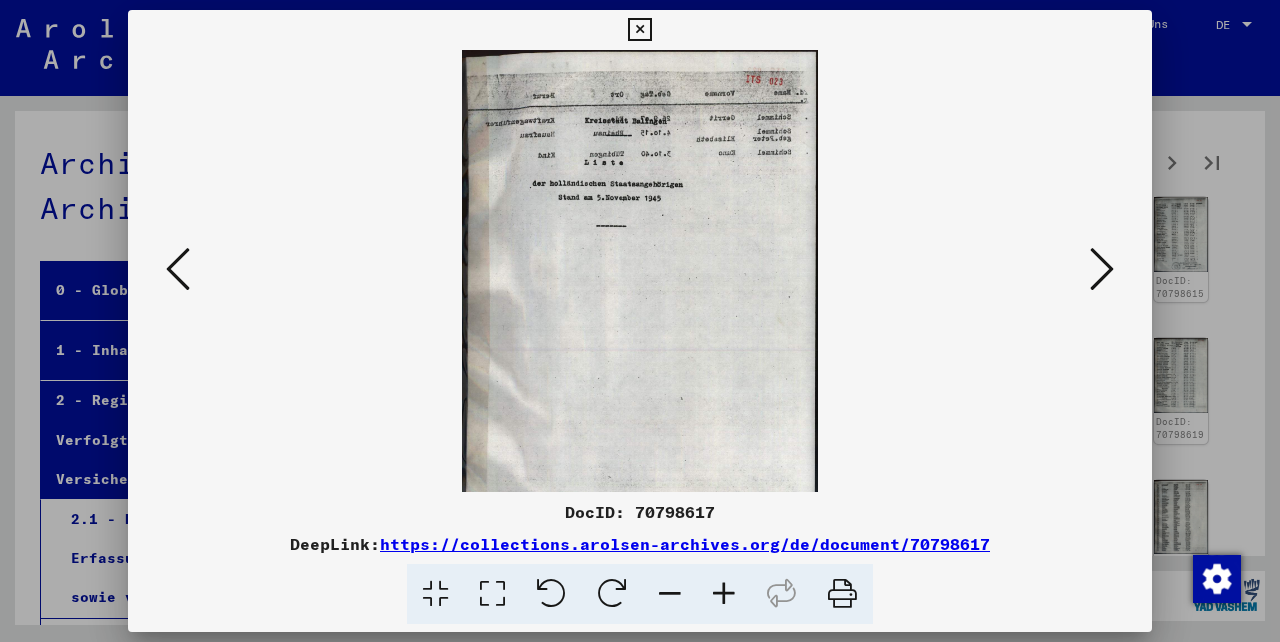 click at bounding box center (724, 594) 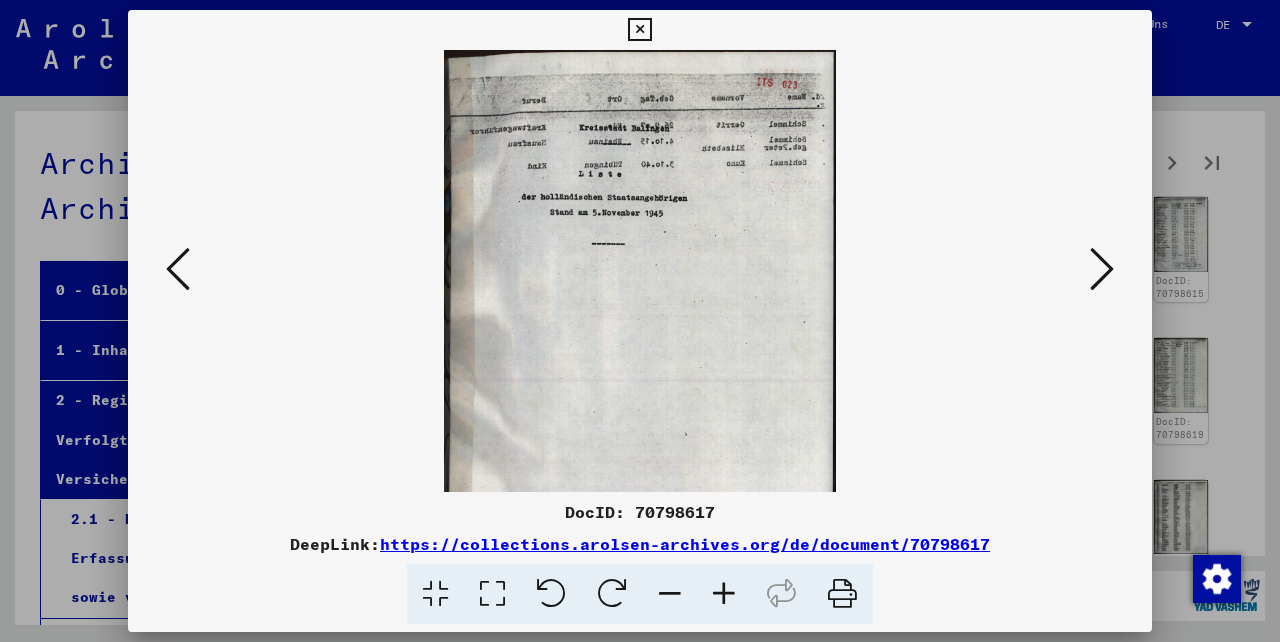 click at bounding box center (724, 594) 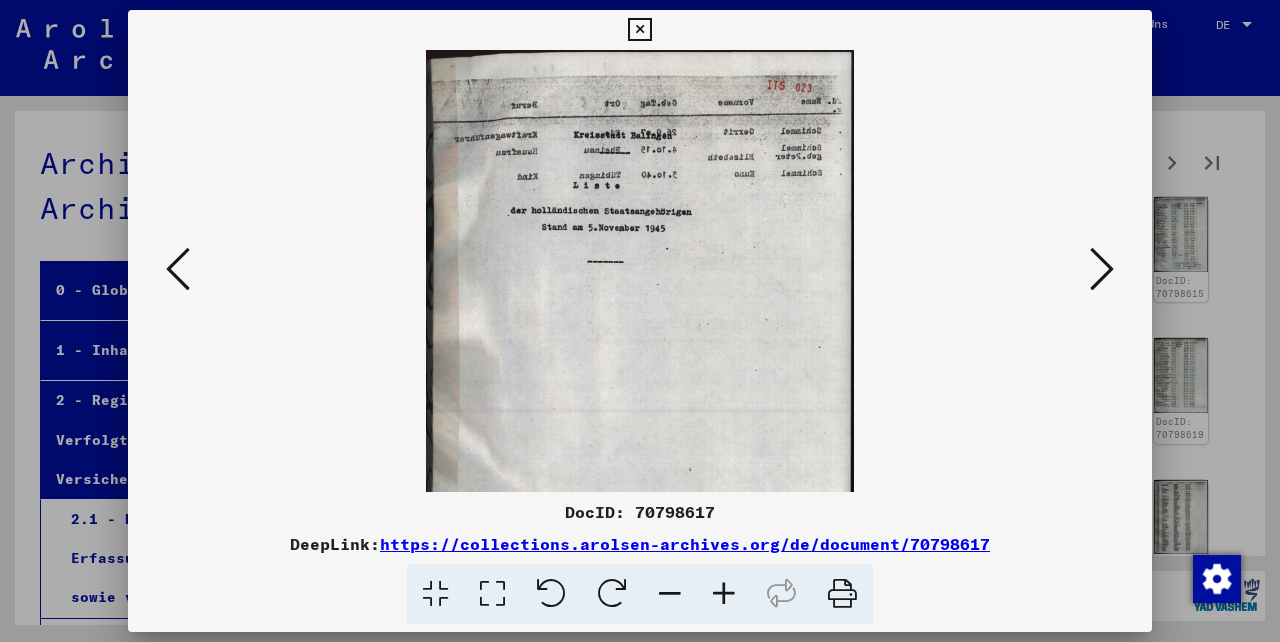 click at bounding box center [724, 594] 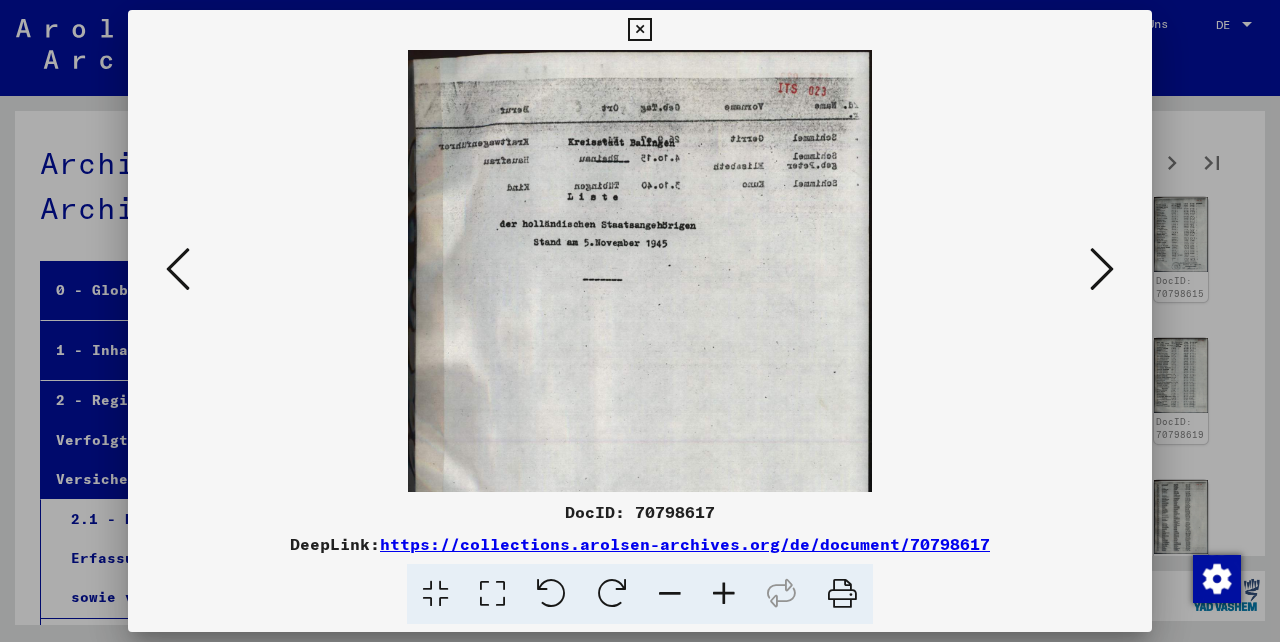 click at bounding box center [724, 594] 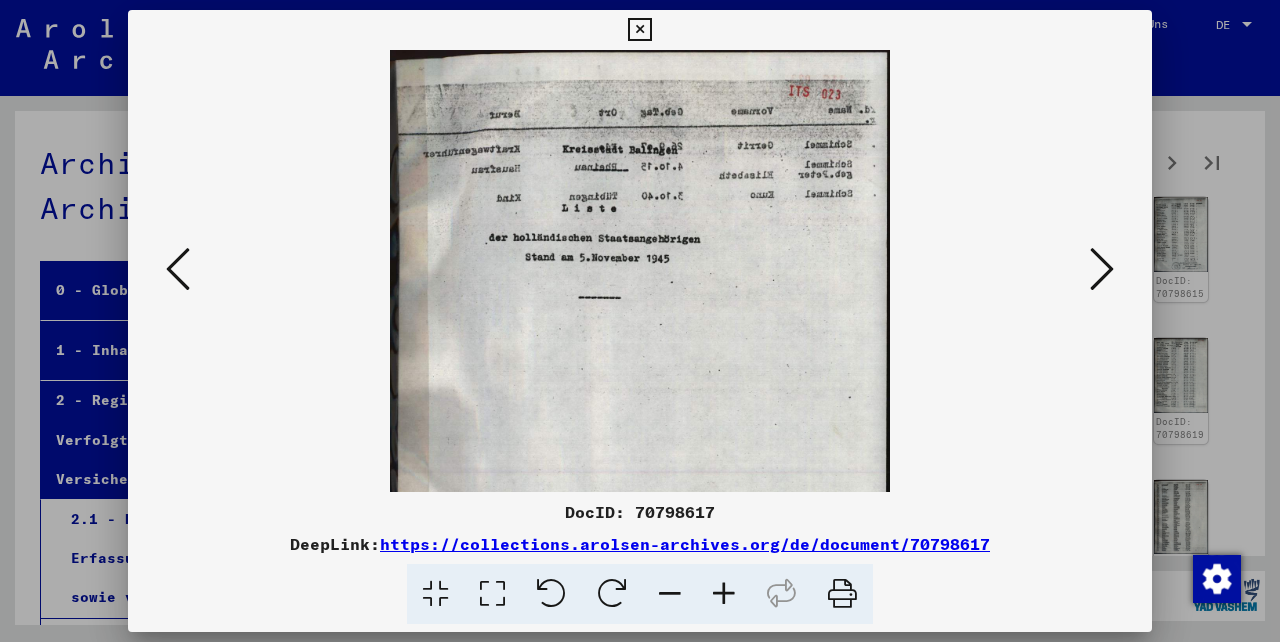 click at bounding box center (724, 594) 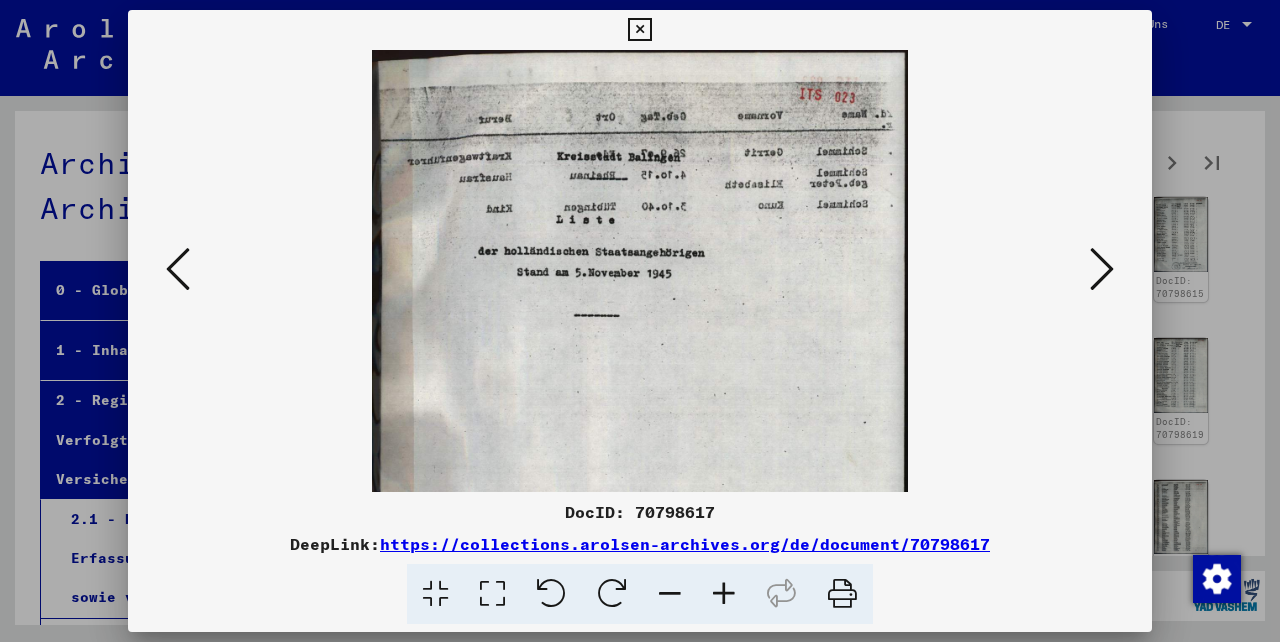 click at bounding box center [178, 269] 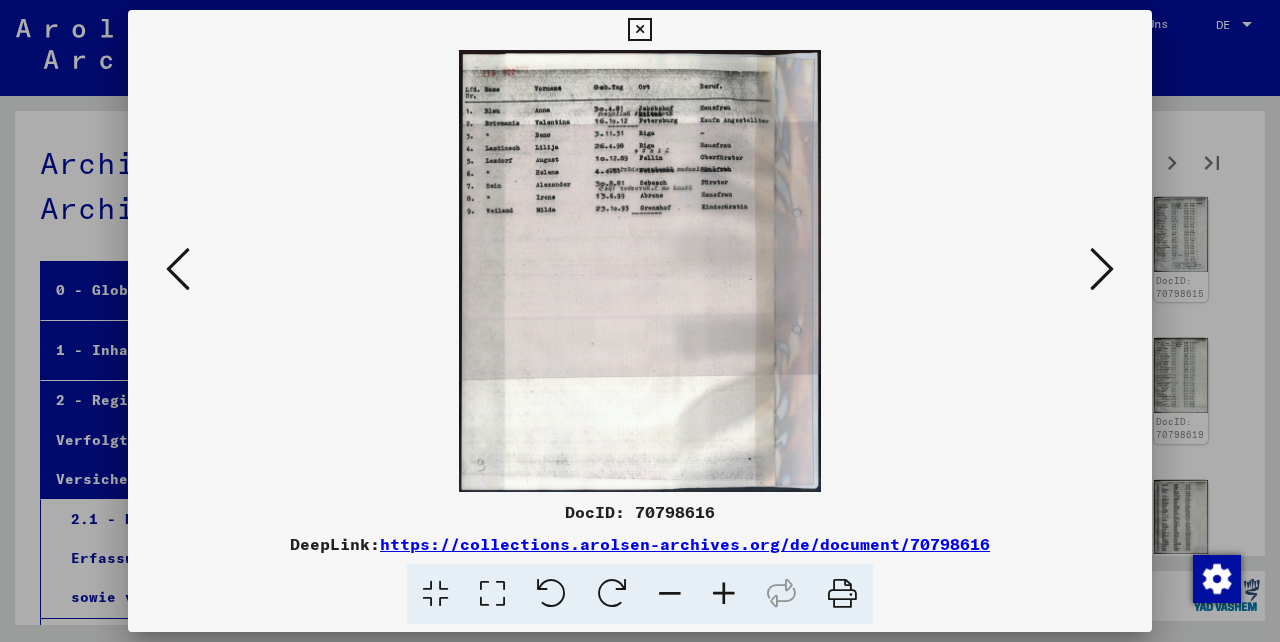 click at bounding box center [1102, 269] 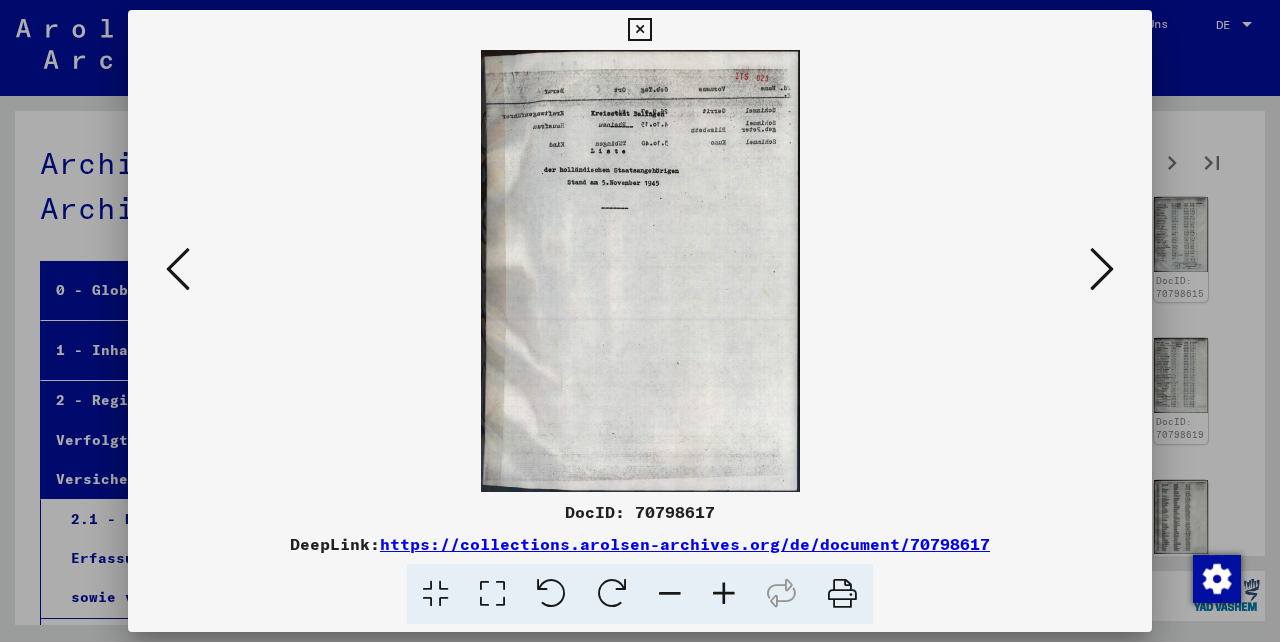 click at bounding box center [724, 594] 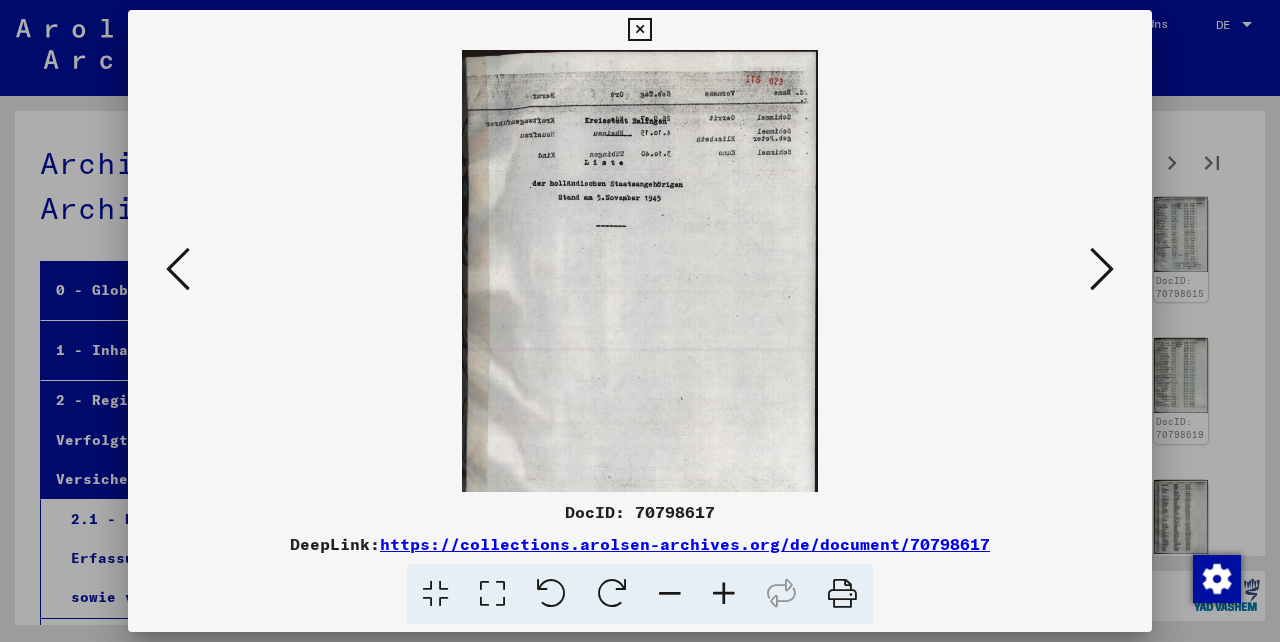click at bounding box center (724, 594) 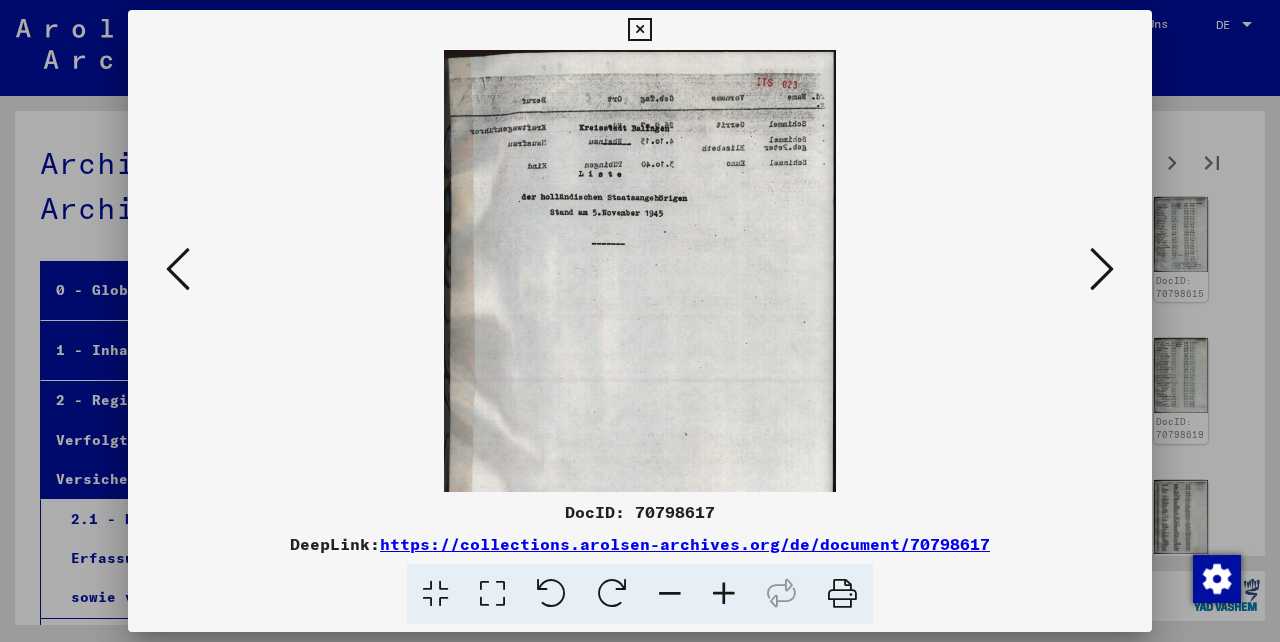 click at bounding box center [724, 594] 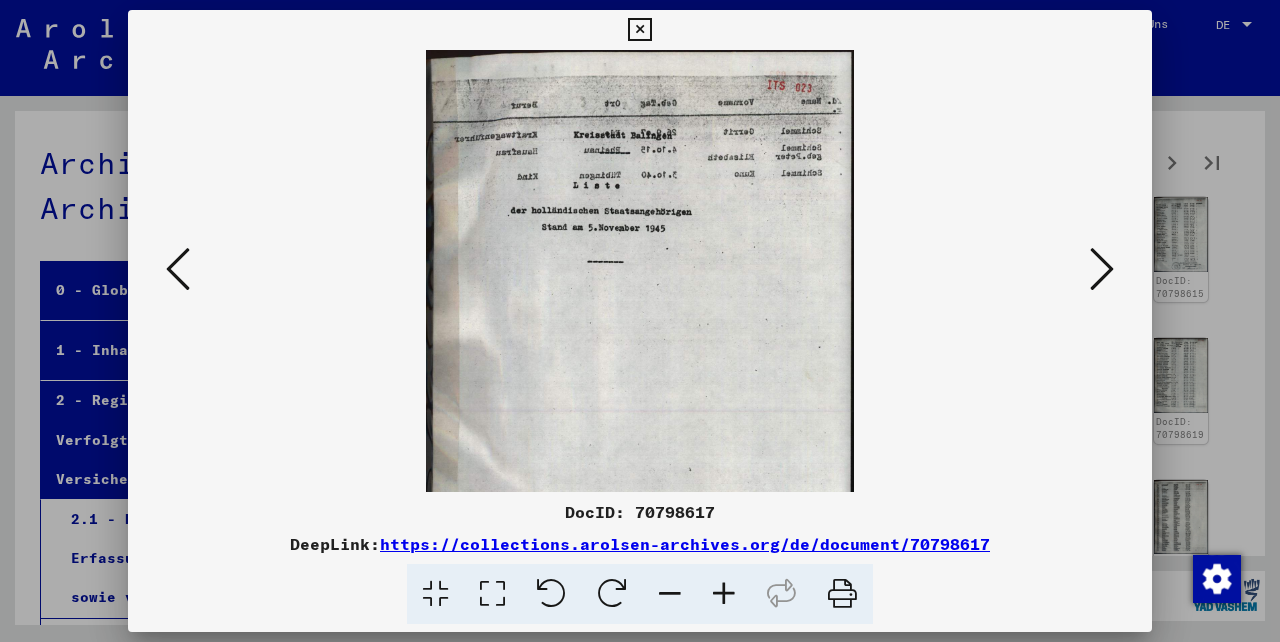 click at bounding box center (724, 594) 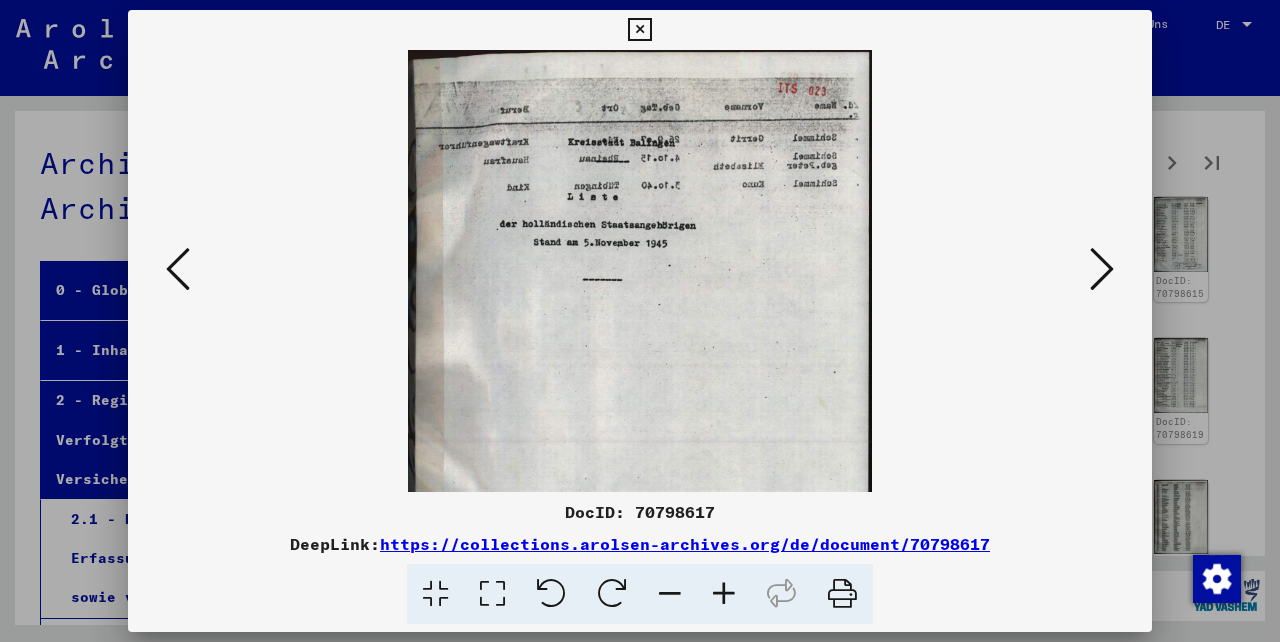 click at bounding box center [724, 594] 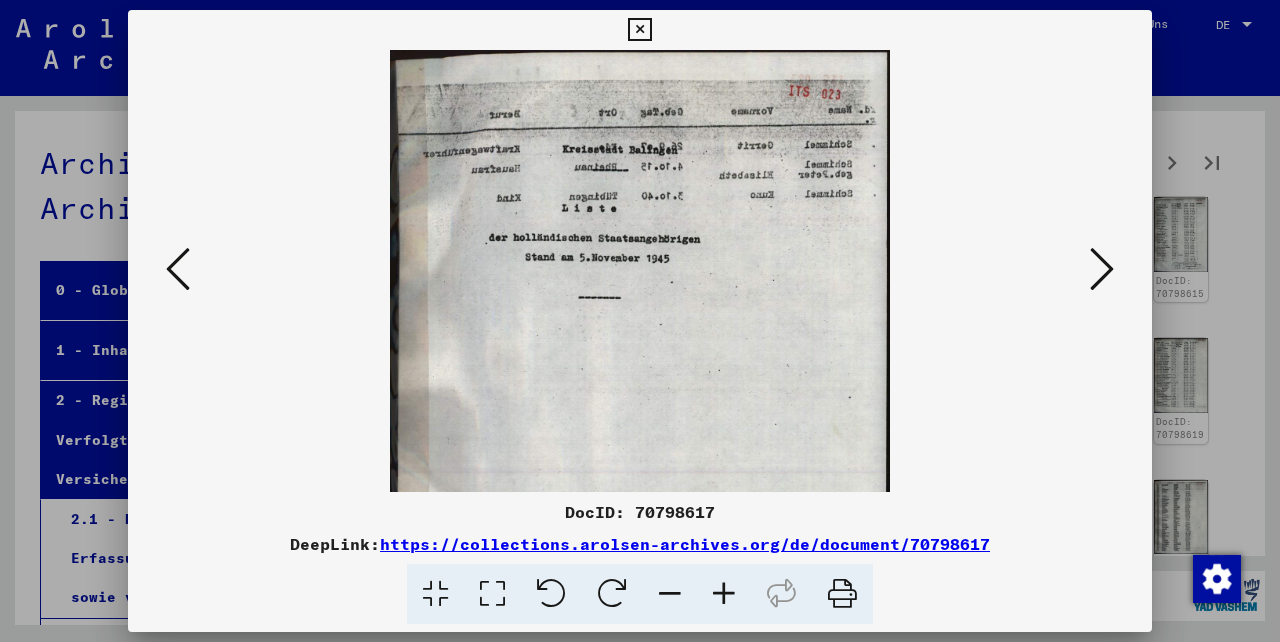click at bounding box center (724, 594) 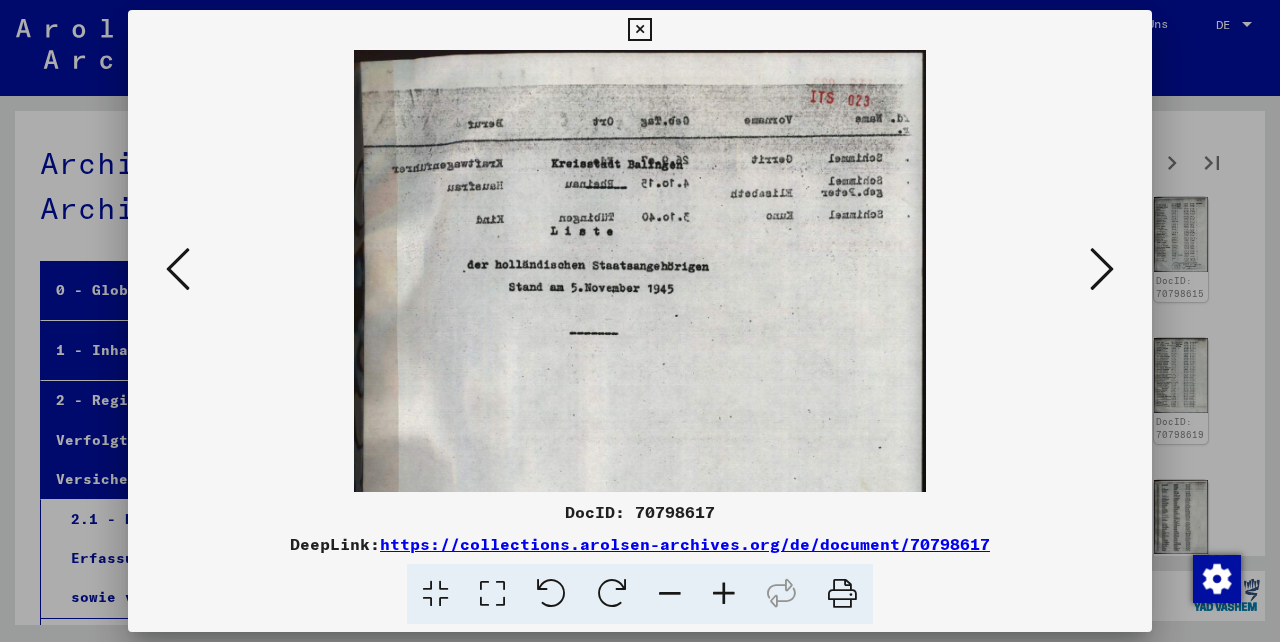 click at bounding box center [724, 594] 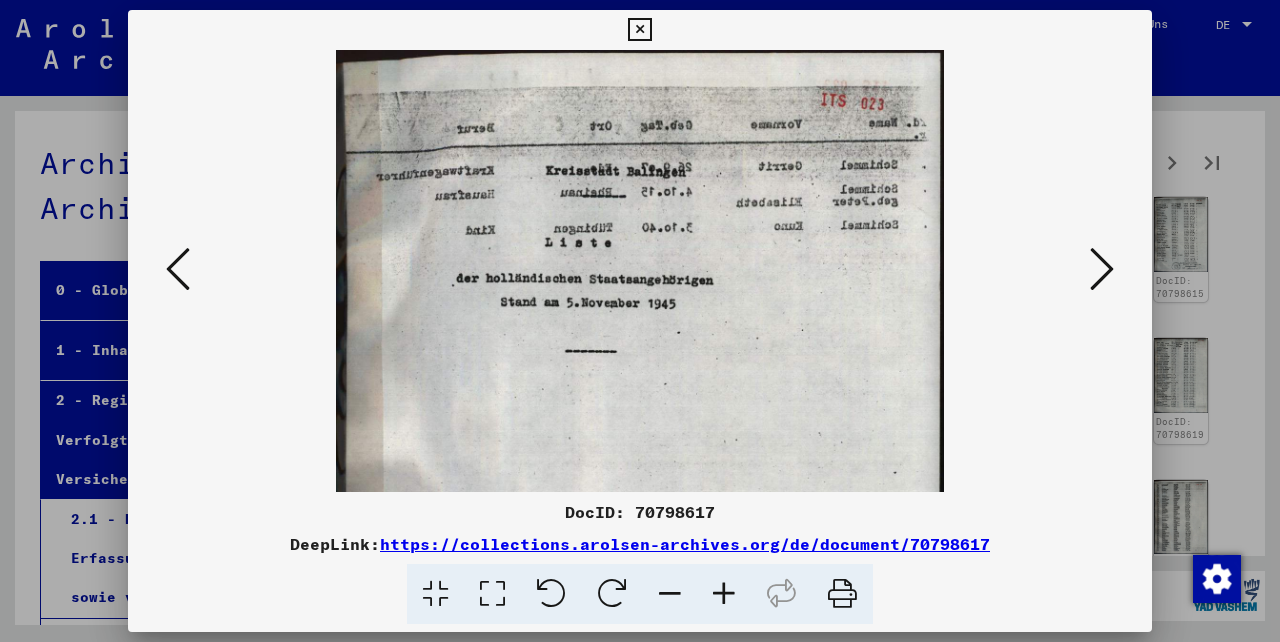 click at bounding box center (724, 594) 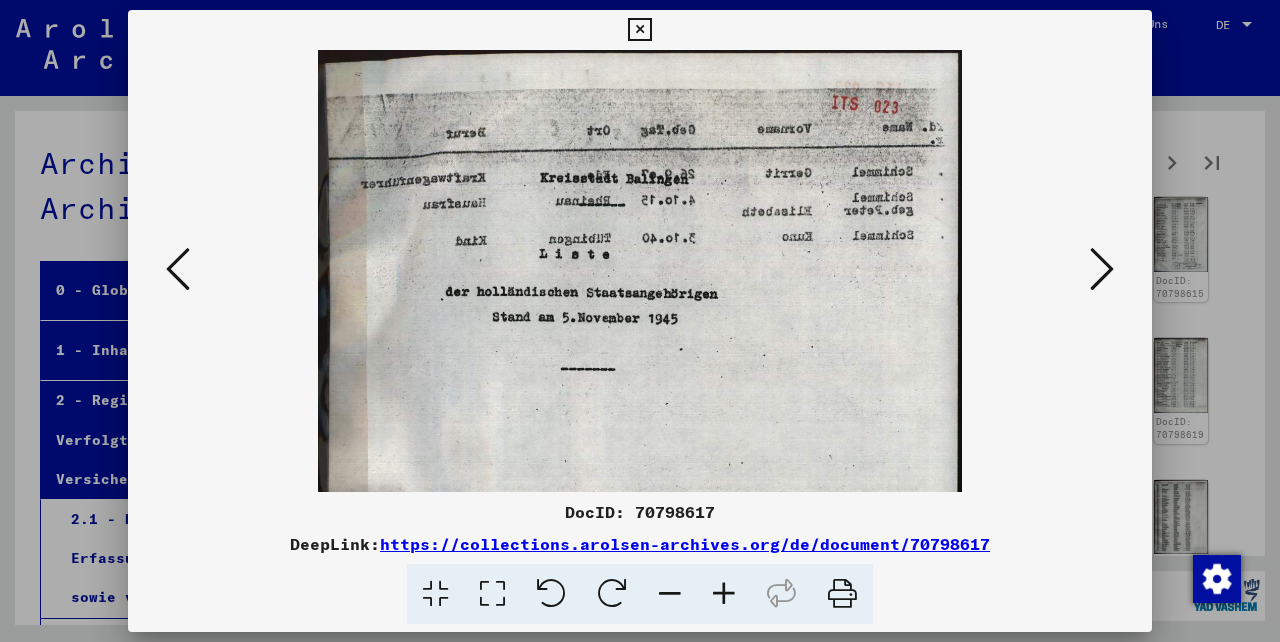click at bounding box center (178, 270) 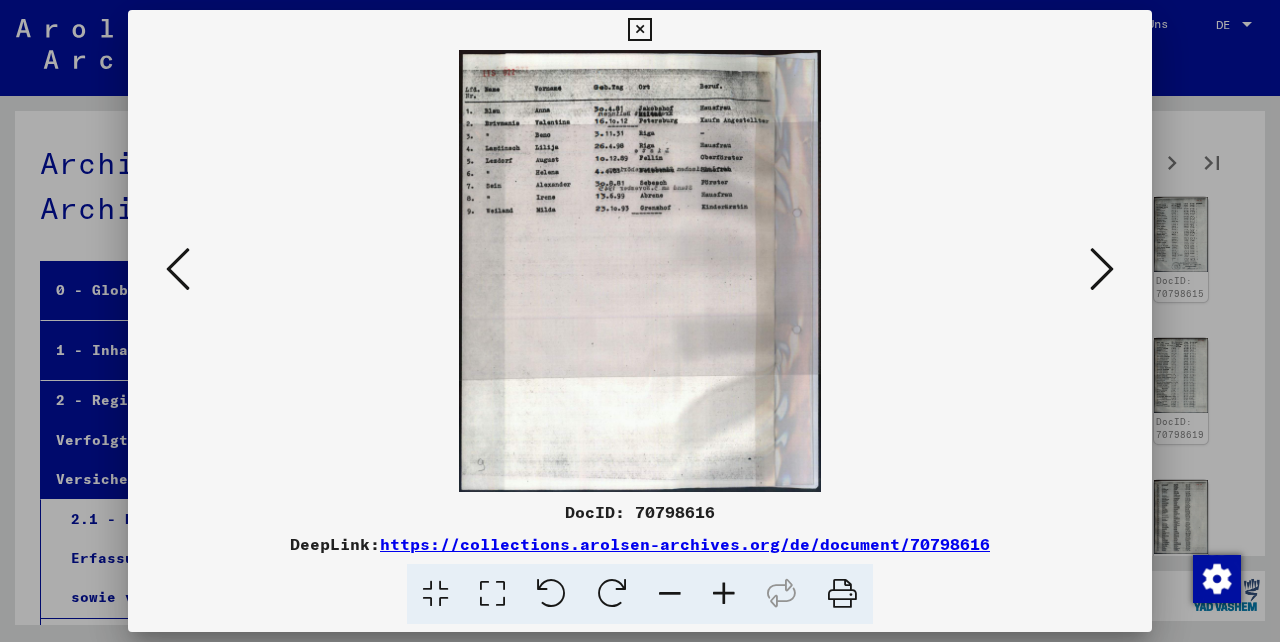 click at bounding box center [724, 594] 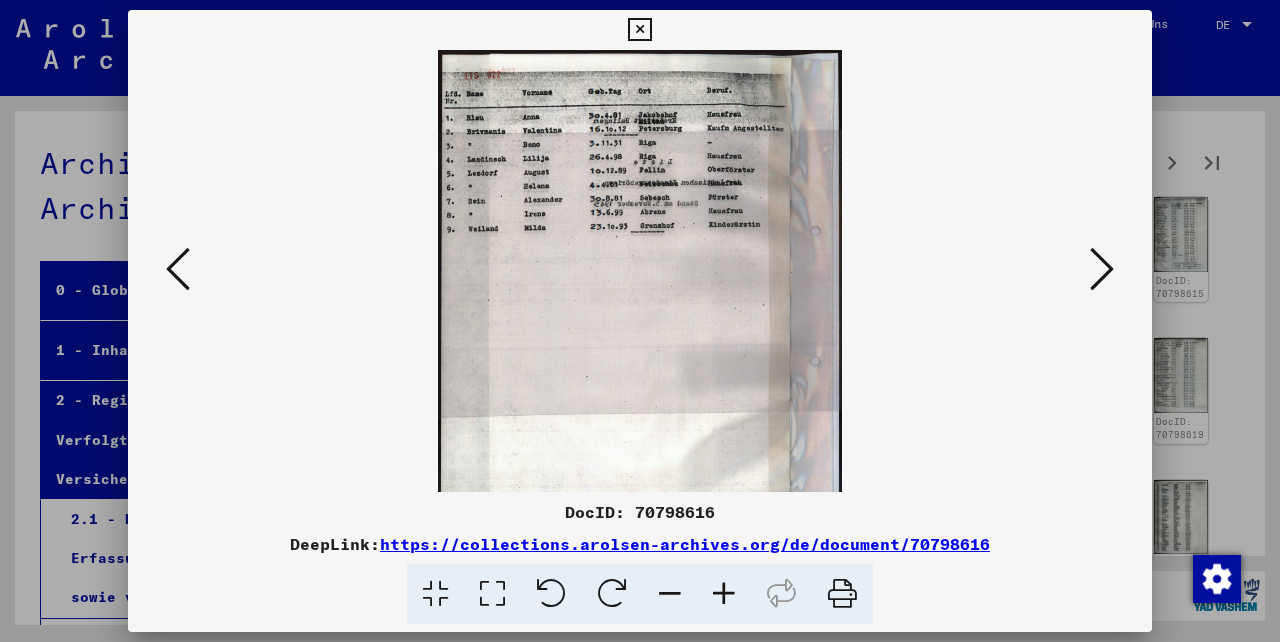 click at bounding box center (724, 594) 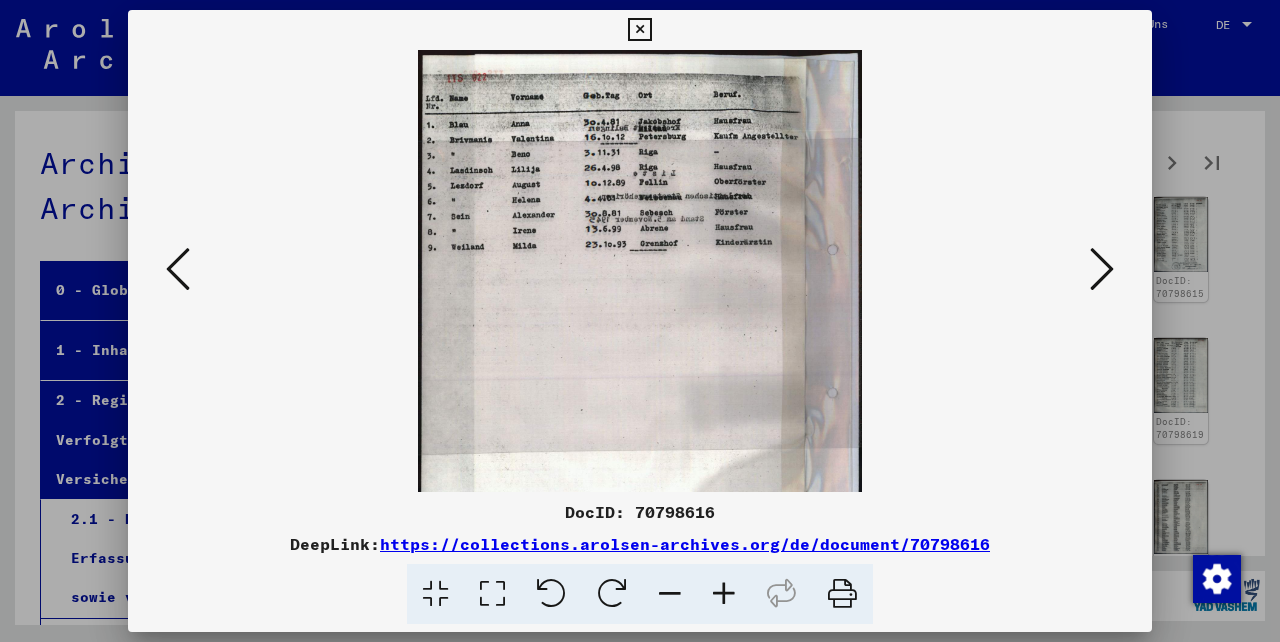 click at bounding box center [724, 594] 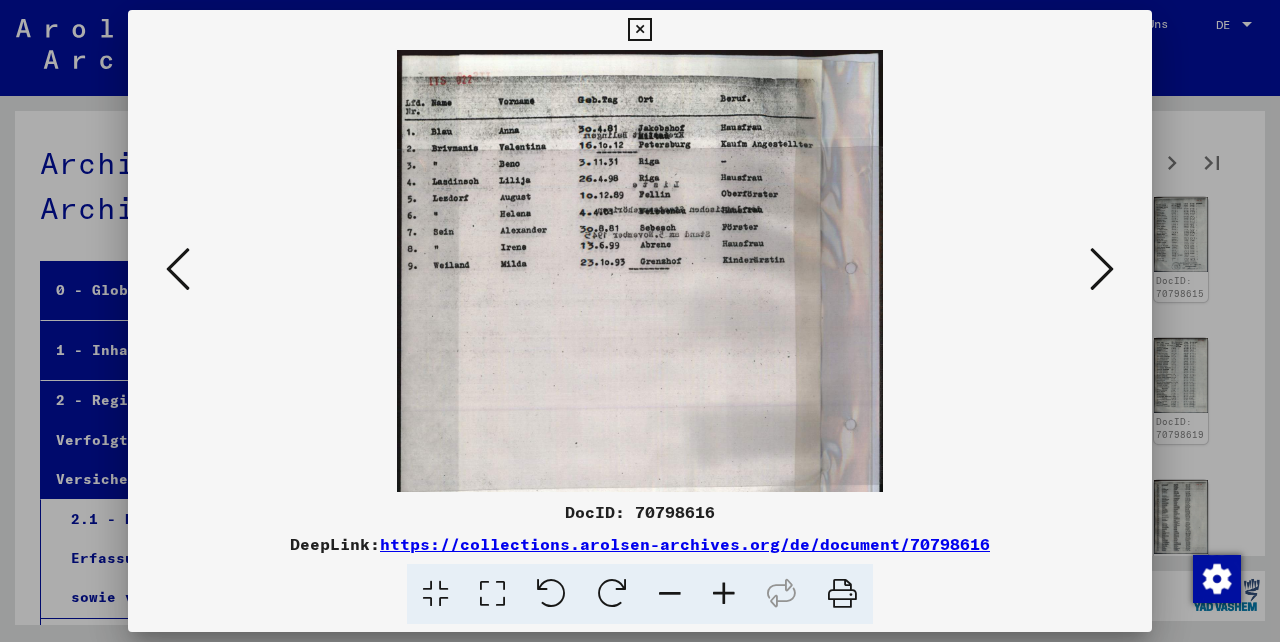 click at bounding box center [724, 594] 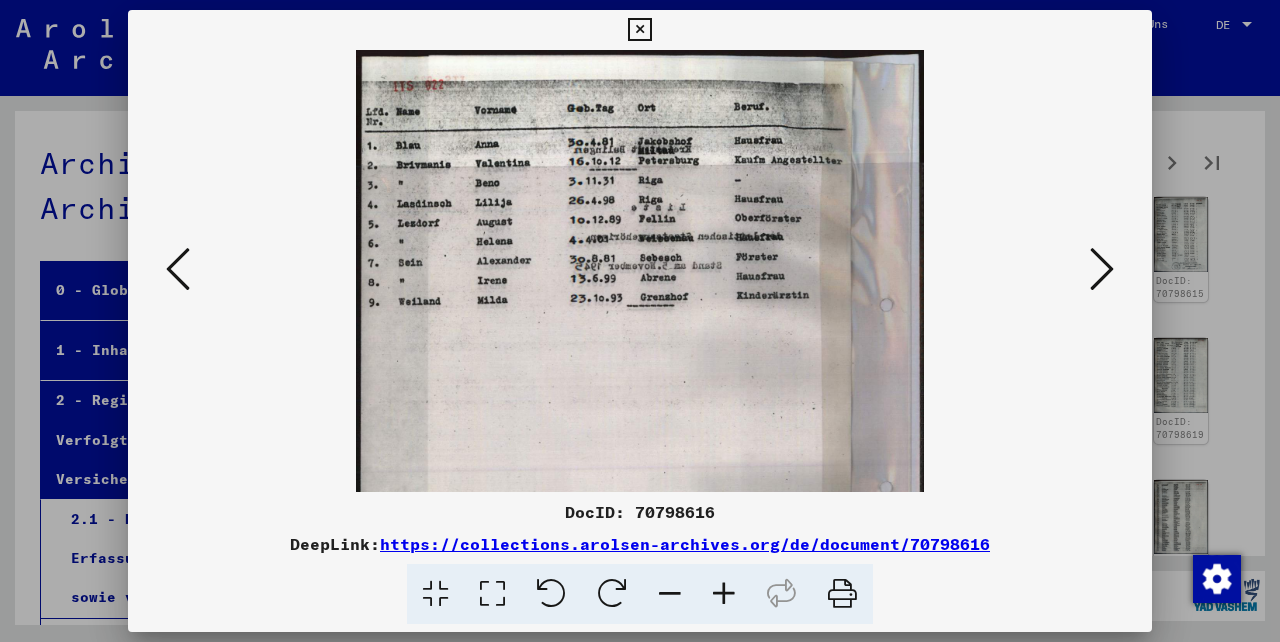 click at bounding box center [724, 594] 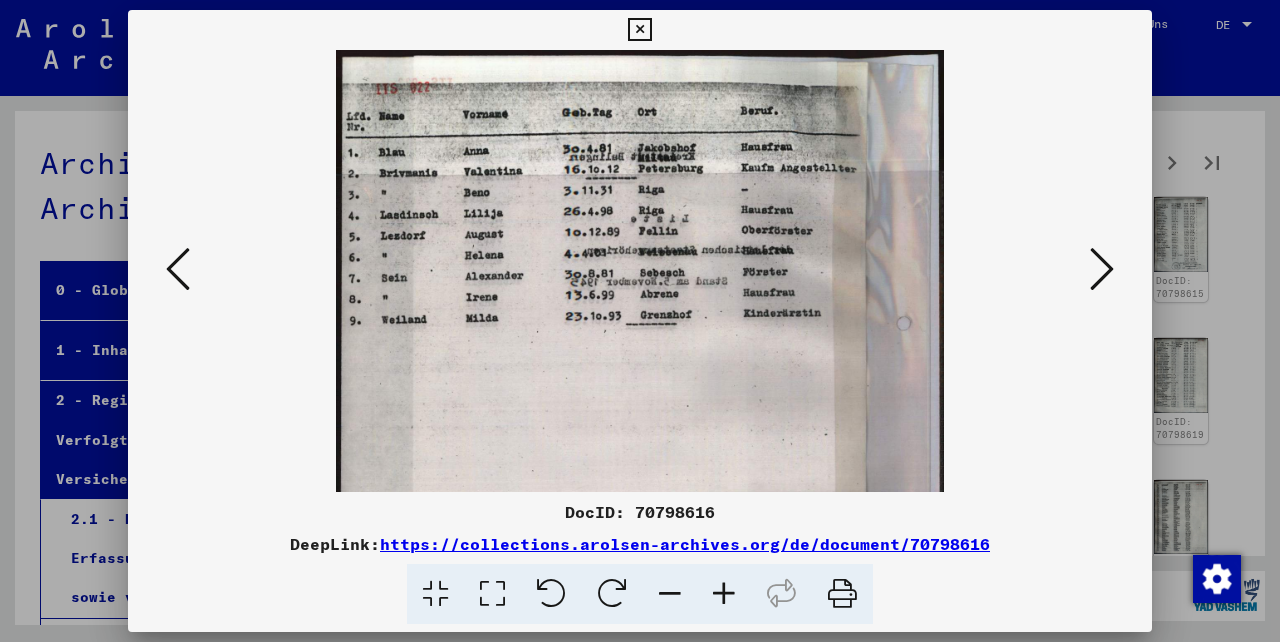 click at bounding box center [724, 594] 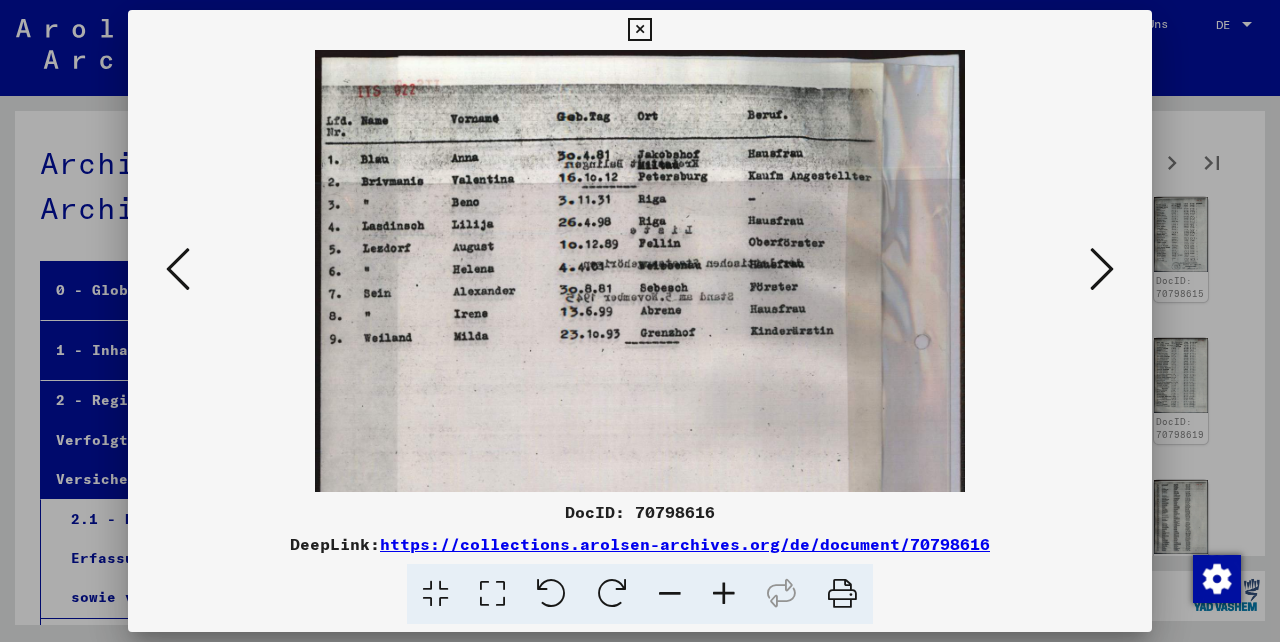 click at bounding box center [178, 269] 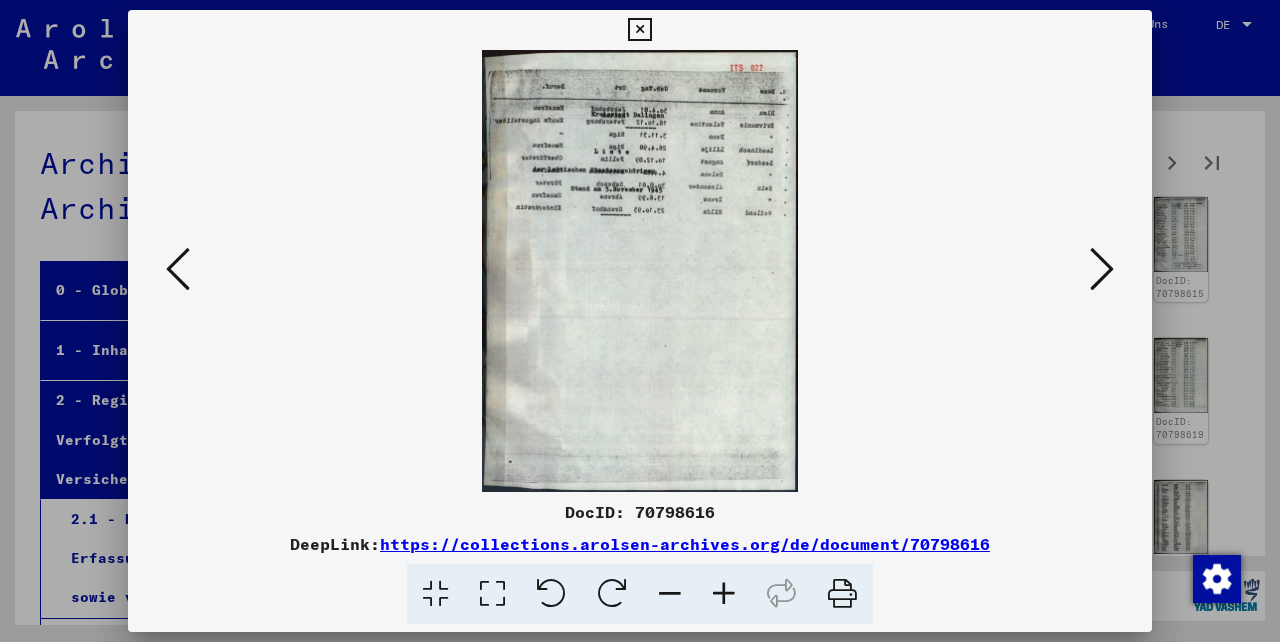 click at bounding box center [1102, 269] 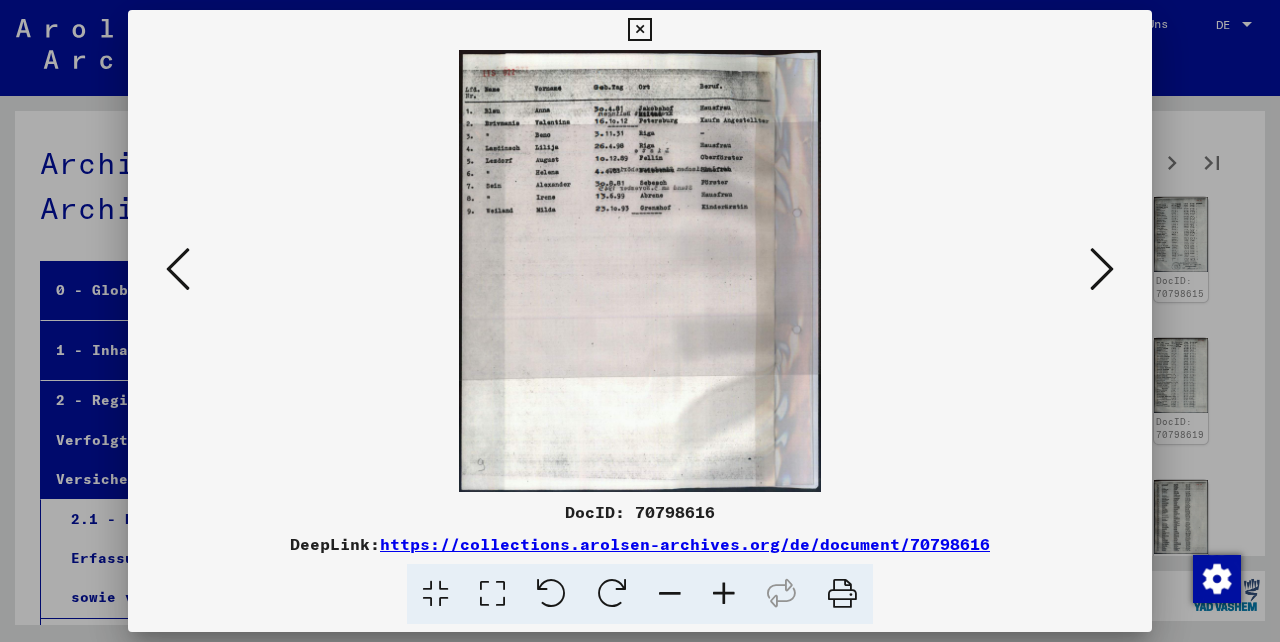 click at bounding box center [1102, 269] 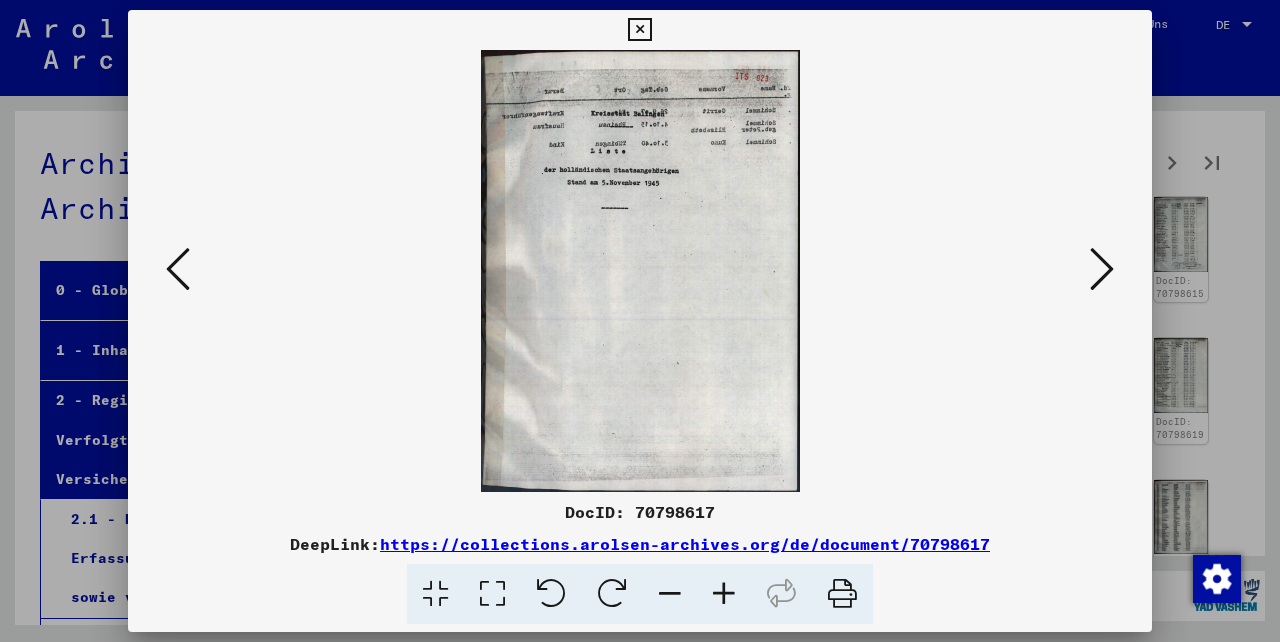 click at bounding box center [724, 594] 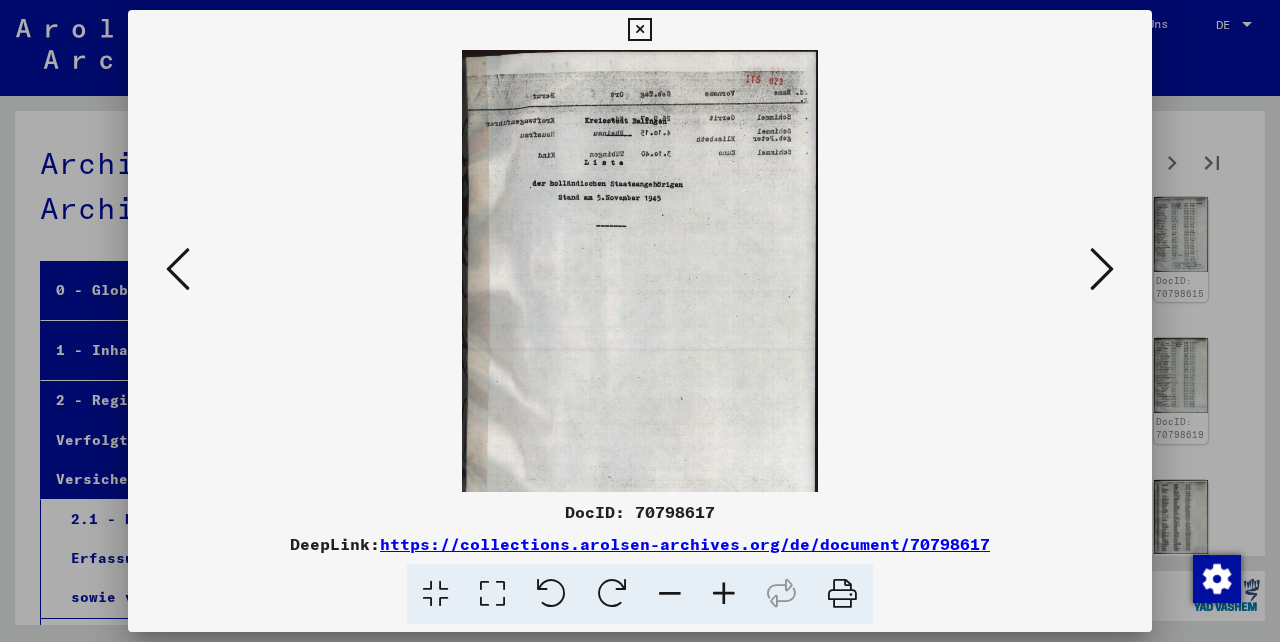 click at bounding box center [724, 594] 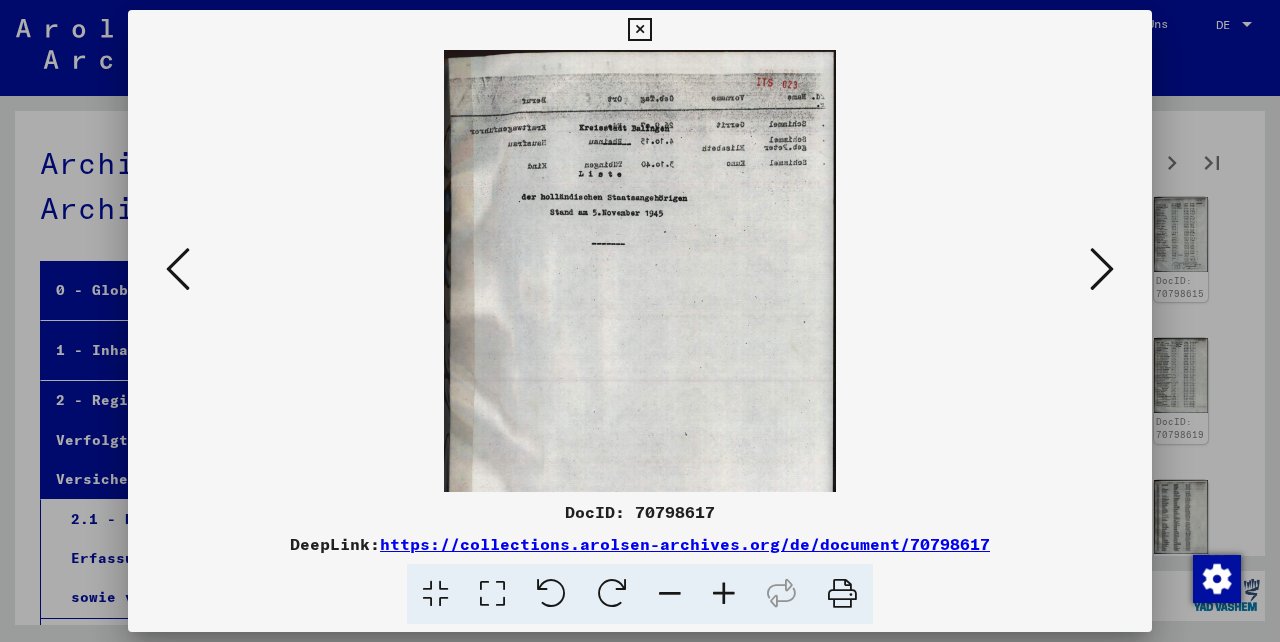 click at bounding box center [724, 594] 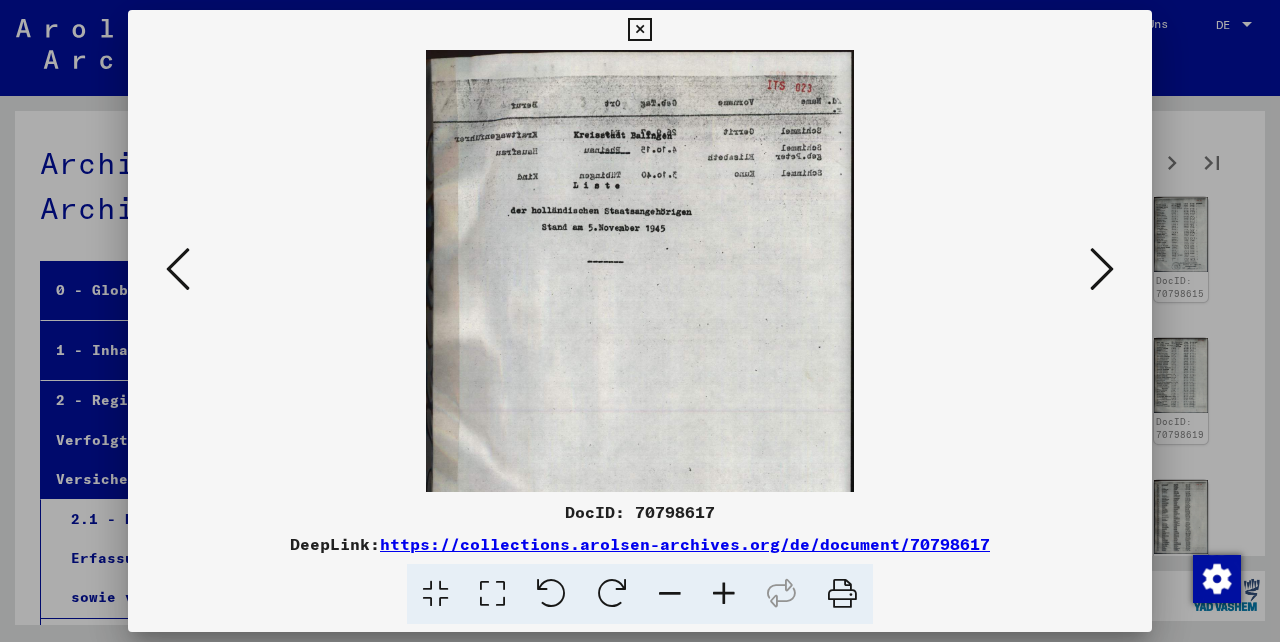 click at bounding box center (724, 594) 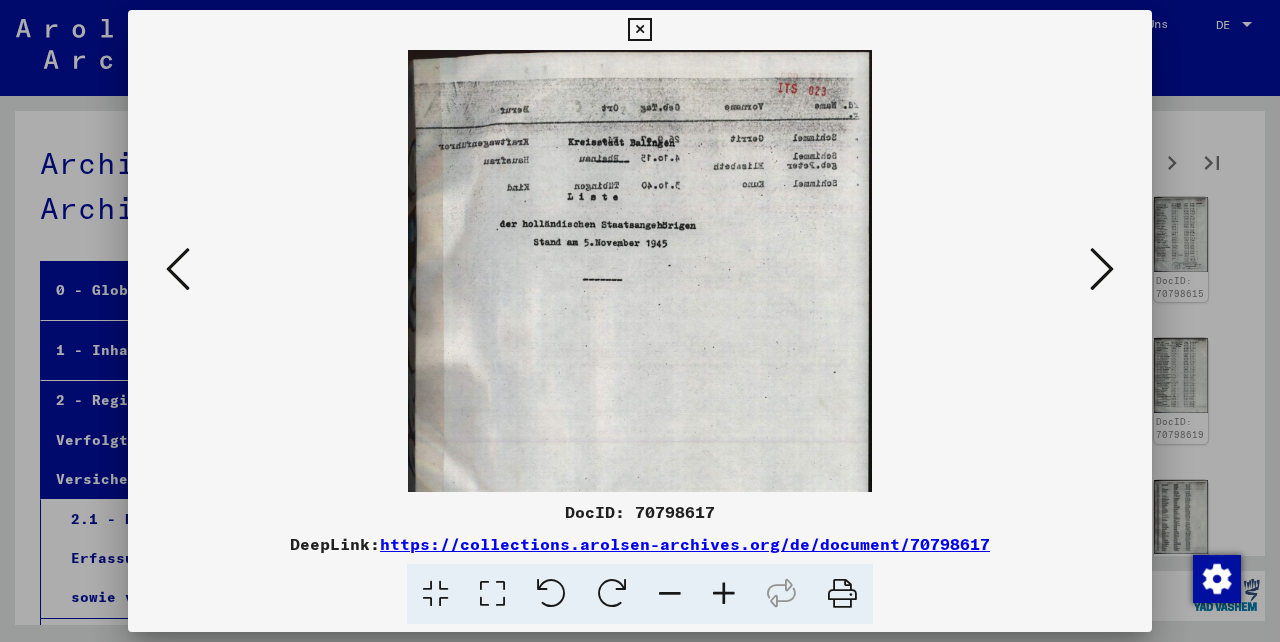 click at bounding box center [724, 594] 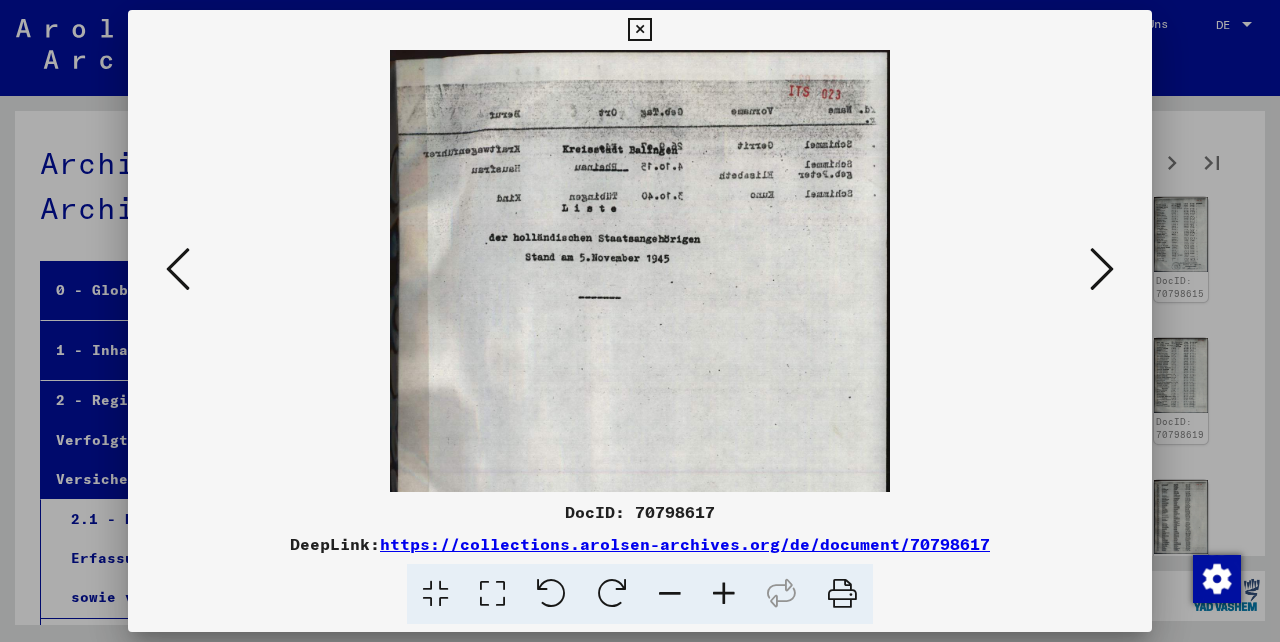 click at bounding box center (724, 594) 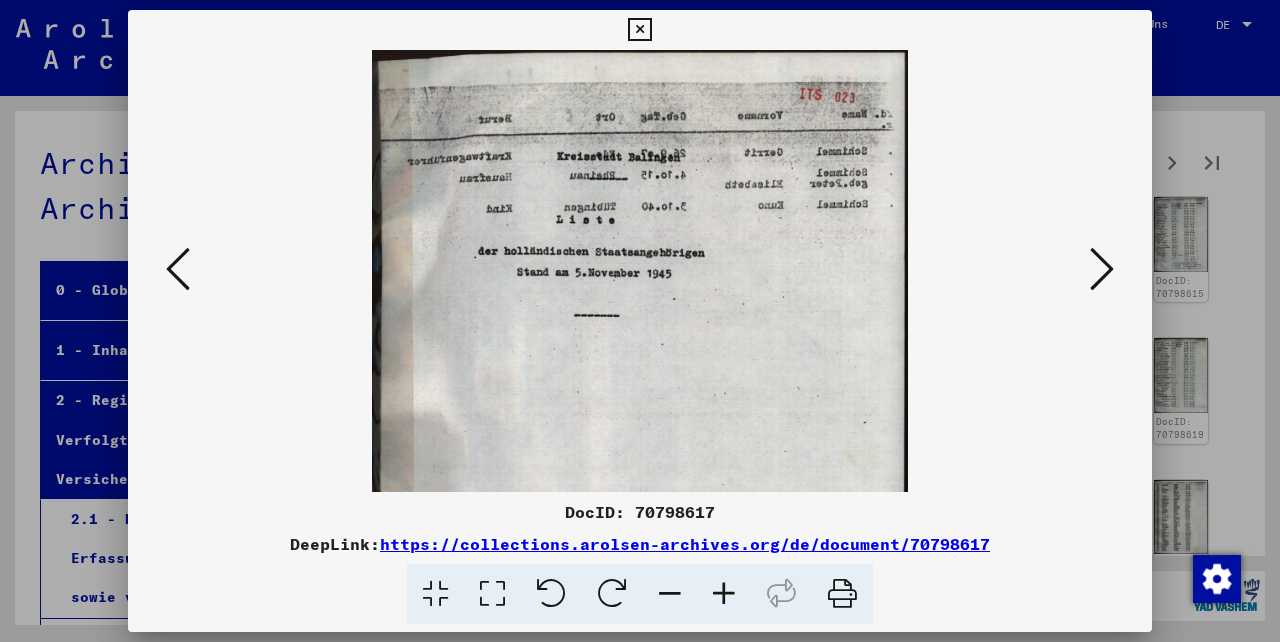 click at bounding box center (724, 594) 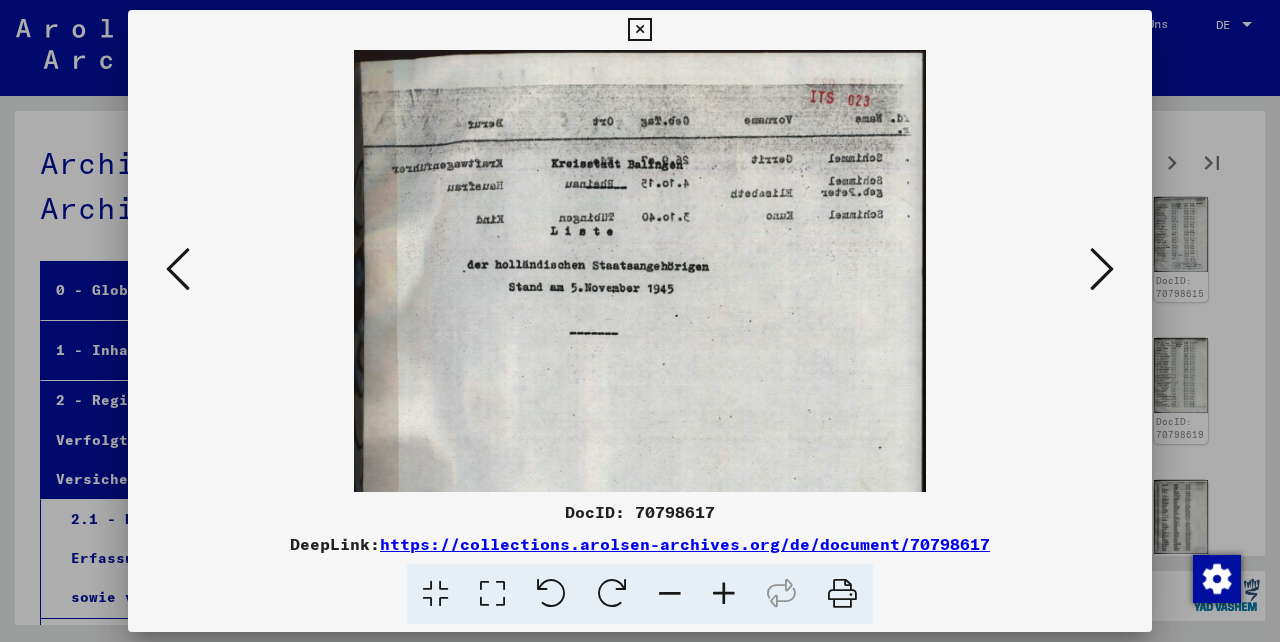click at bounding box center [724, 594] 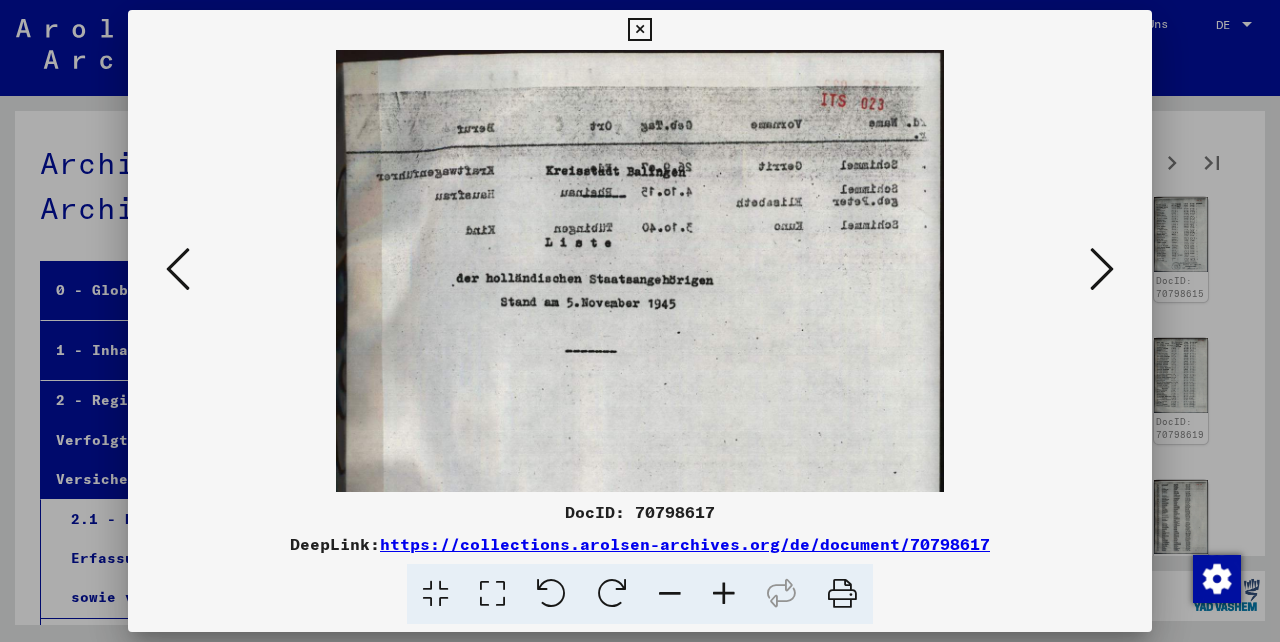 click at bounding box center [724, 594] 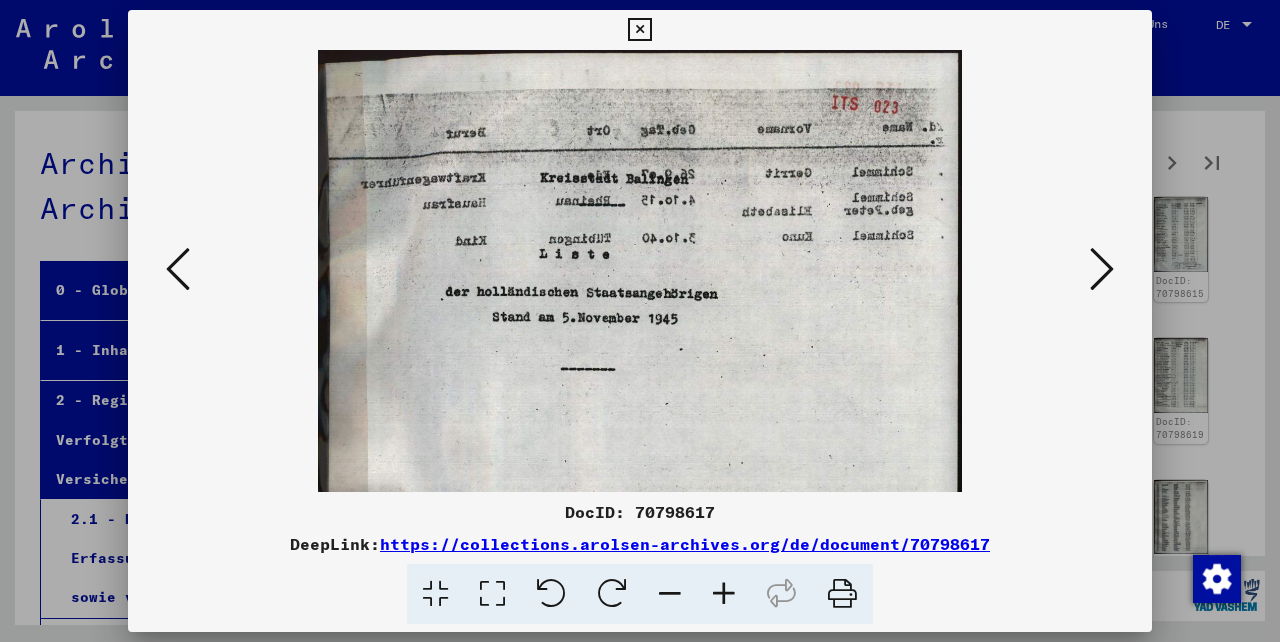 click at bounding box center [670, 594] 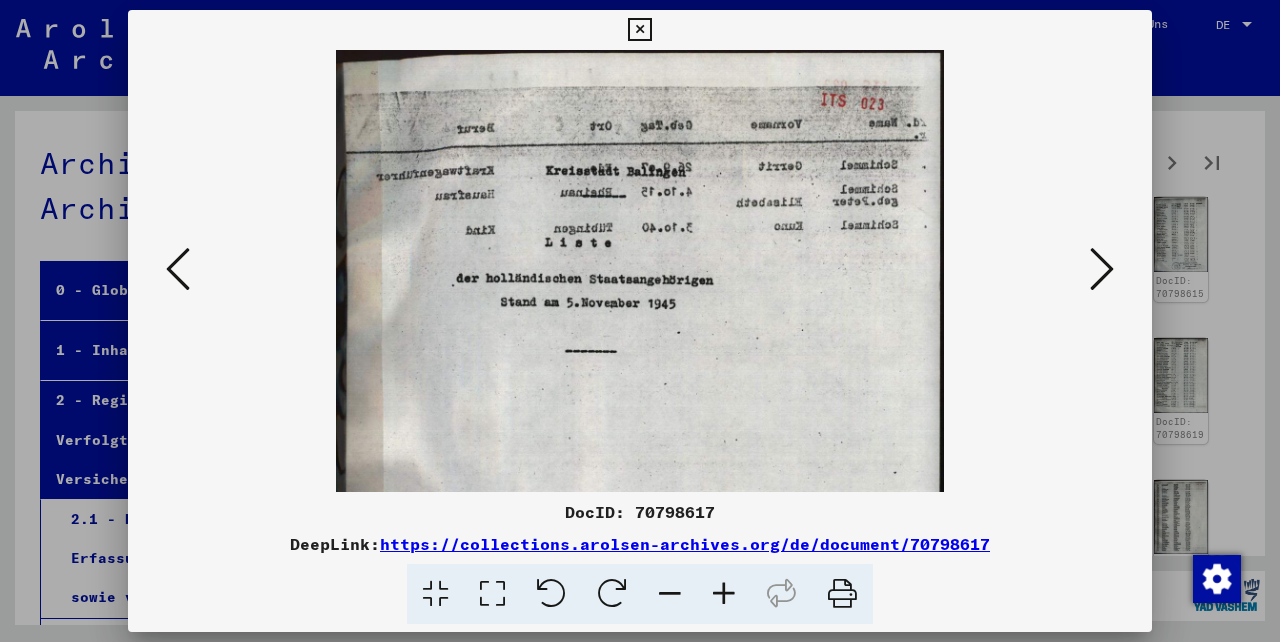 click at bounding box center [670, 594] 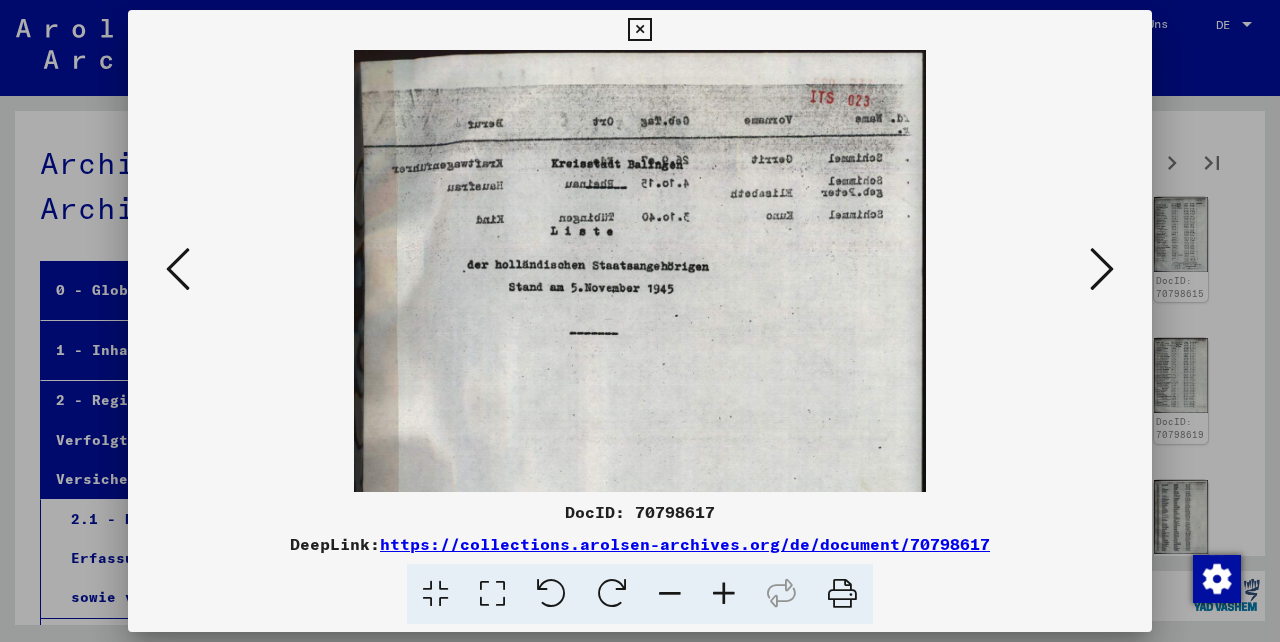 click at bounding box center (670, 594) 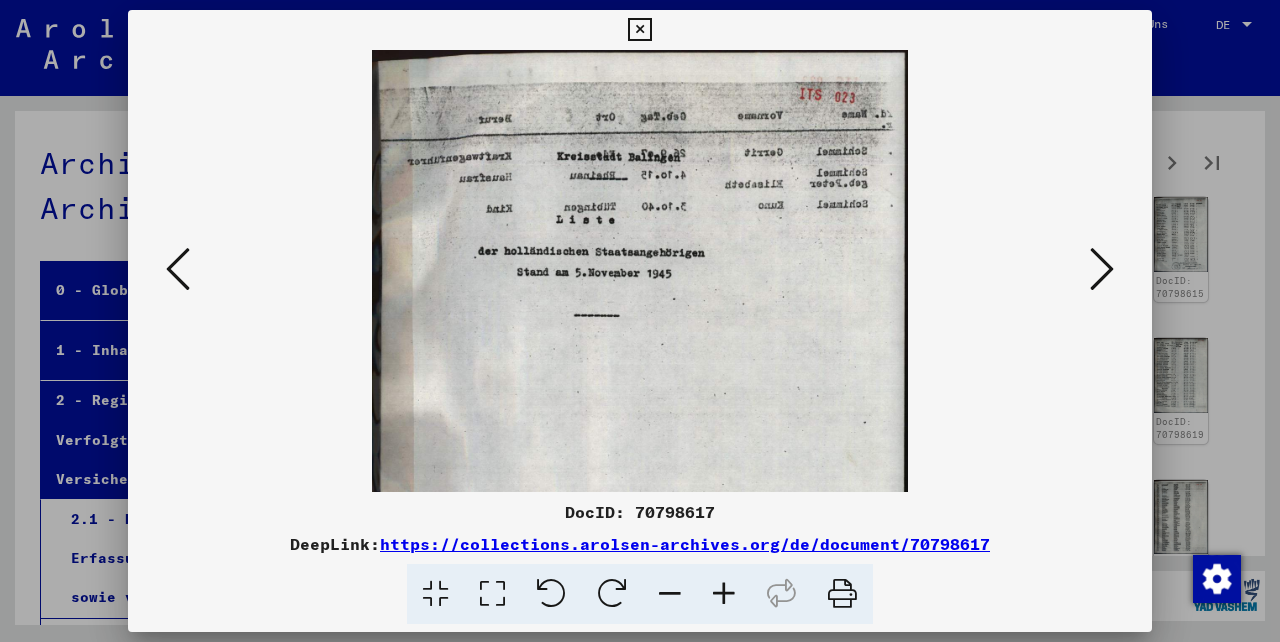 click at bounding box center (670, 594) 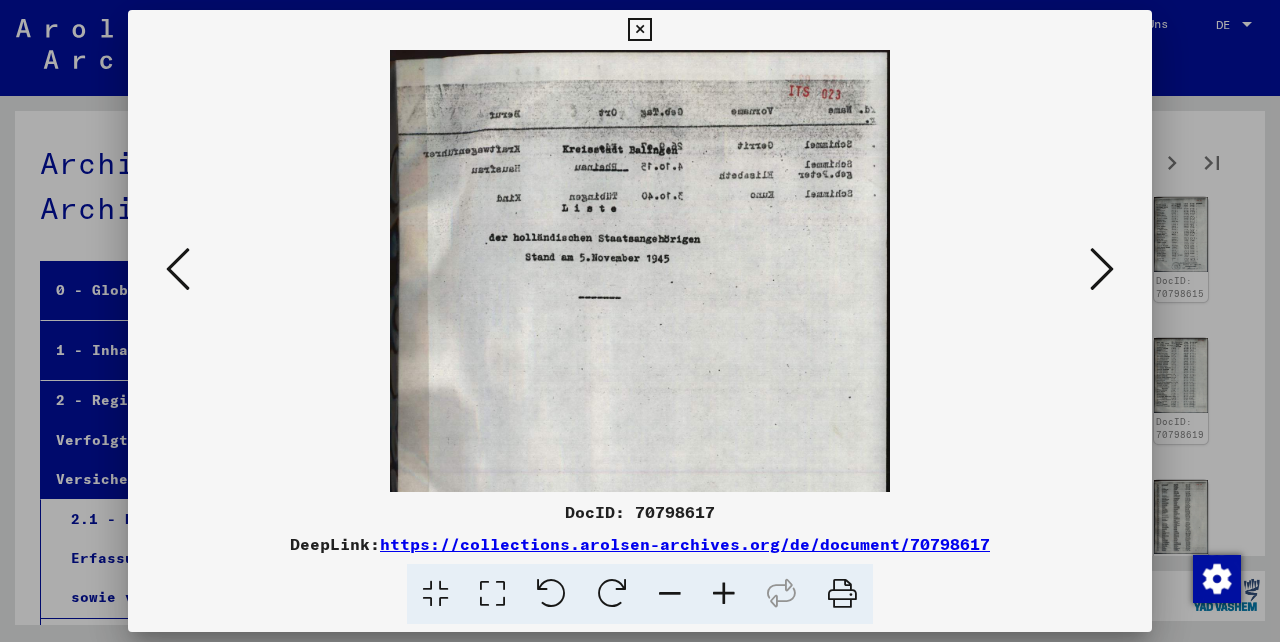 click at bounding box center [670, 594] 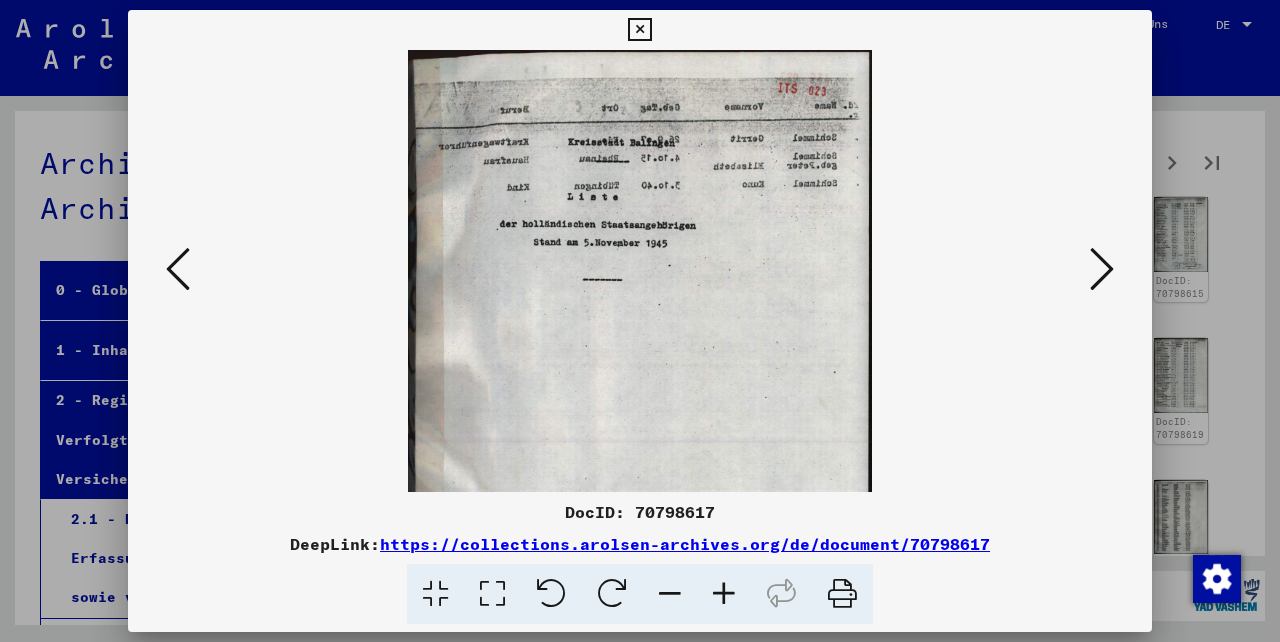 click at bounding box center (670, 594) 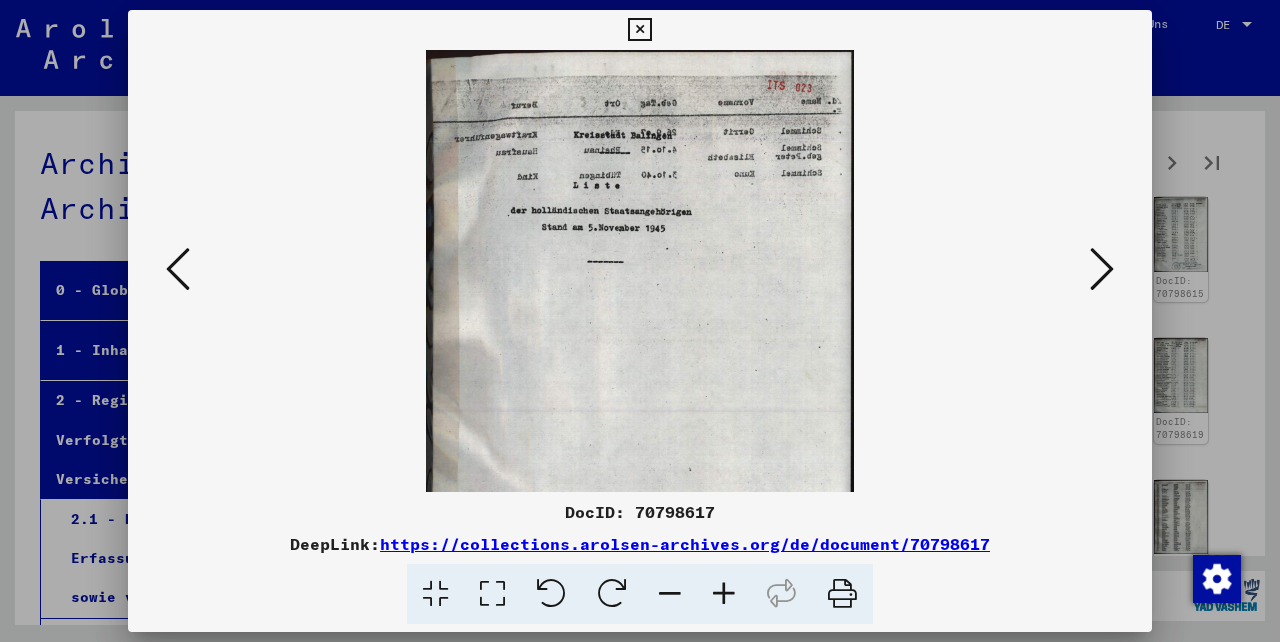 click at bounding box center (670, 594) 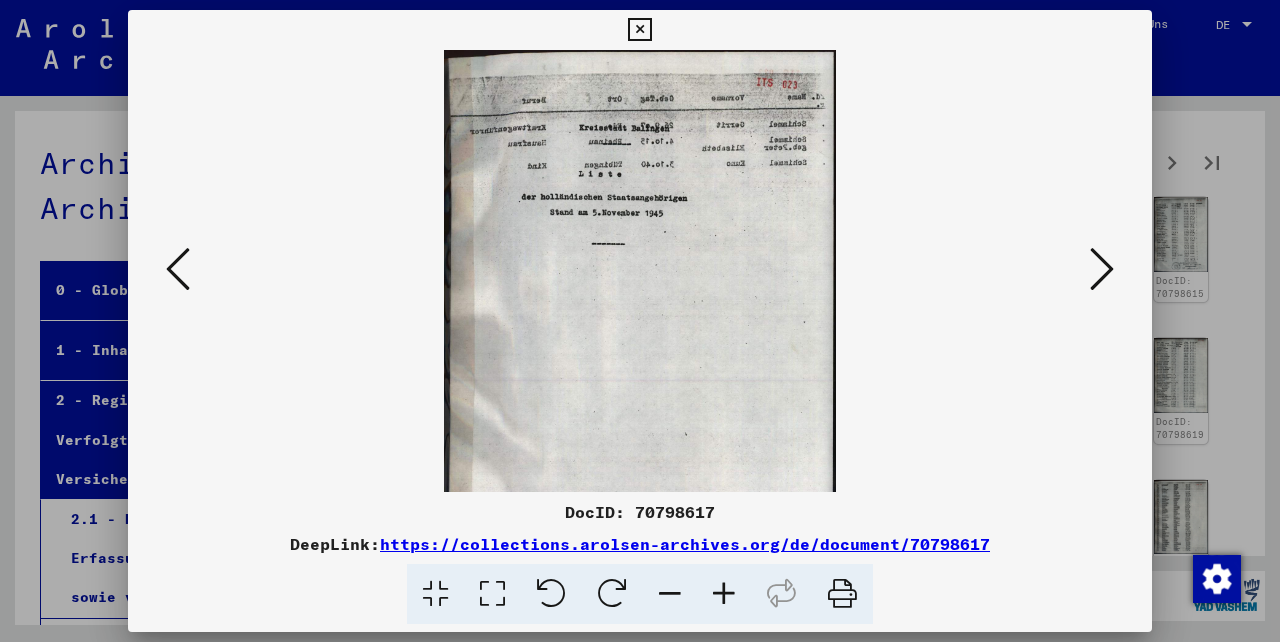 click at bounding box center (670, 594) 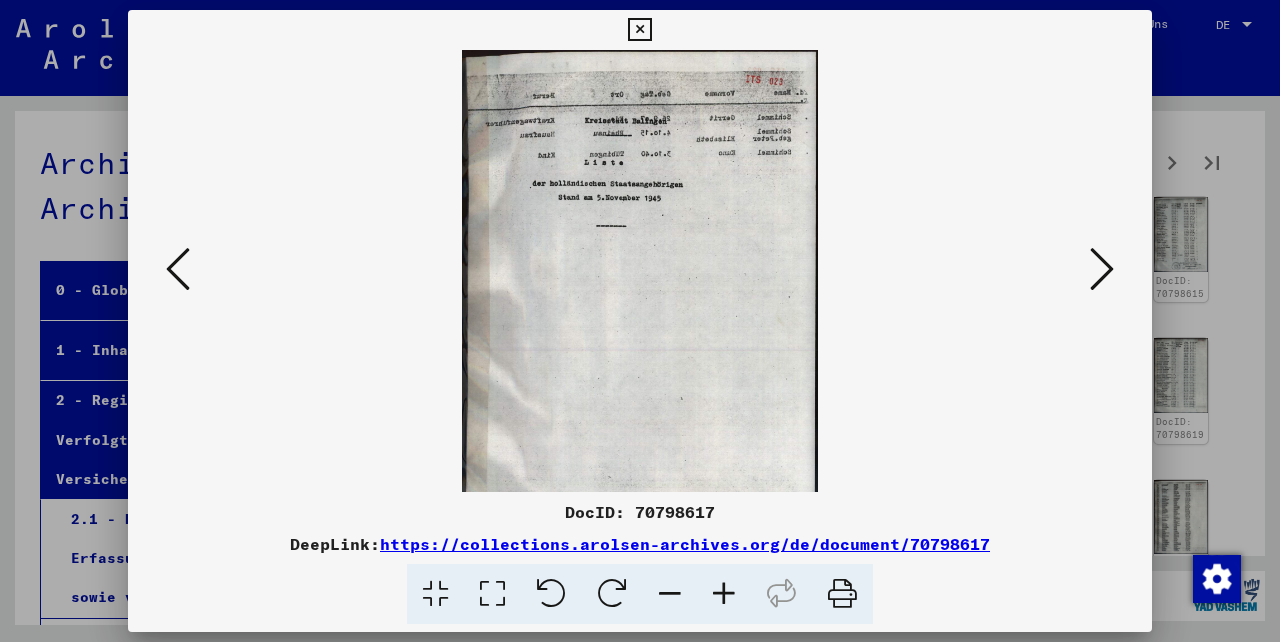 click at bounding box center (670, 594) 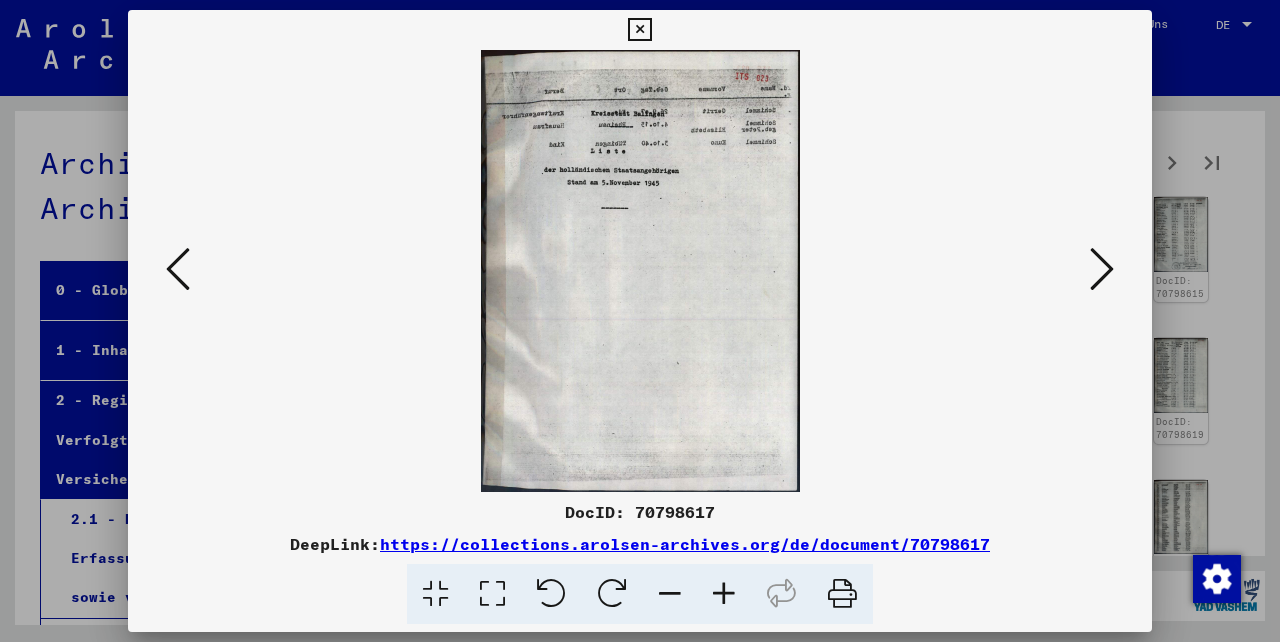 click at bounding box center (1102, 269) 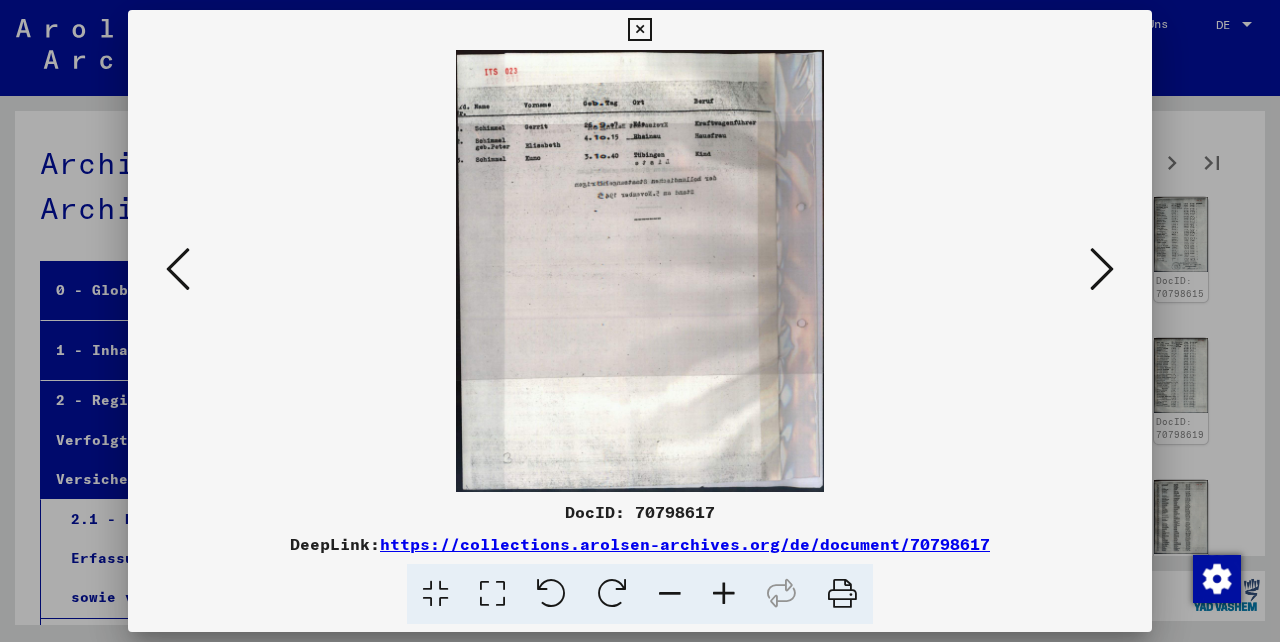 click at bounding box center (724, 594) 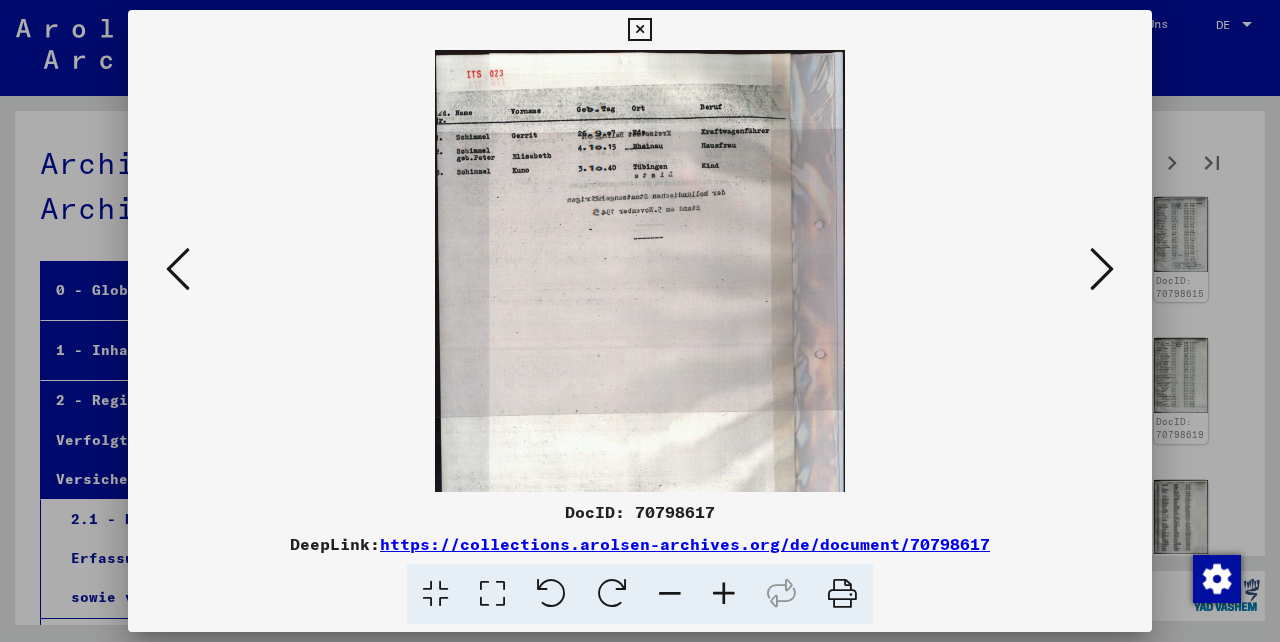 click at bounding box center [724, 594] 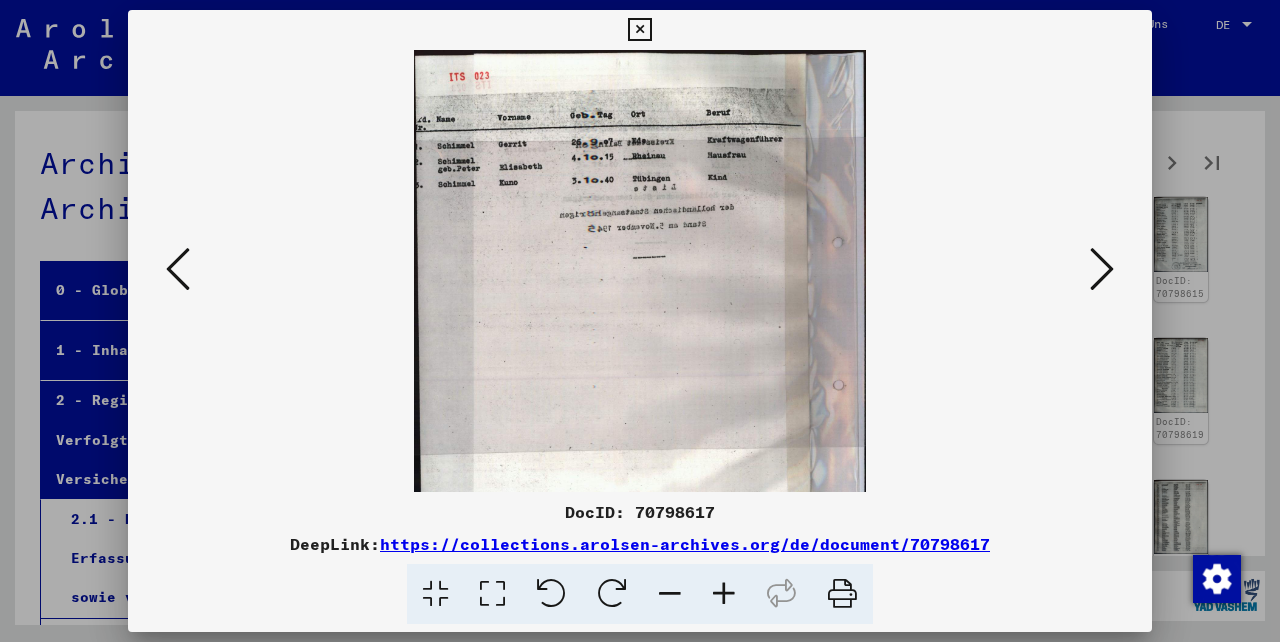 click at bounding box center [724, 594] 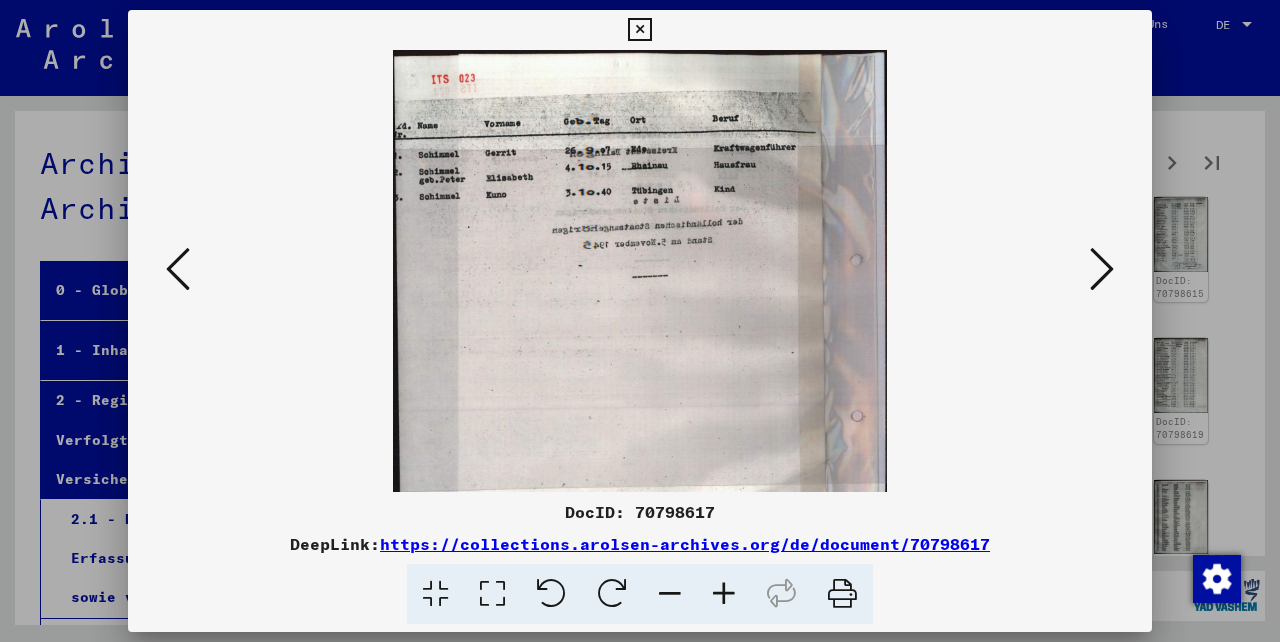 click at bounding box center (724, 594) 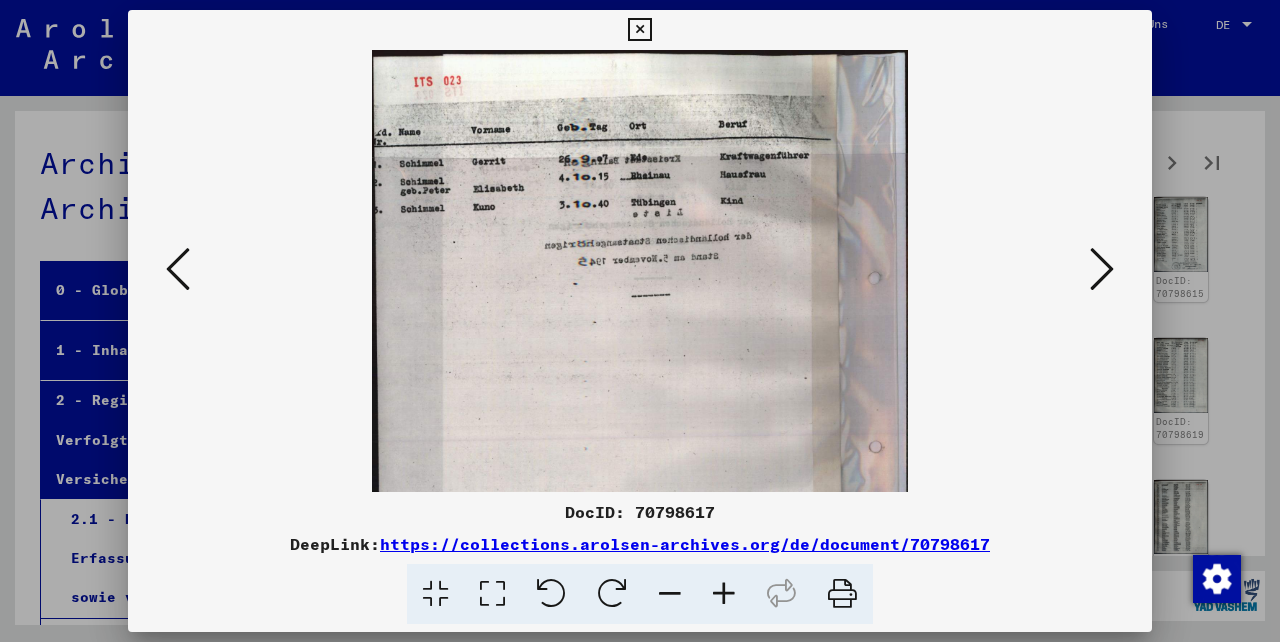 click at bounding box center [724, 594] 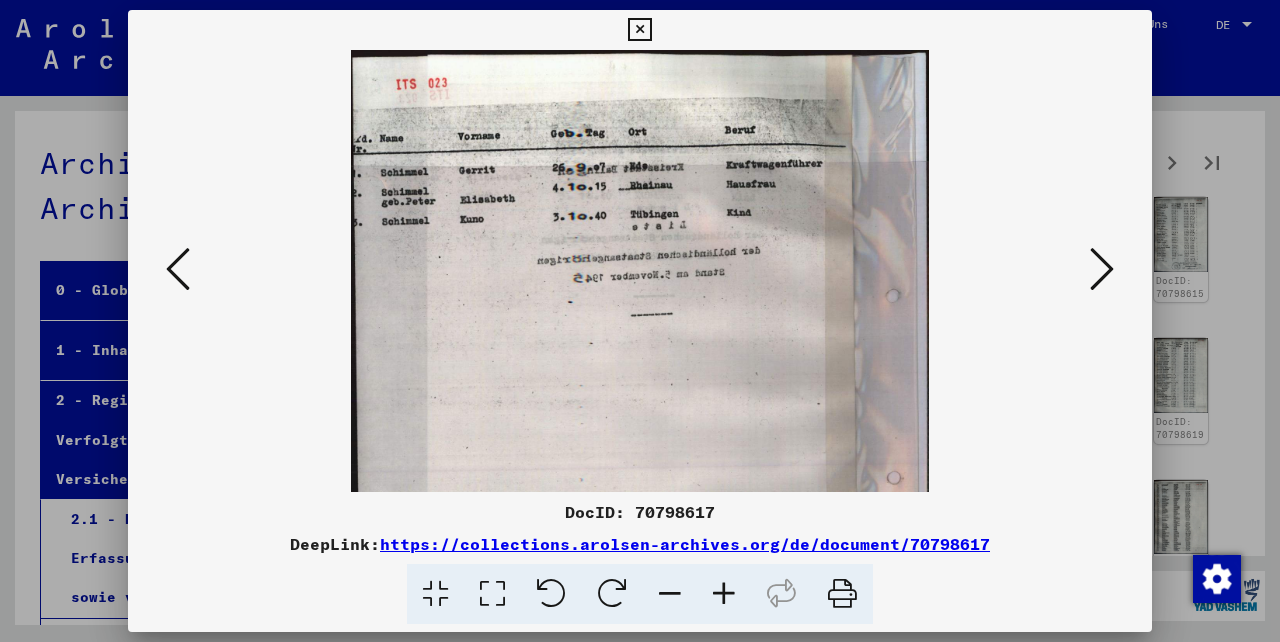 click at bounding box center (724, 594) 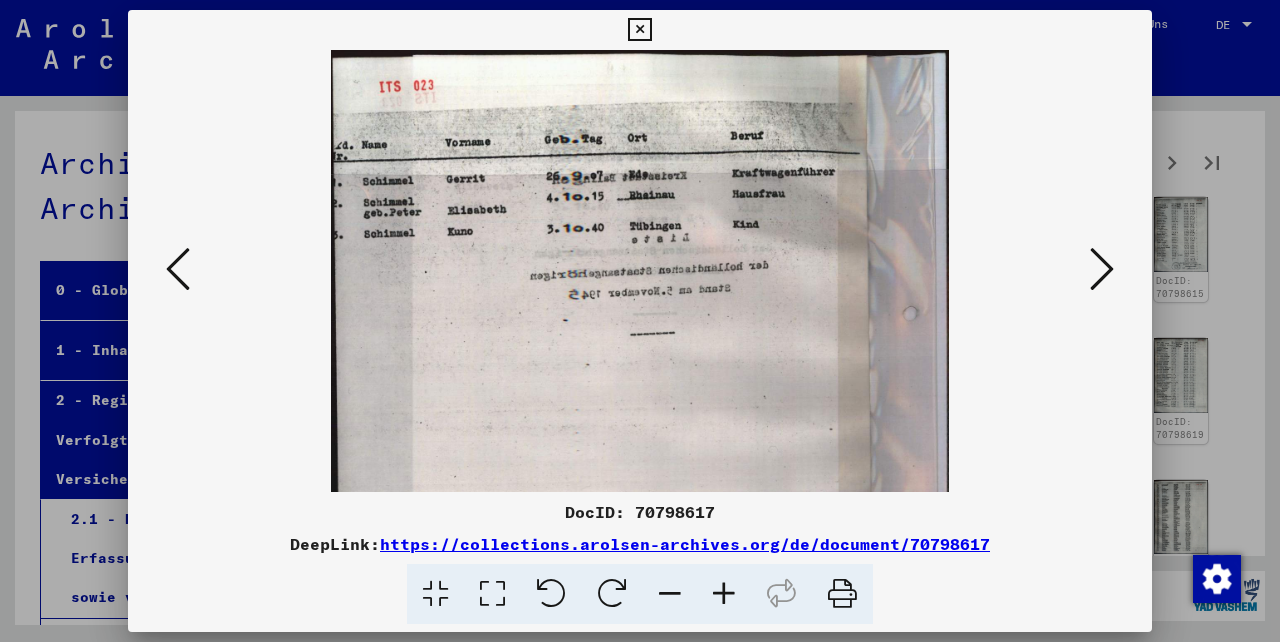 click at bounding box center (670, 594) 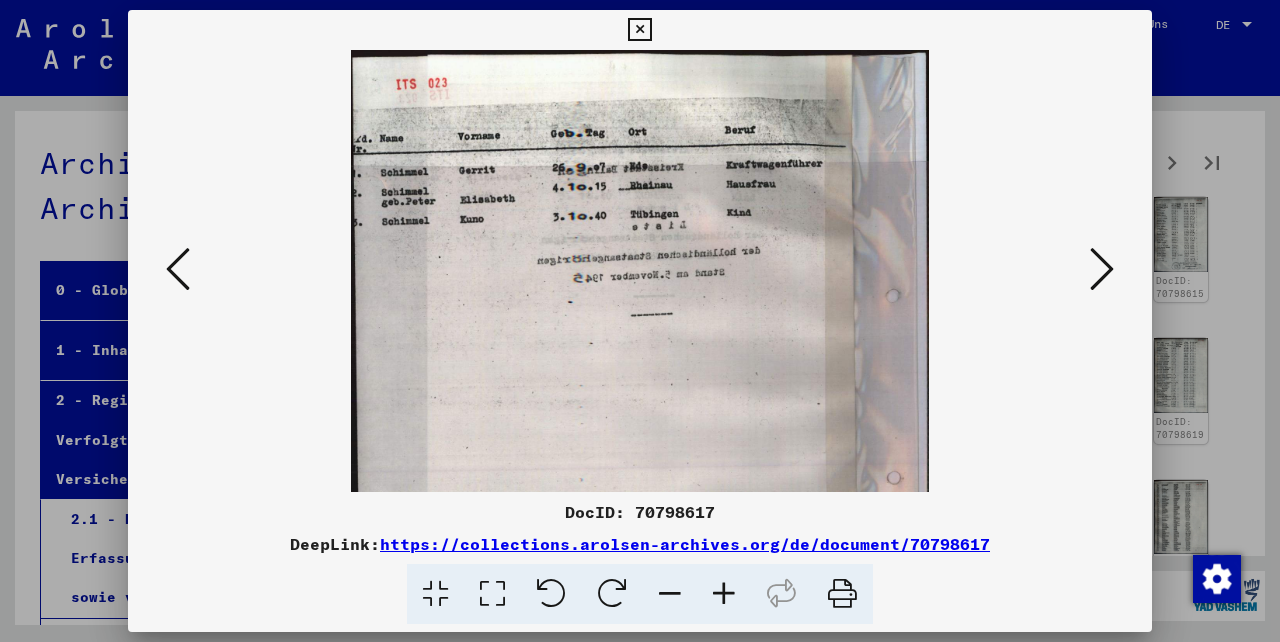 click at bounding box center [670, 594] 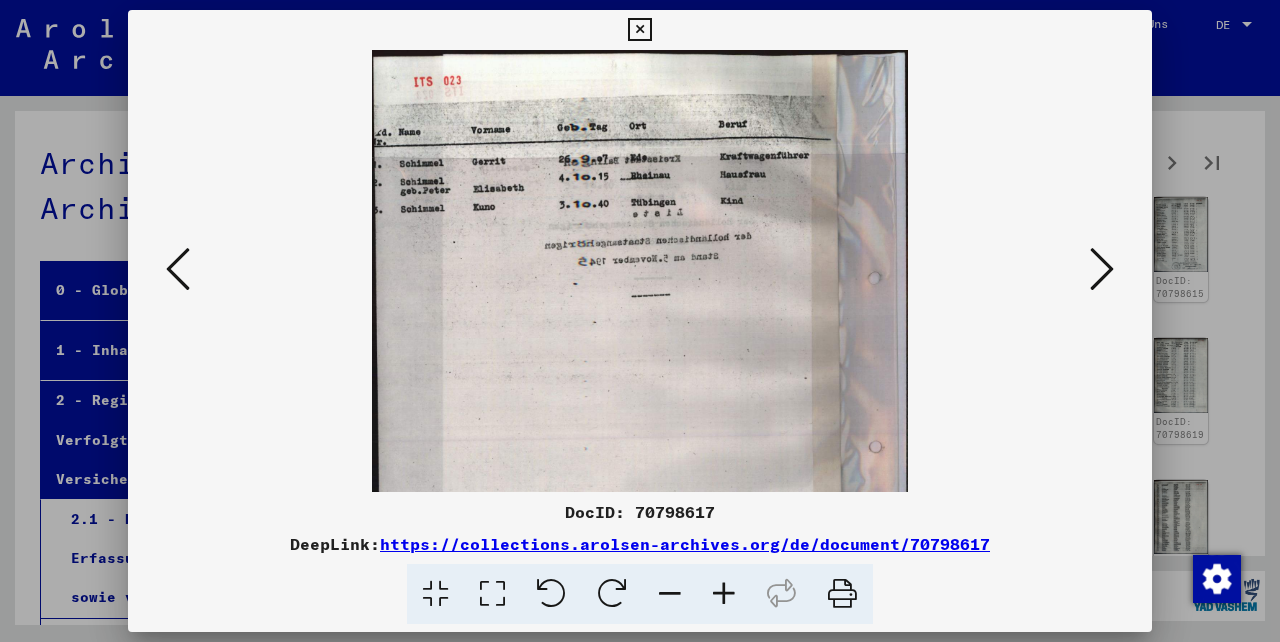click at bounding box center [670, 594] 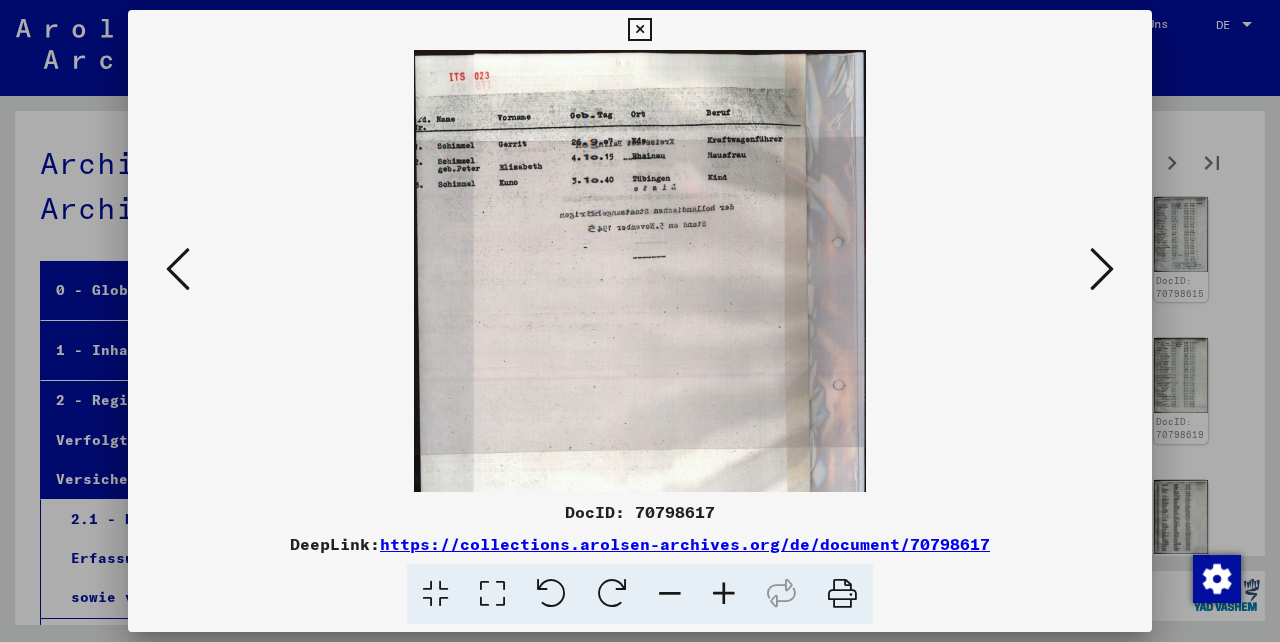click at bounding box center (670, 594) 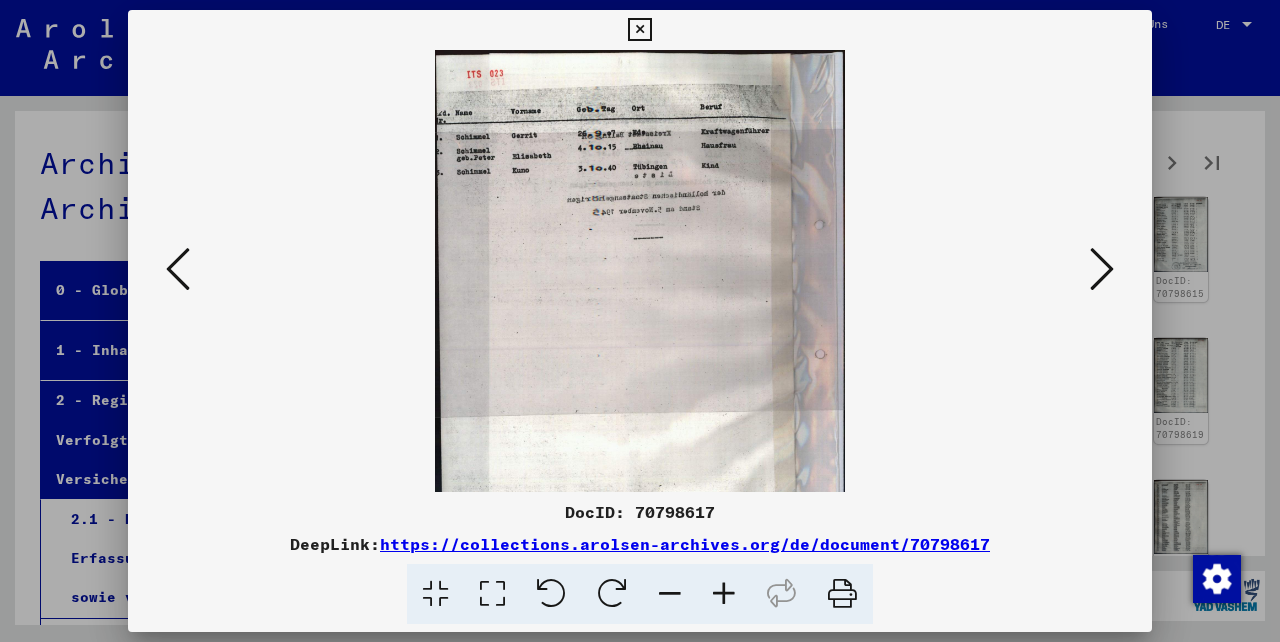 click at bounding box center [670, 594] 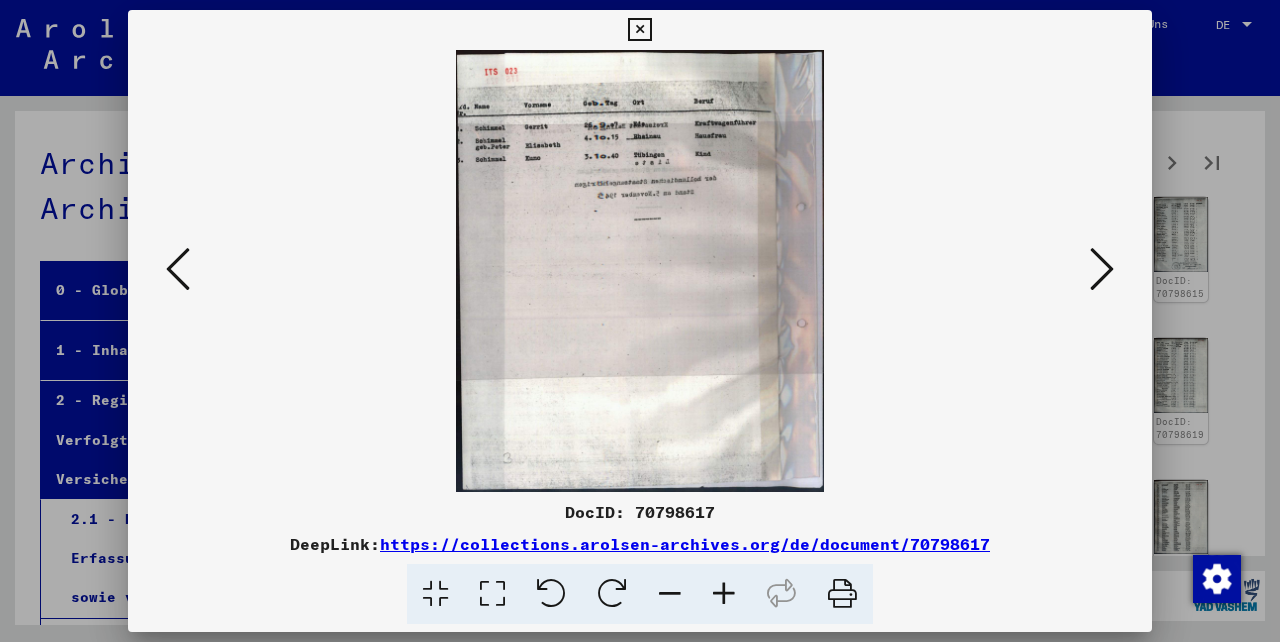click at bounding box center [670, 594] 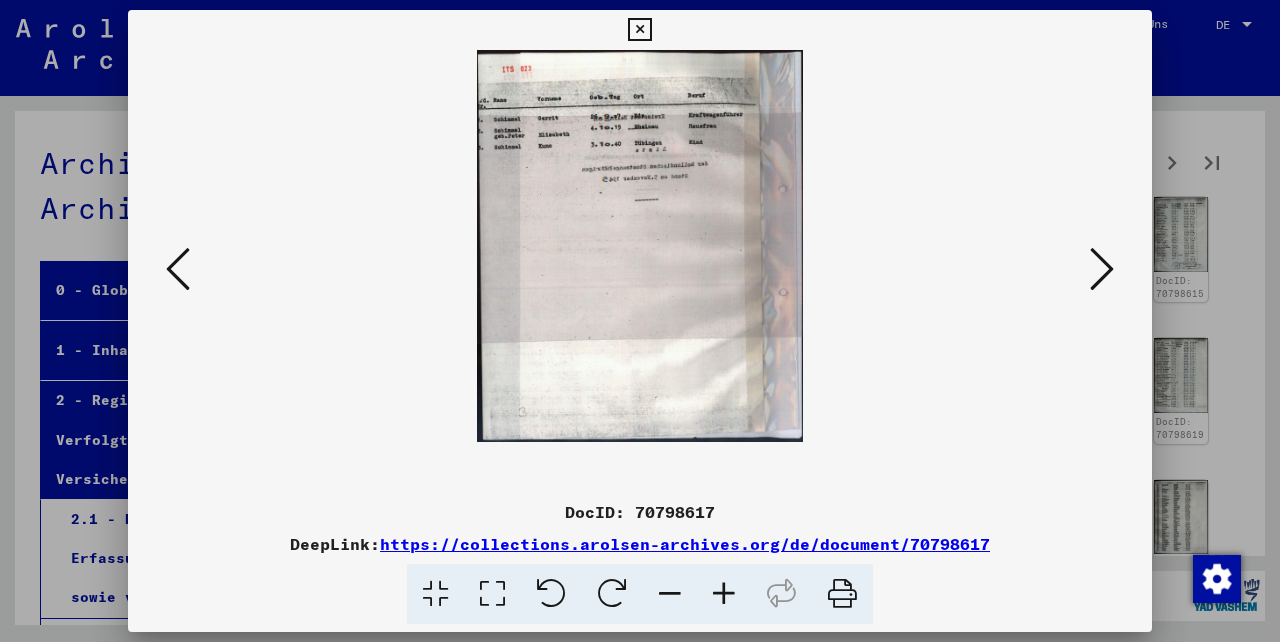click at bounding box center (1102, 269) 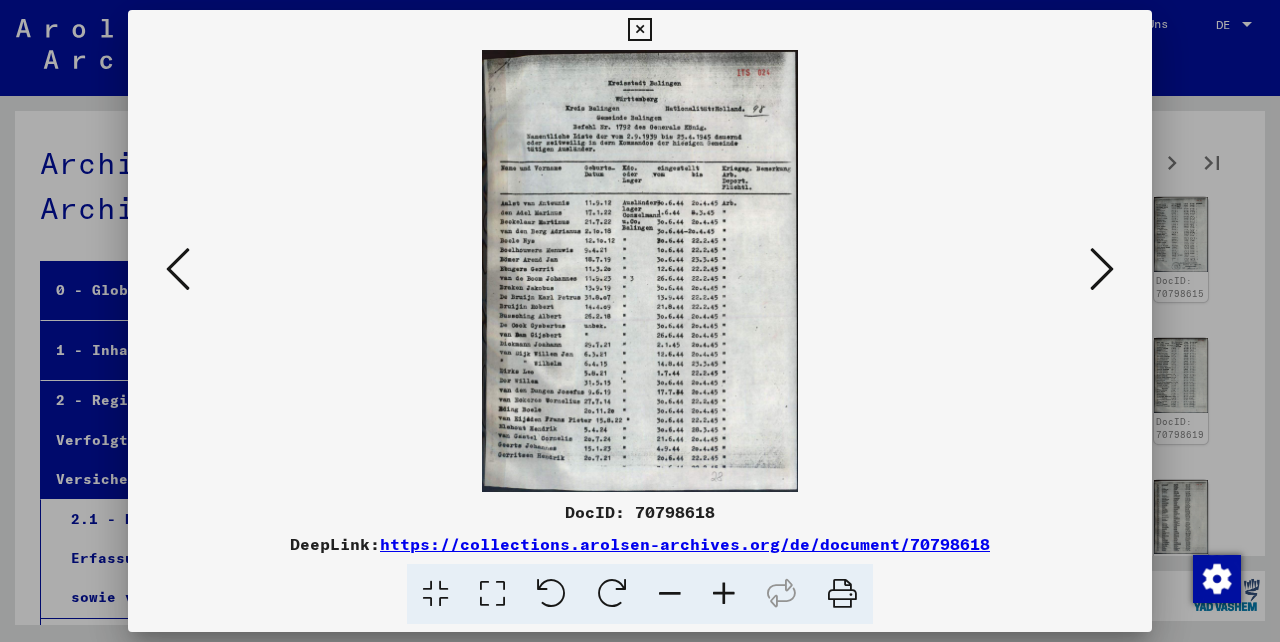 click at bounding box center (178, 269) 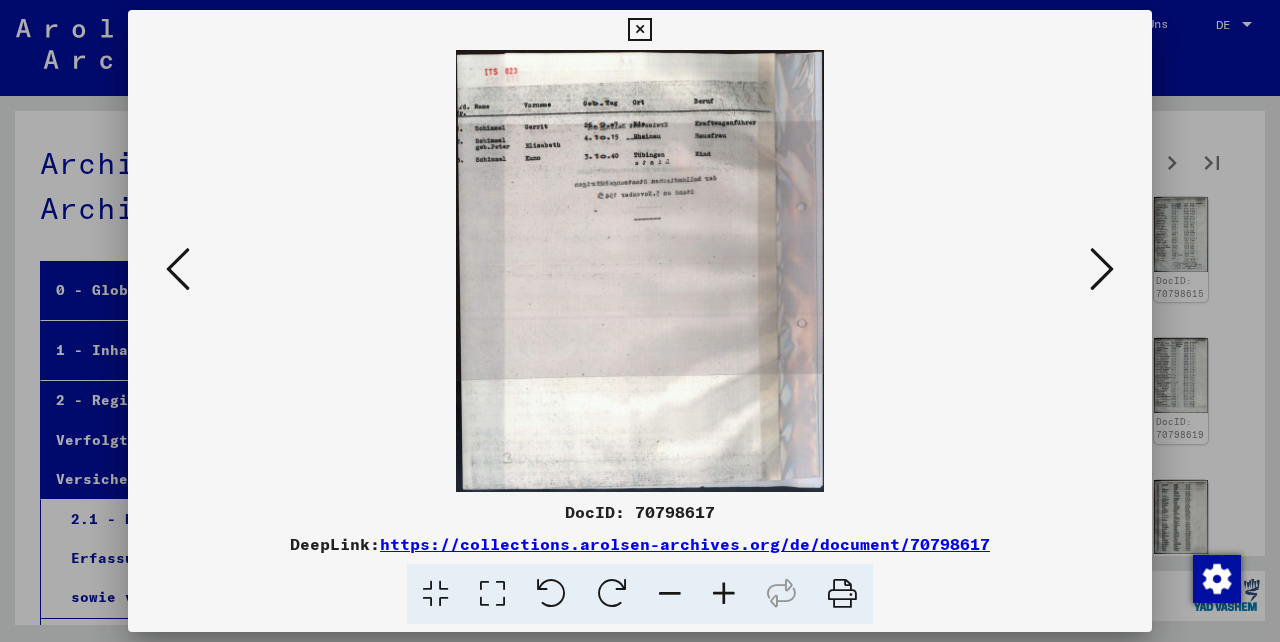 click at bounding box center [178, 269] 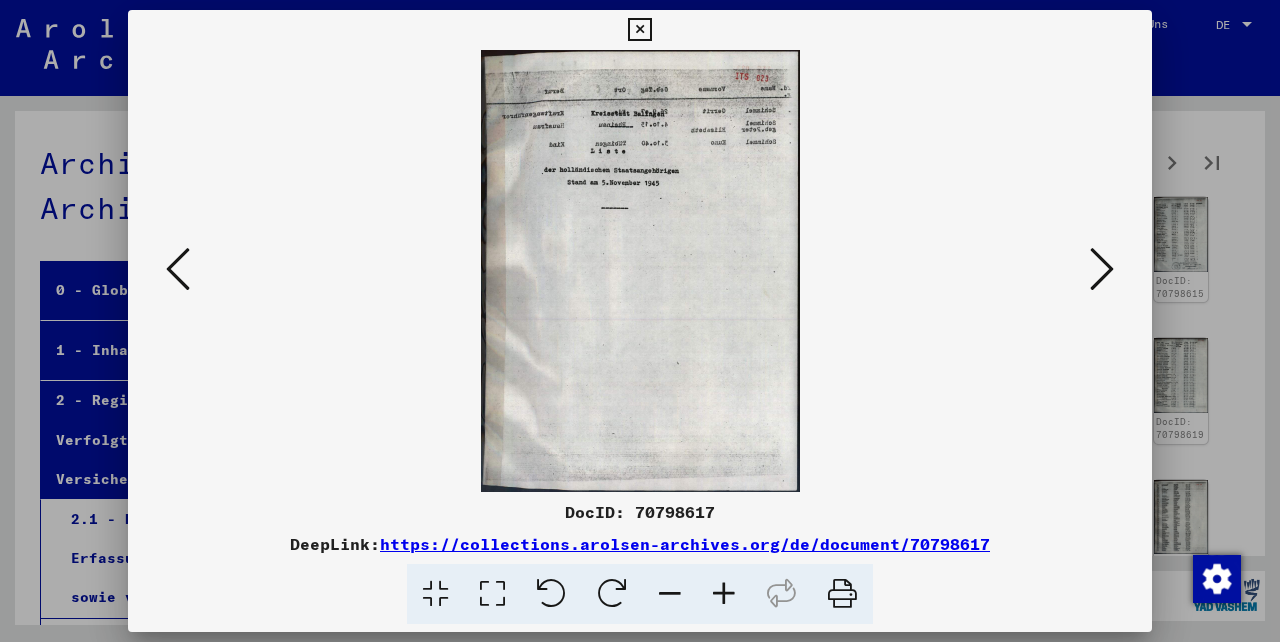 click at bounding box center [178, 269] 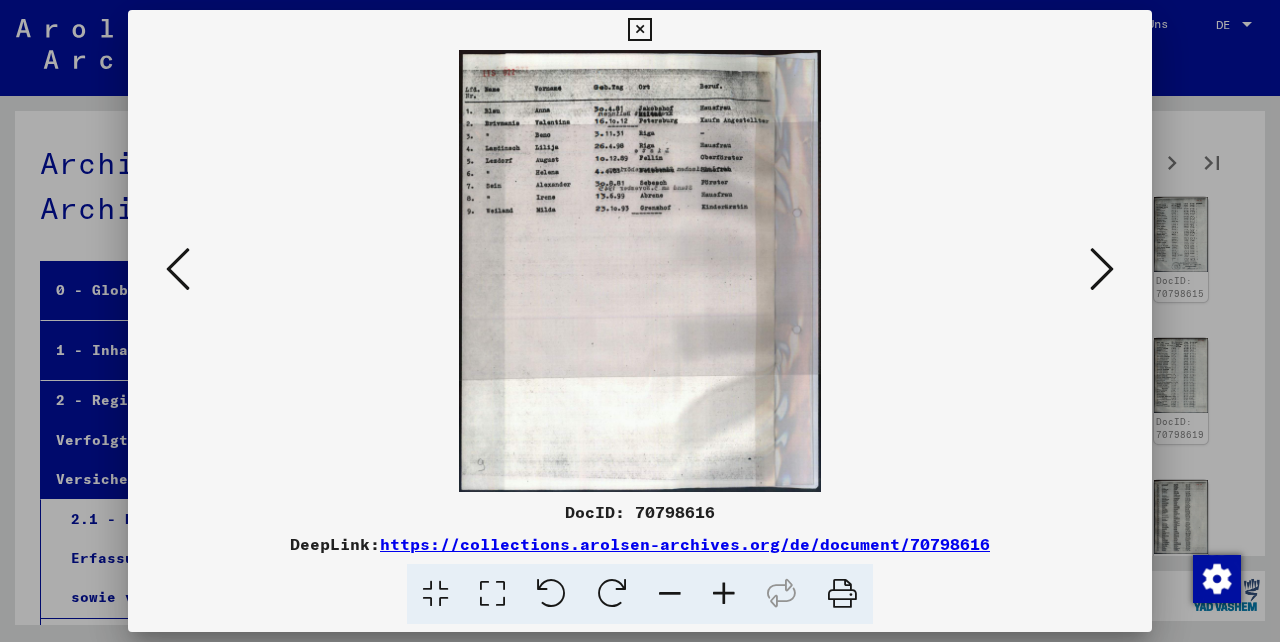 click at bounding box center [178, 269] 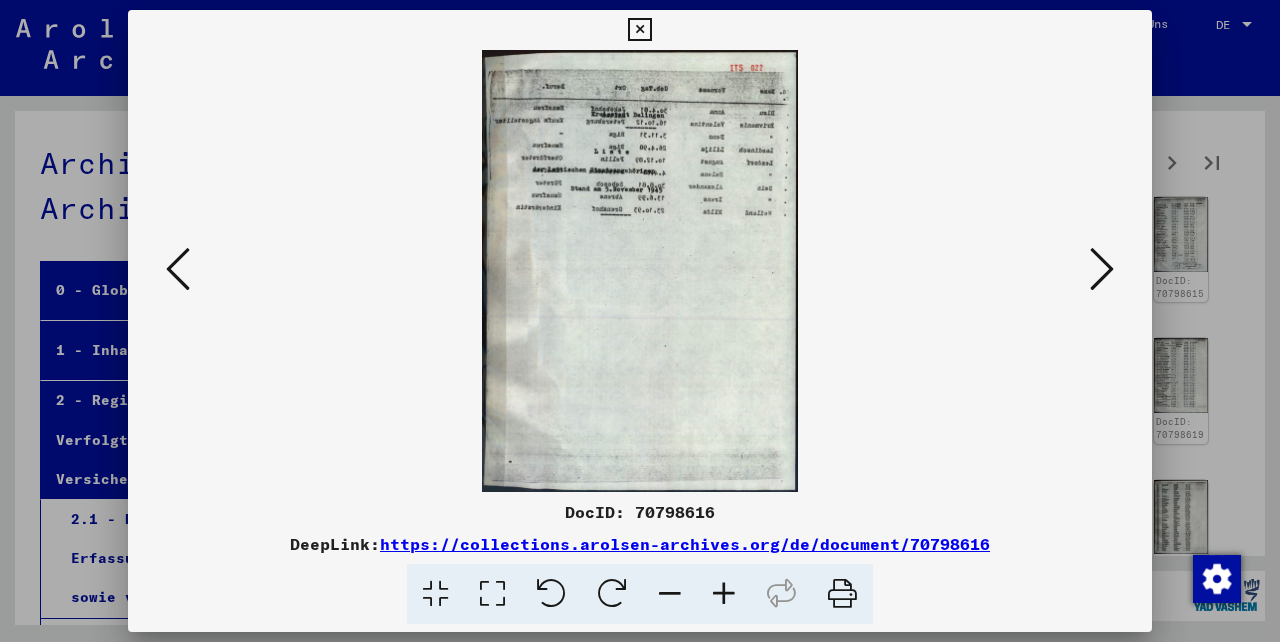click at bounding box center (178, 269) 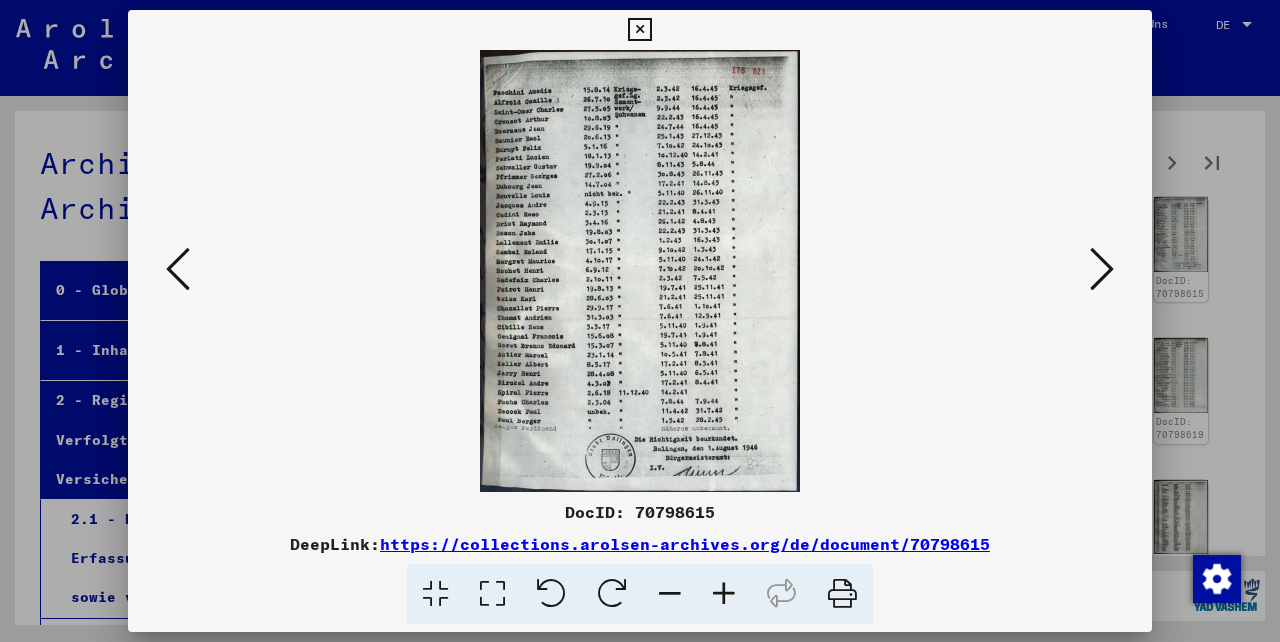 click at bounding box center [178, 269] 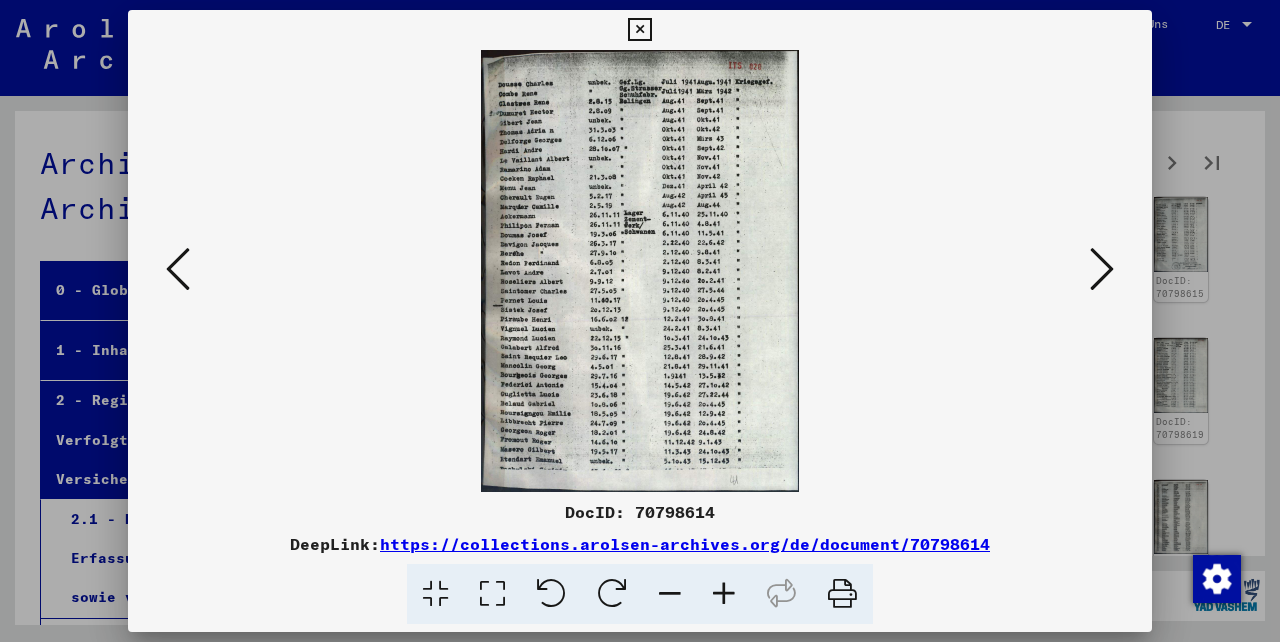 click at bounding box center [178, 269] 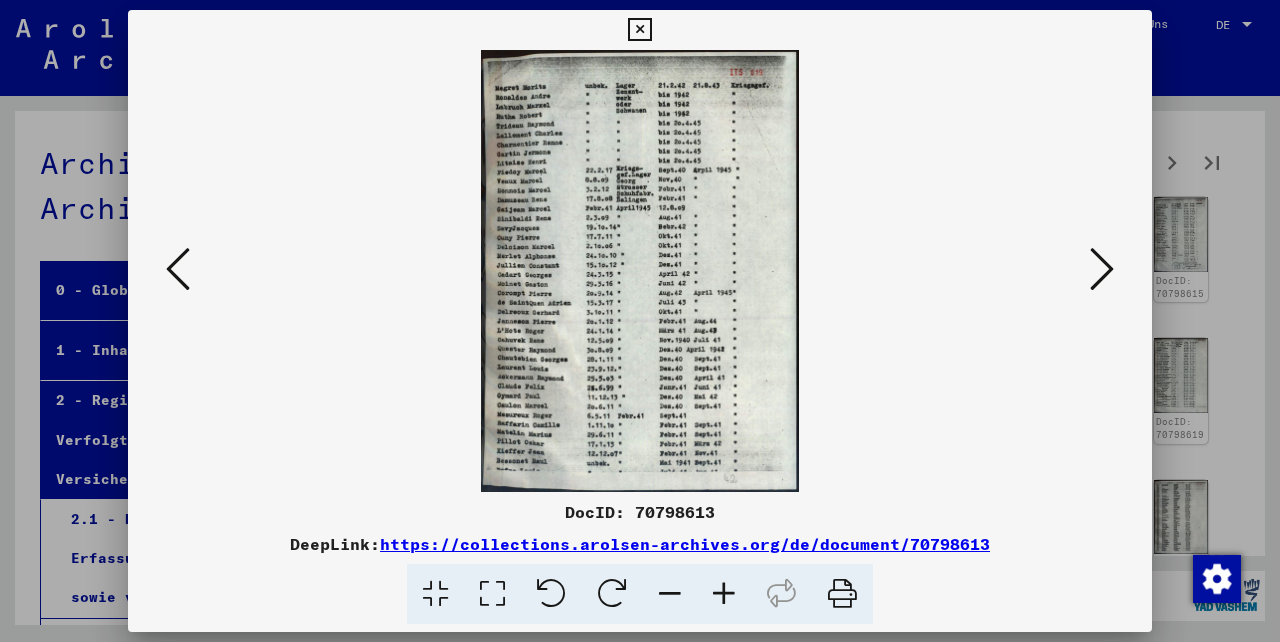 click at bounding box center [178, 269] 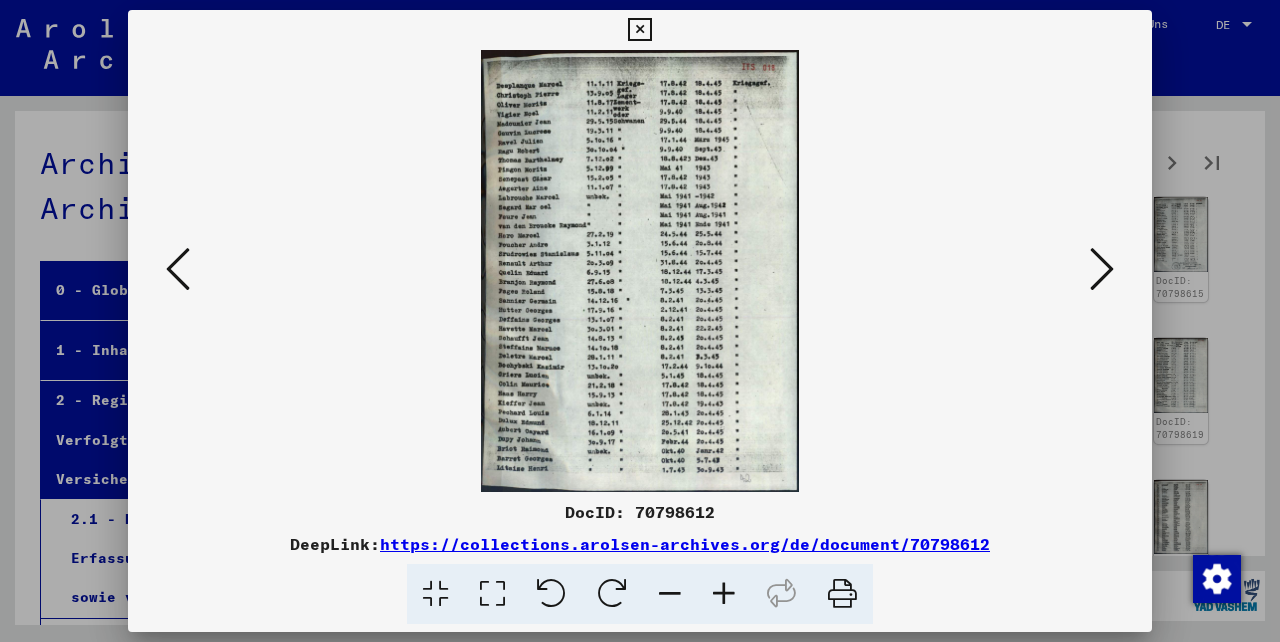 click at bounding box center [178, 269] 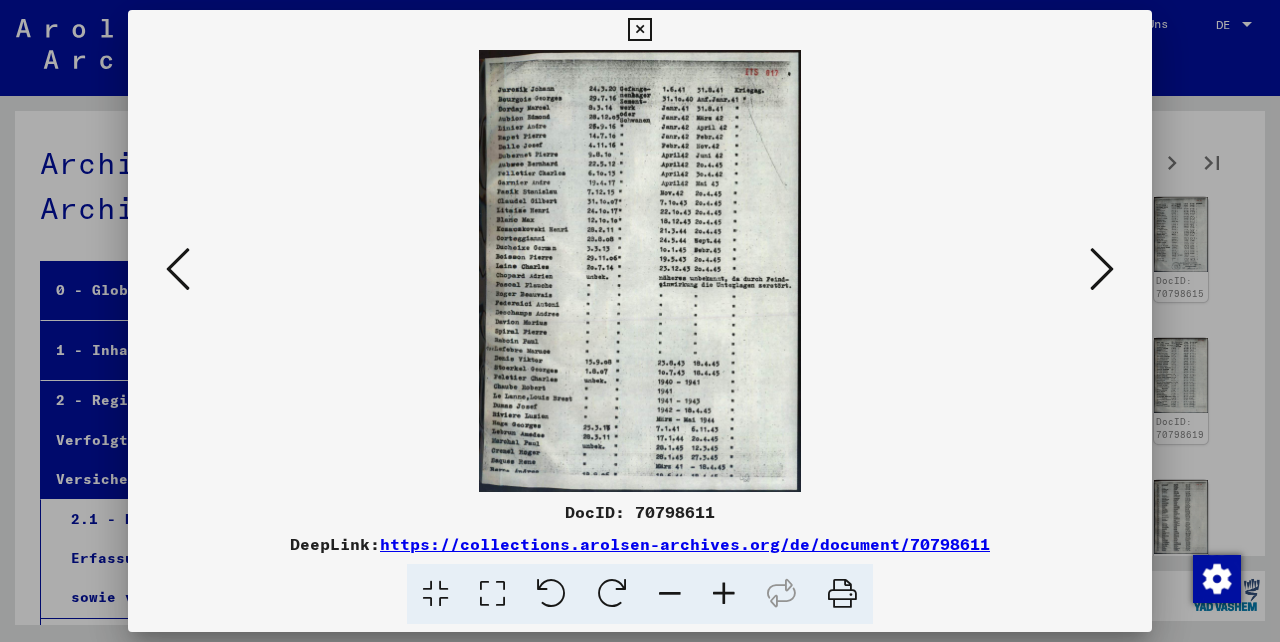 click at bounding box center [178, 269] 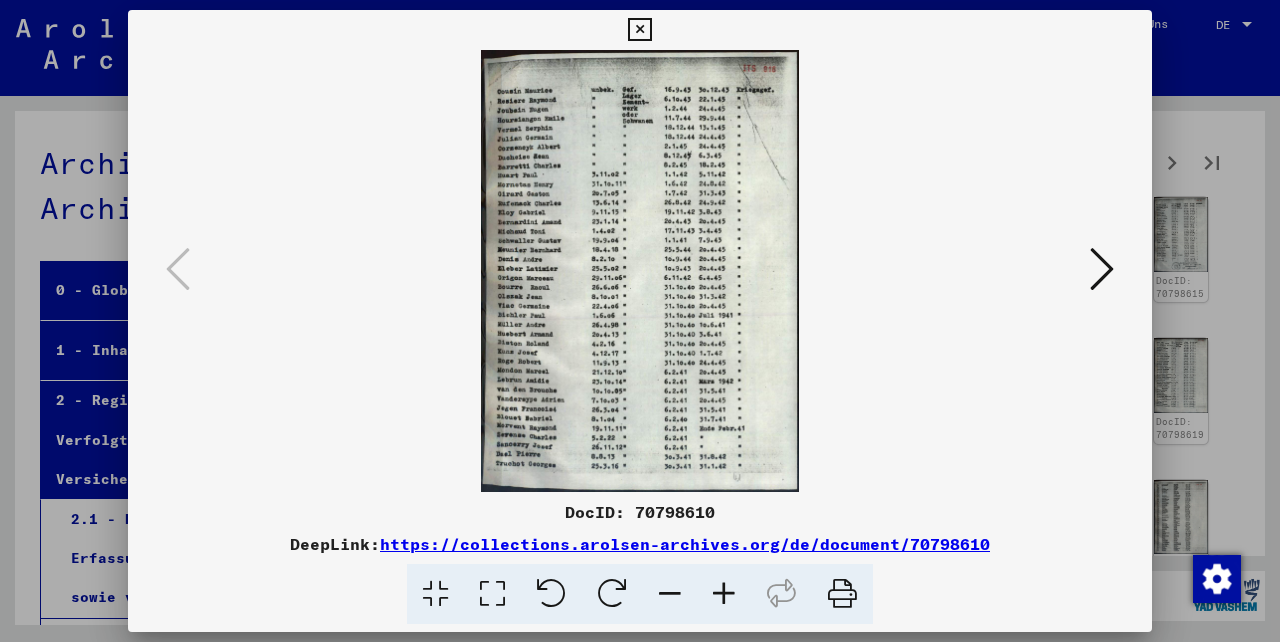 click at bounding box center (639, 30) 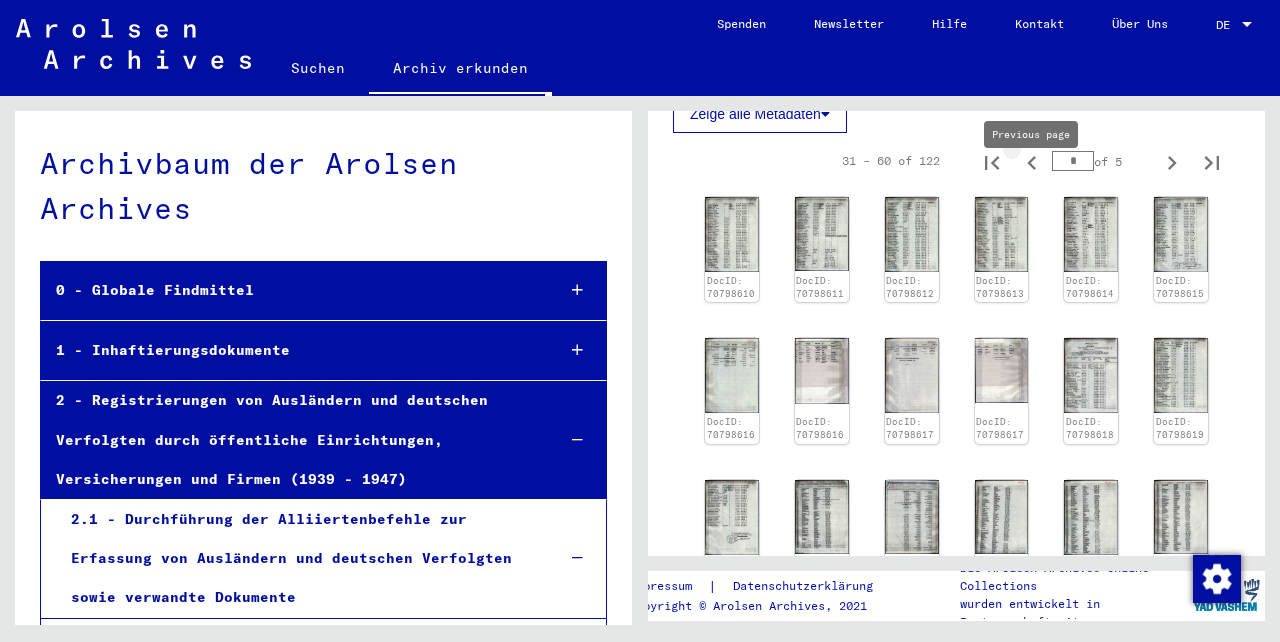 click 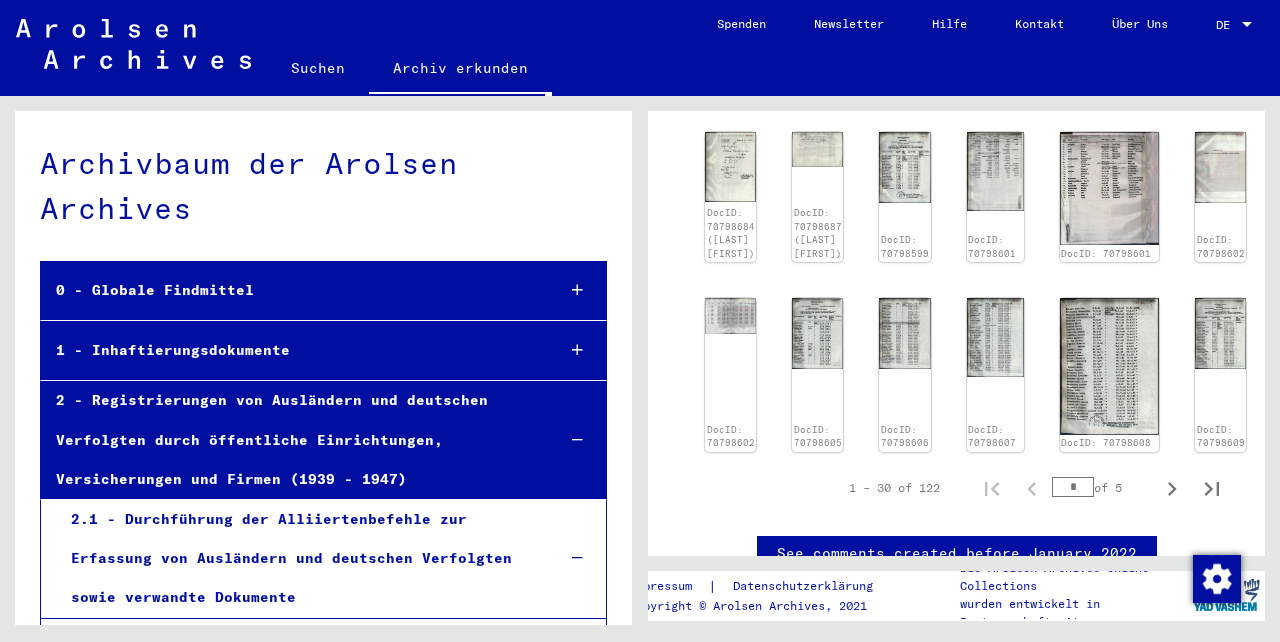 scroll, scrollTop: 1330, scrollLeft: 0, axis: vertical 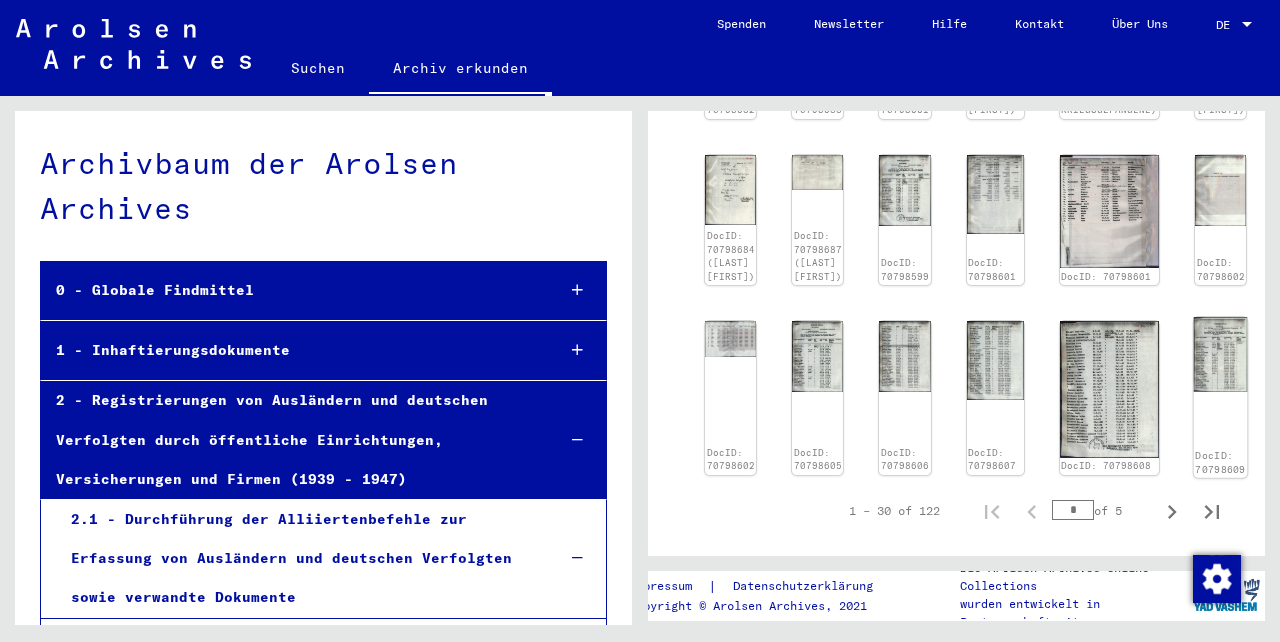 click 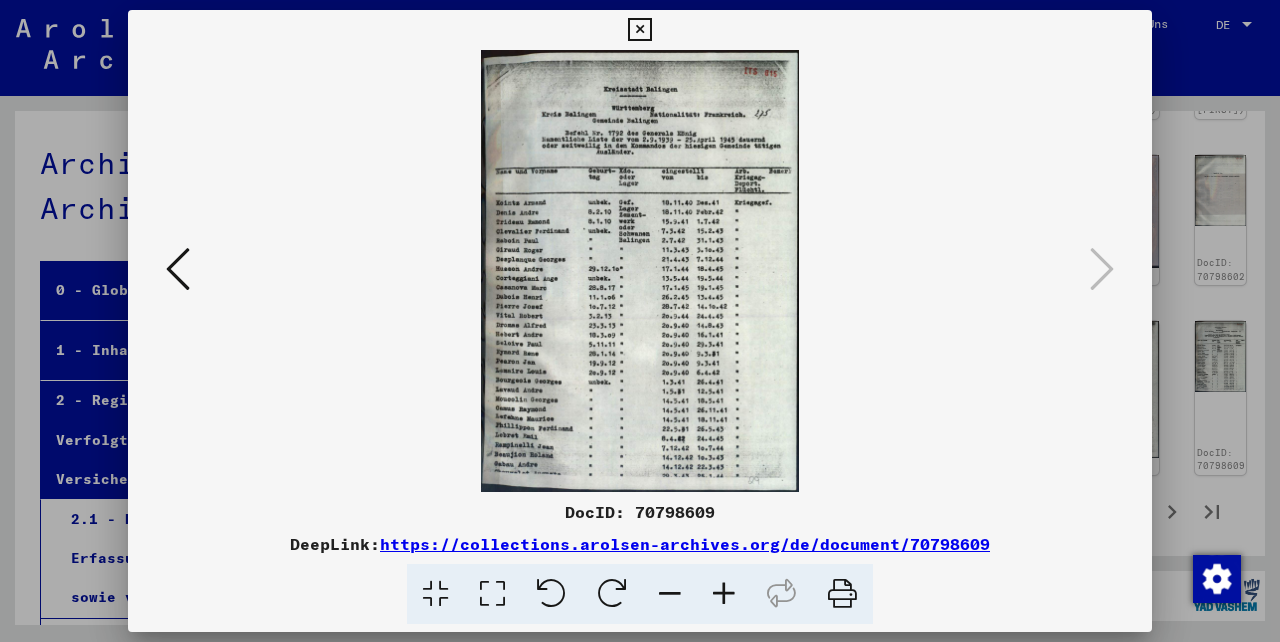click at bounding box center (724, 594) 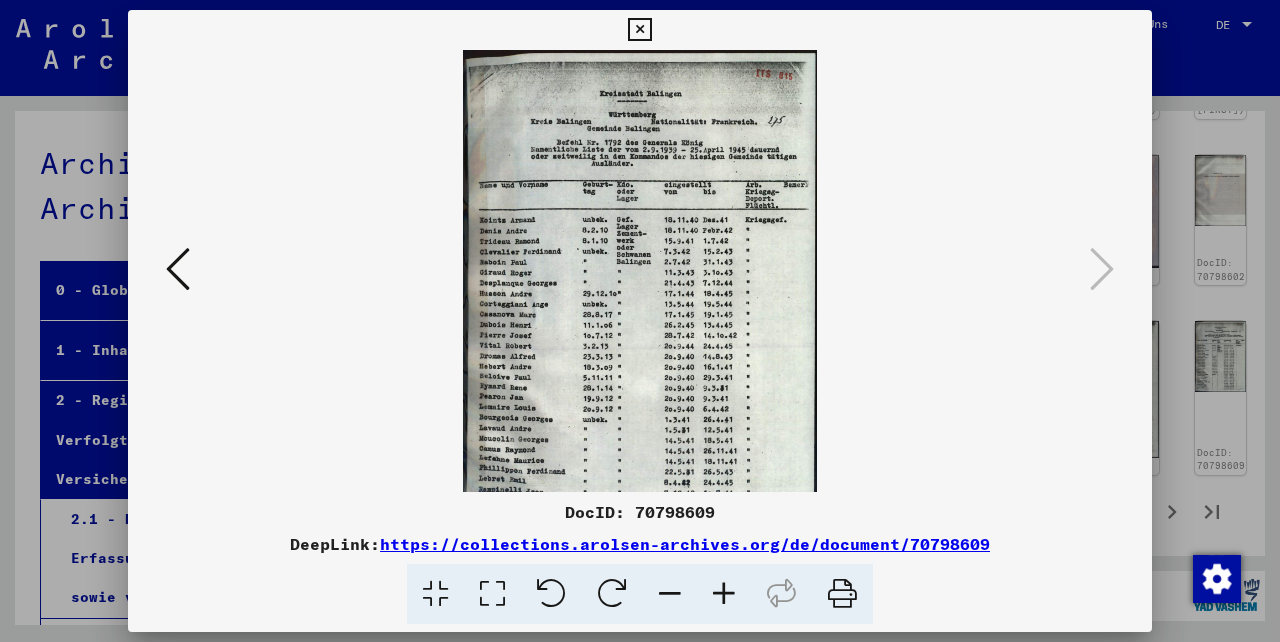 click at bounding box center [724, 594] 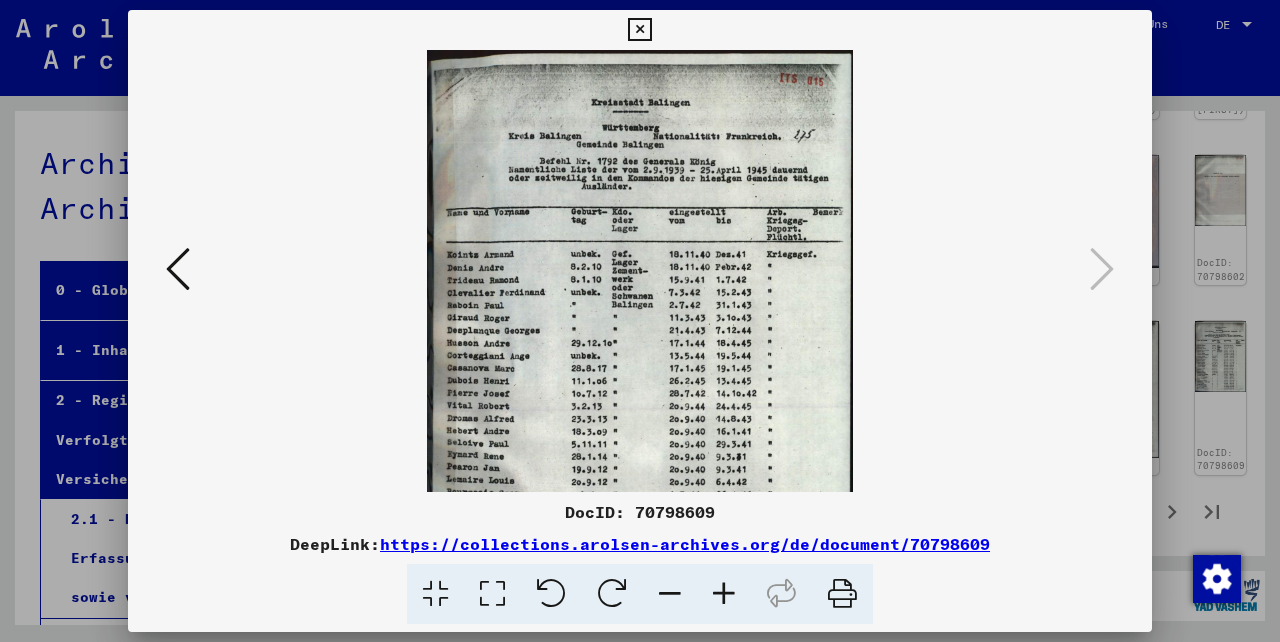 click at bounding box center [724, 594] 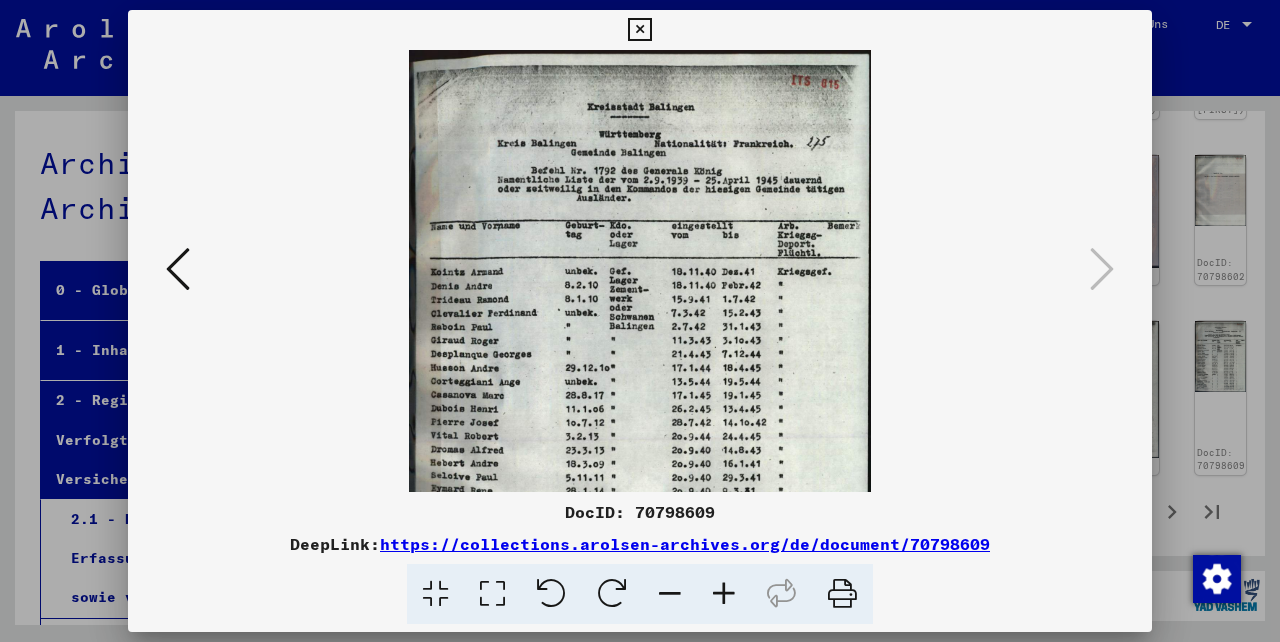 click at bounding box center [724, 594] 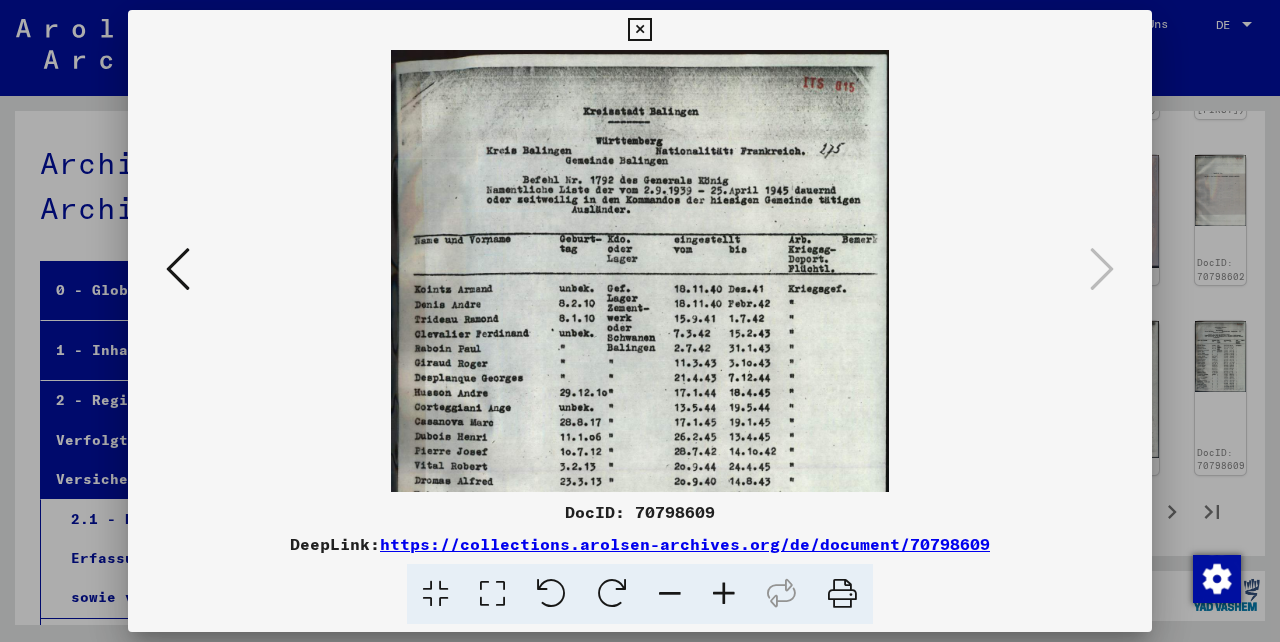 click at bounding box center [724, 594] 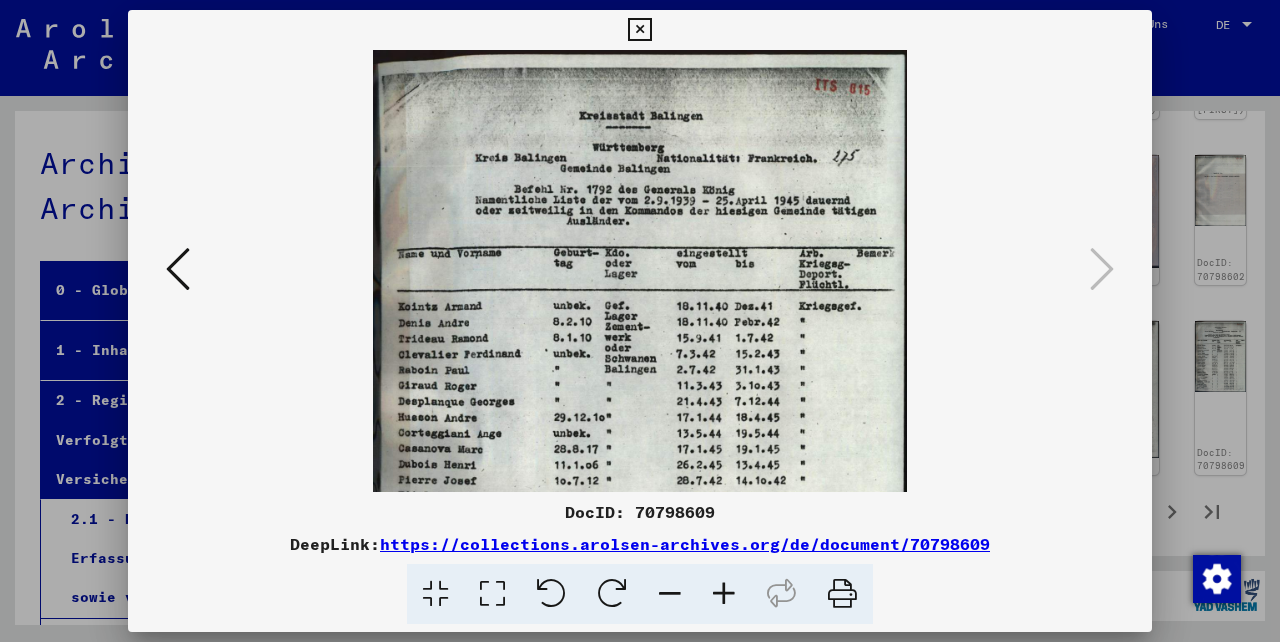 click at bounding box center [724, 594] 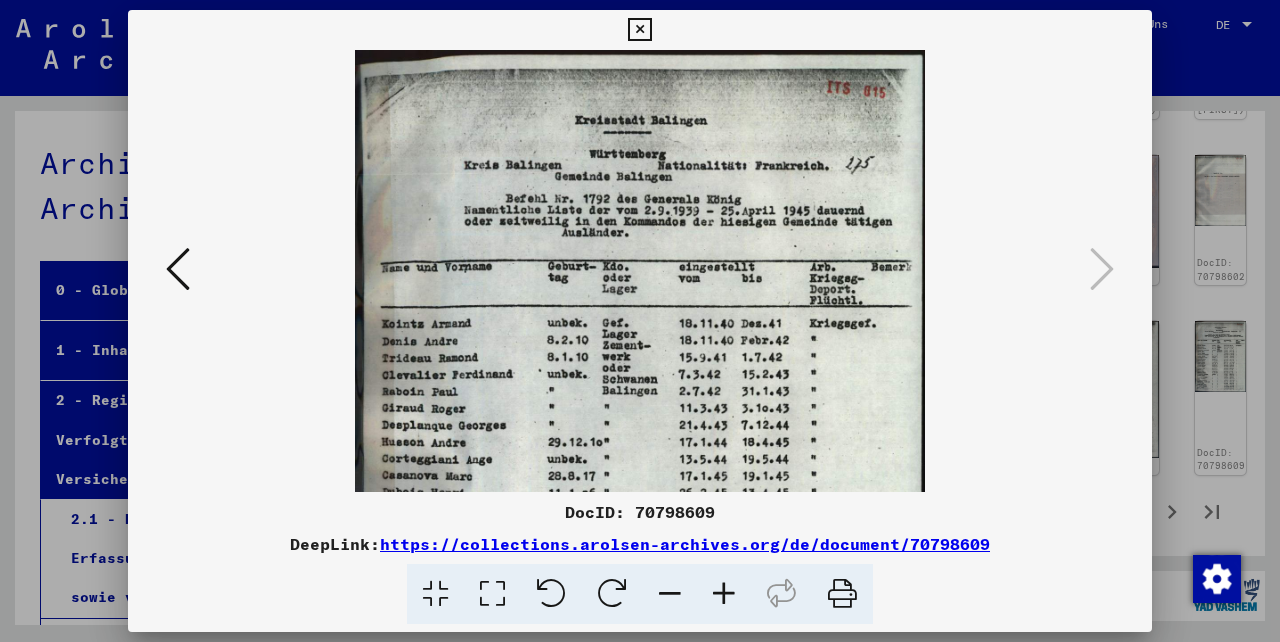click at bounding box center [724, 594] 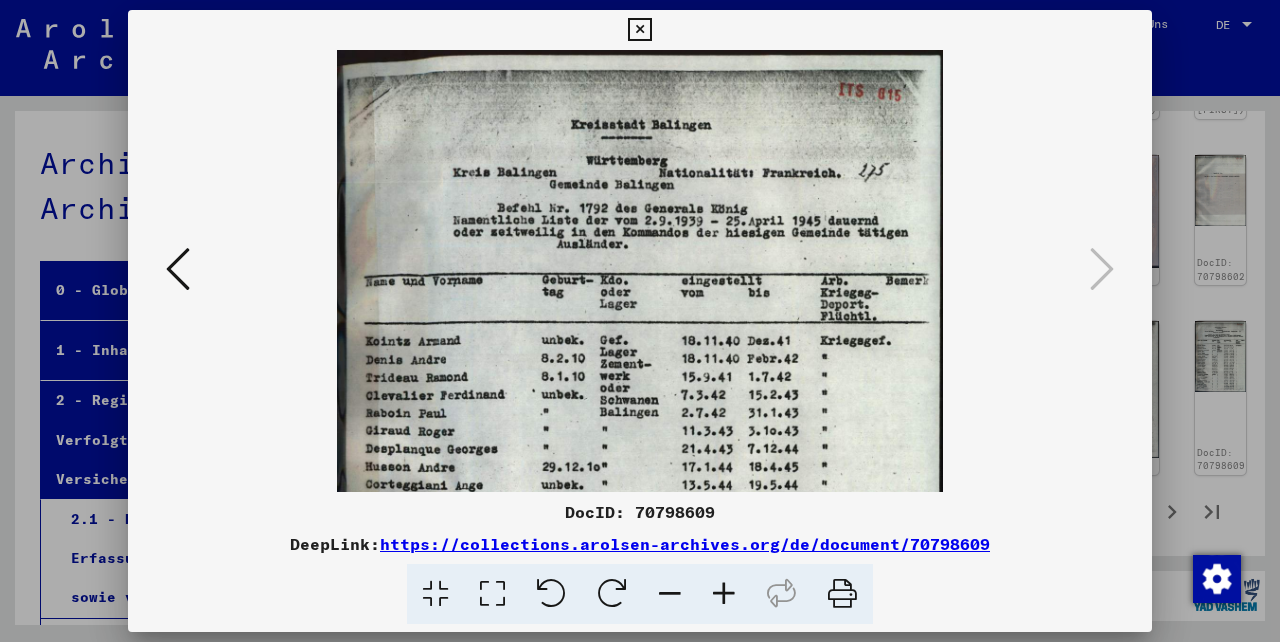 click at bounding box center [724, 594] 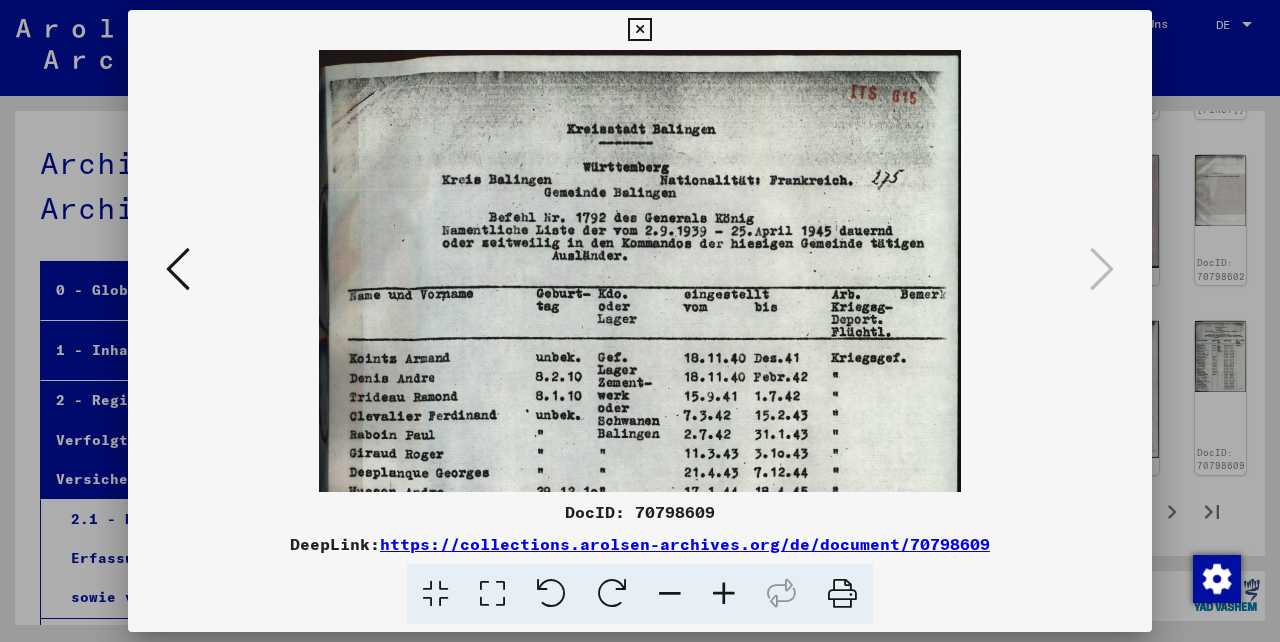 click at bounding box center [724, 594] 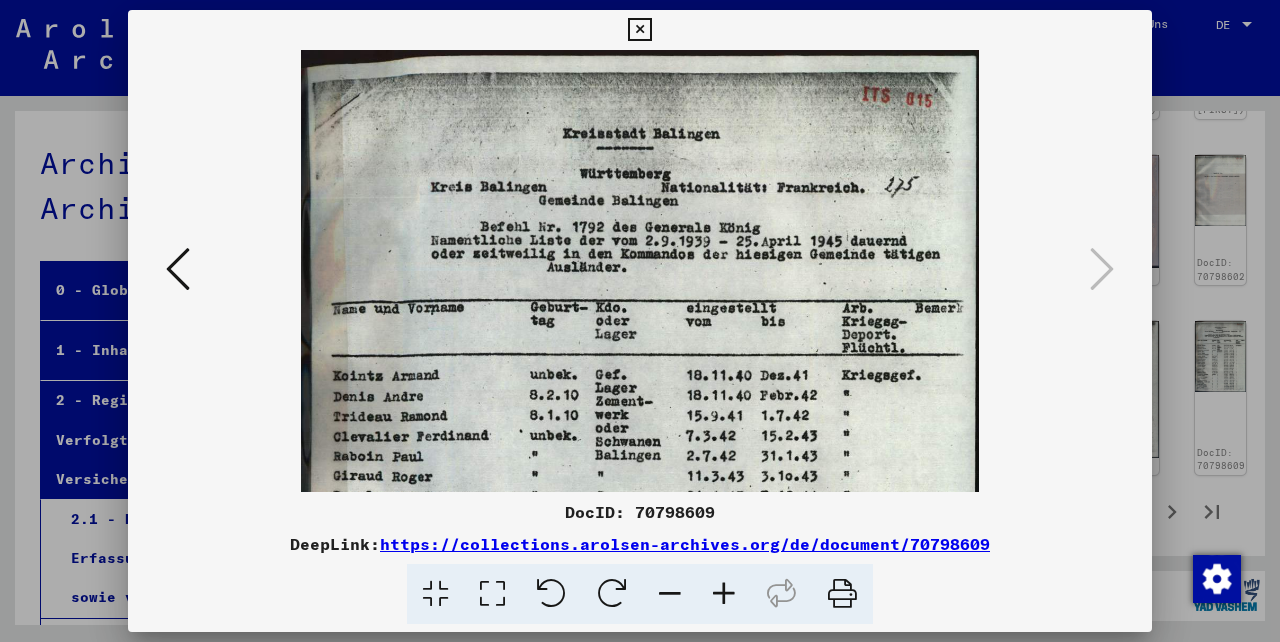 click at bounding box center (670, 594) 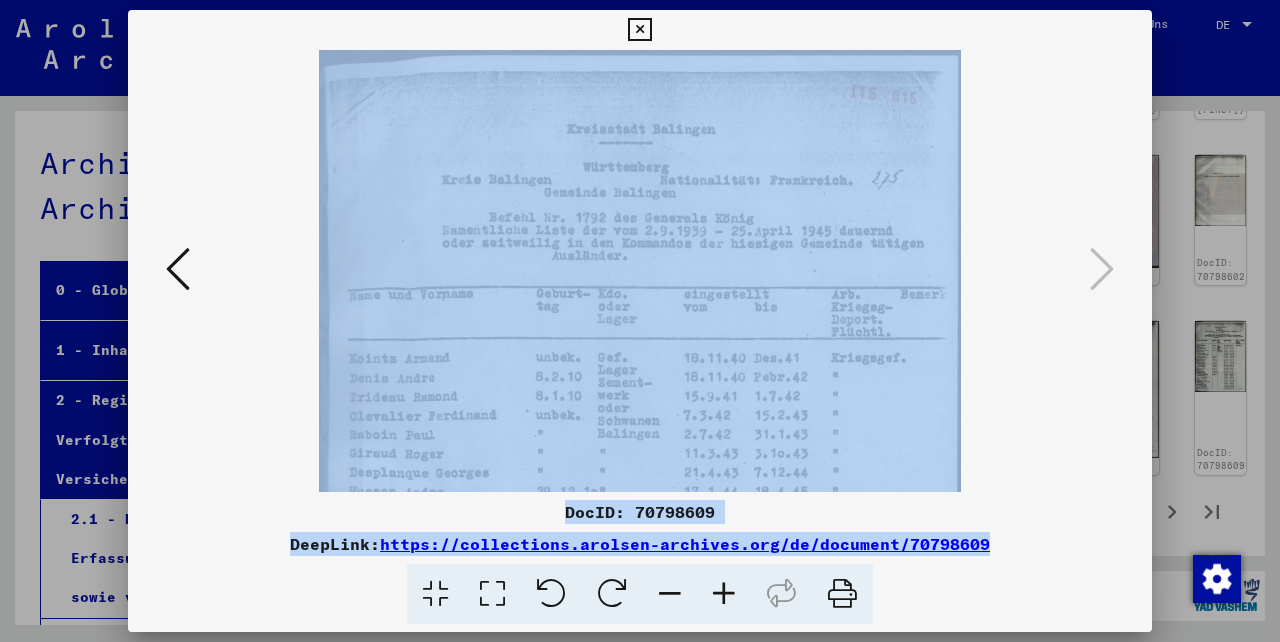 click at bounding box center (670, 594) 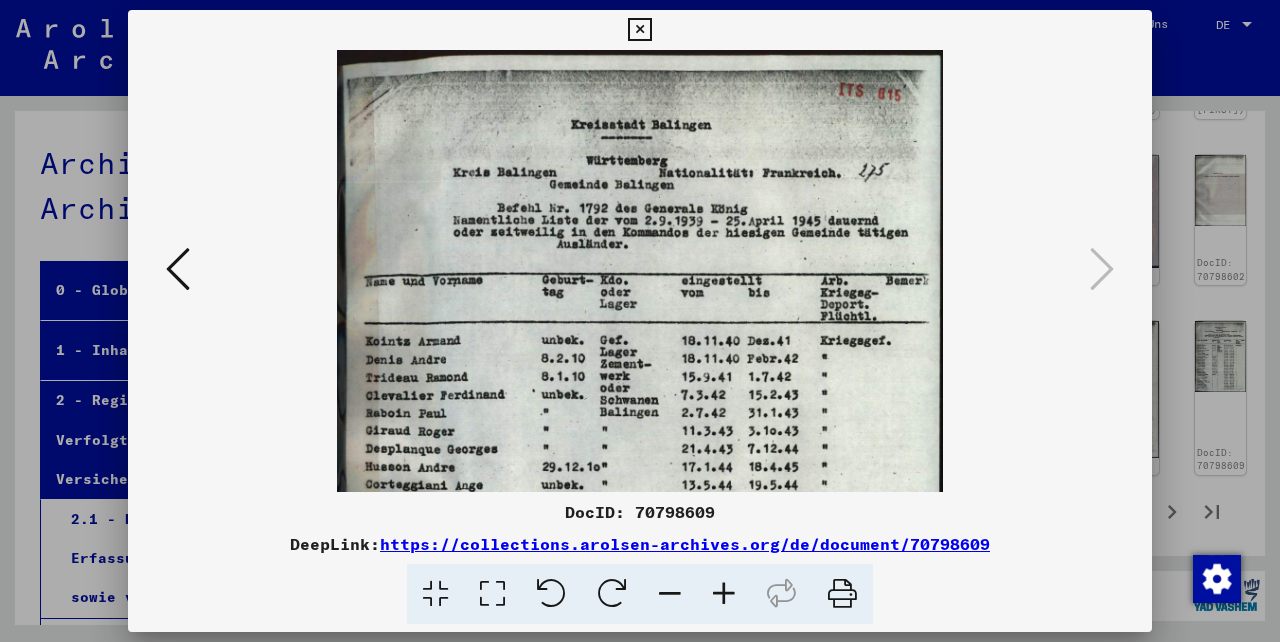 click at bounding box center [670, 594] 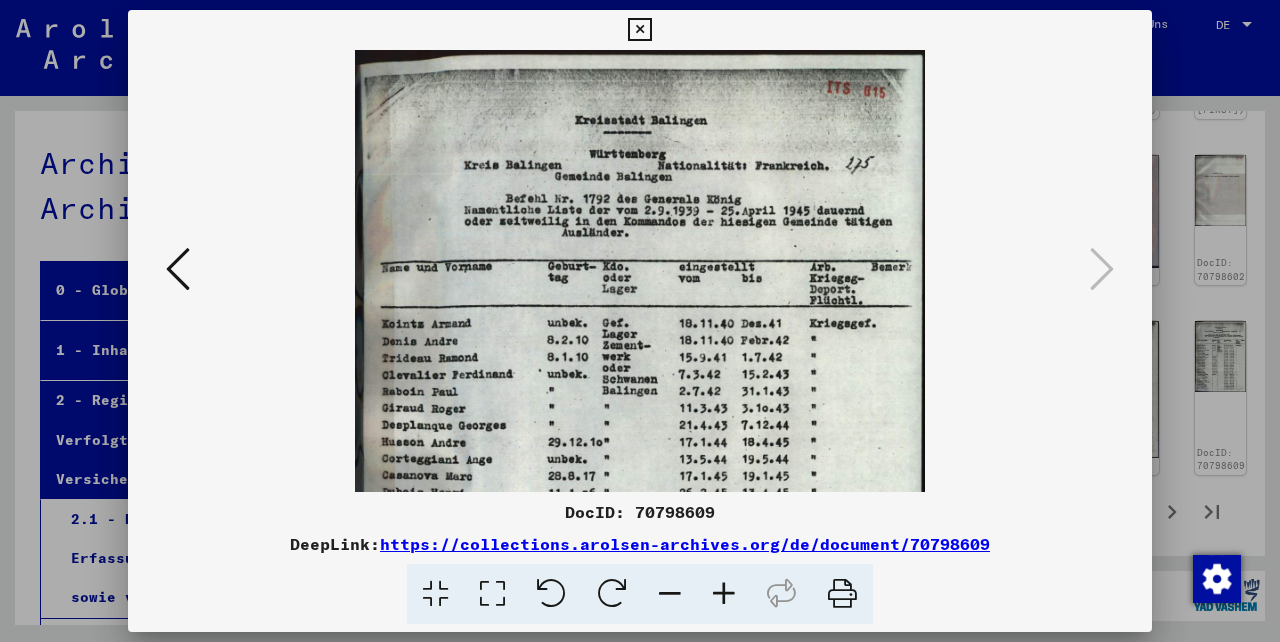 click at bounding box center [670, 594] 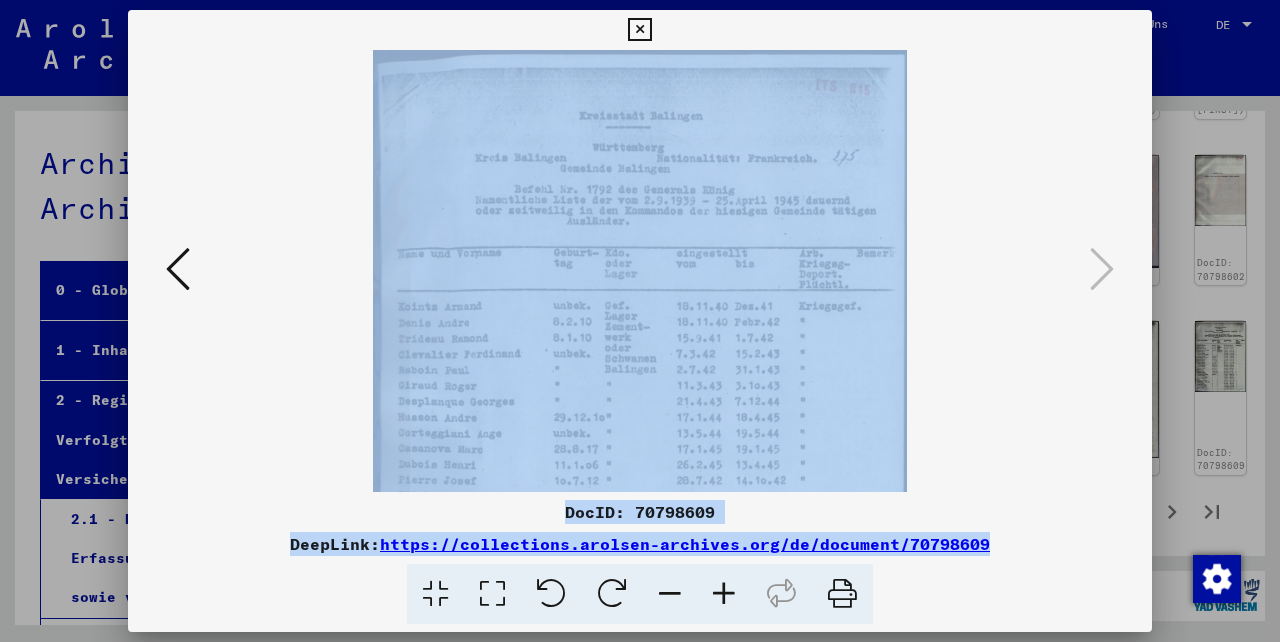 click at bounding box center (670, 594) 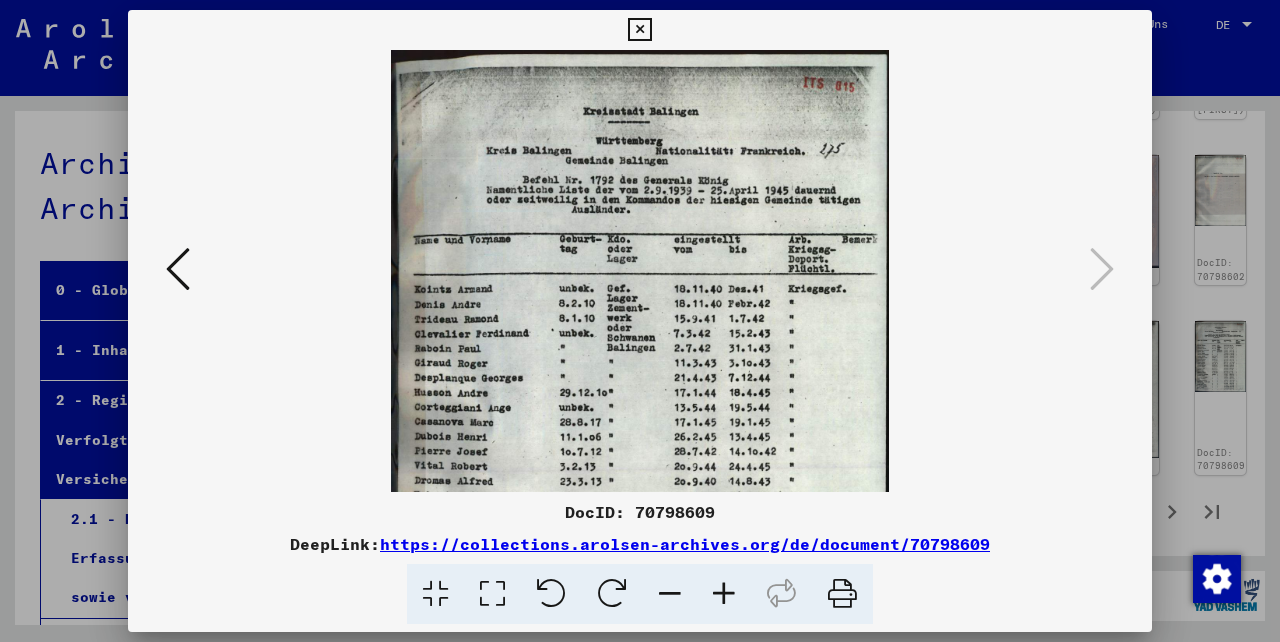 click at bounding box center (670, 594) 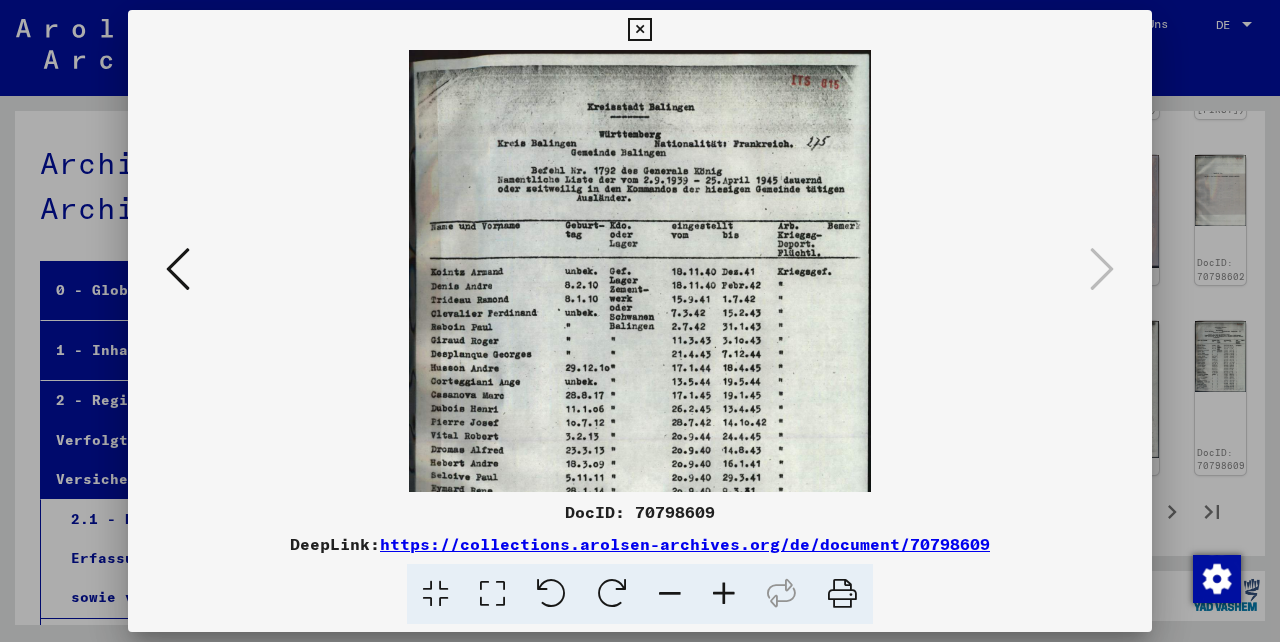 click at bounding box center [670, 594] 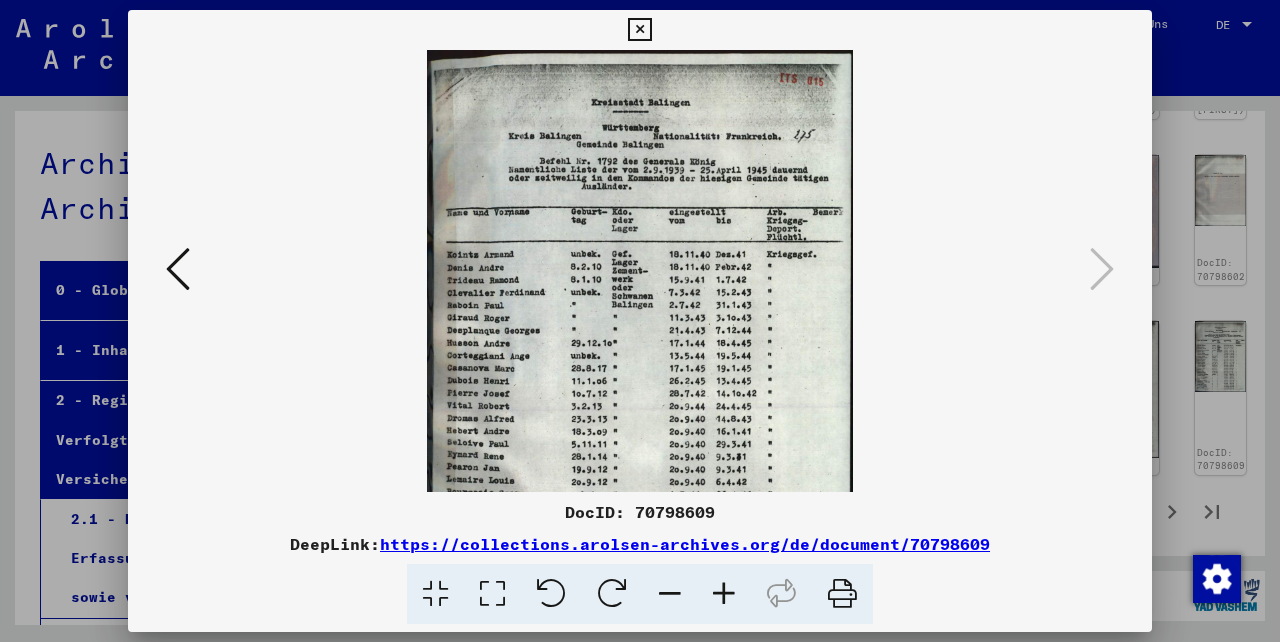 click at bounding box center (670, 594) 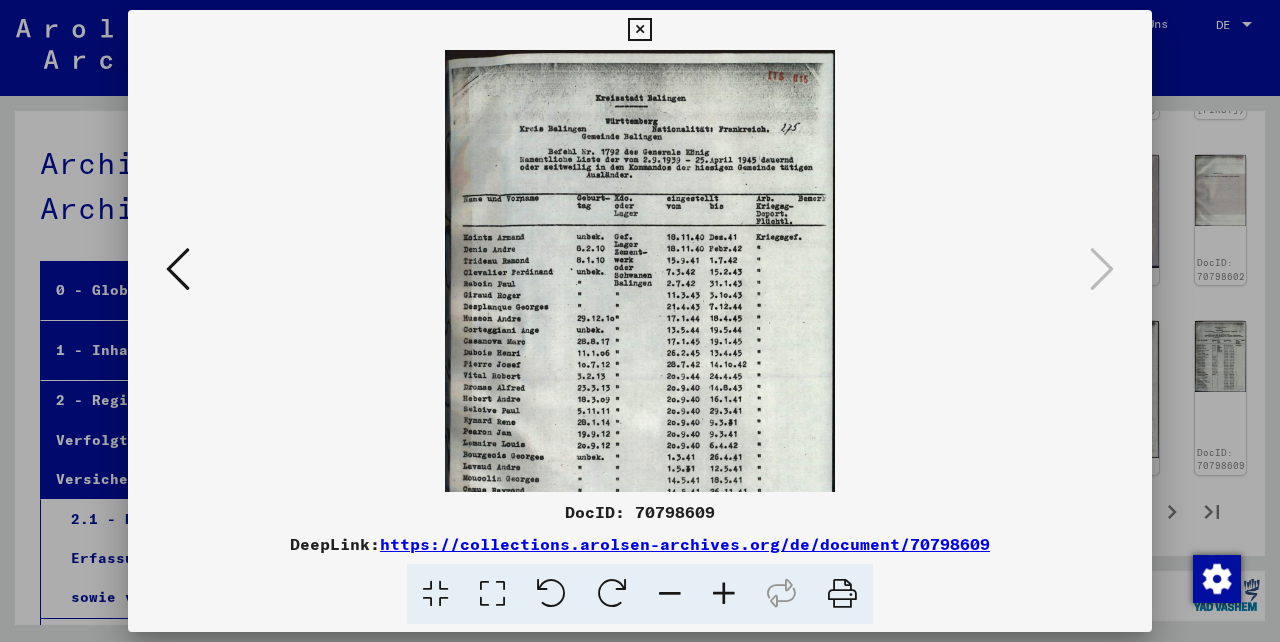 click at bounding box center (670, 594) 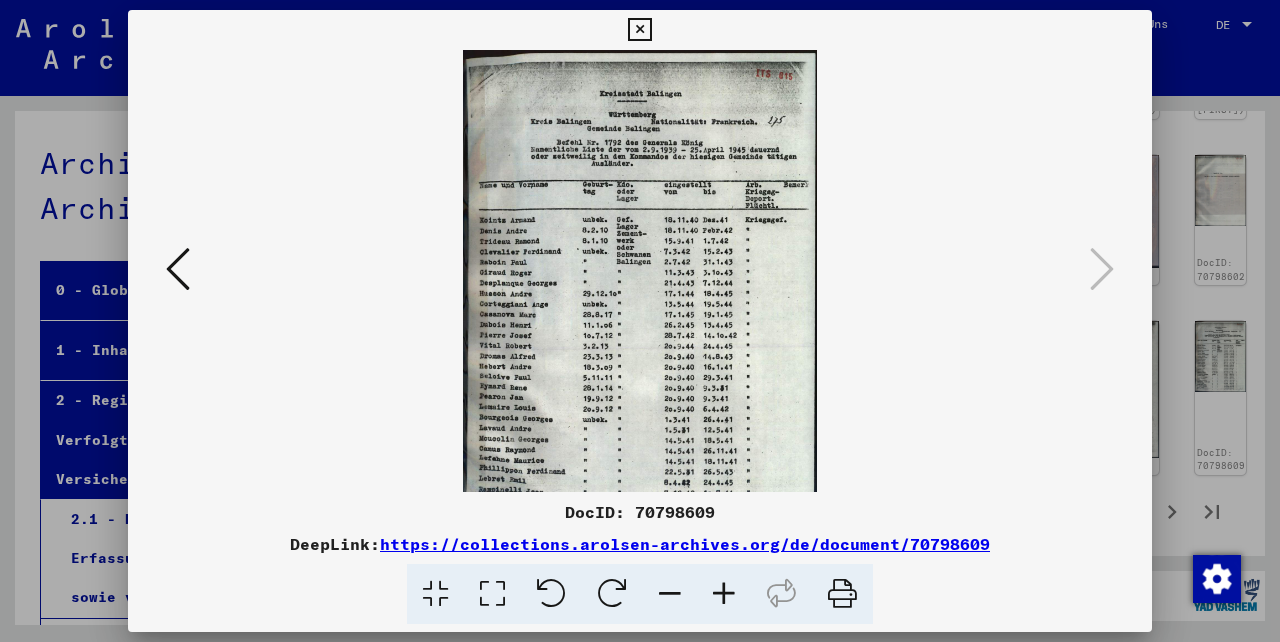 click at bounding box center [670, 594] 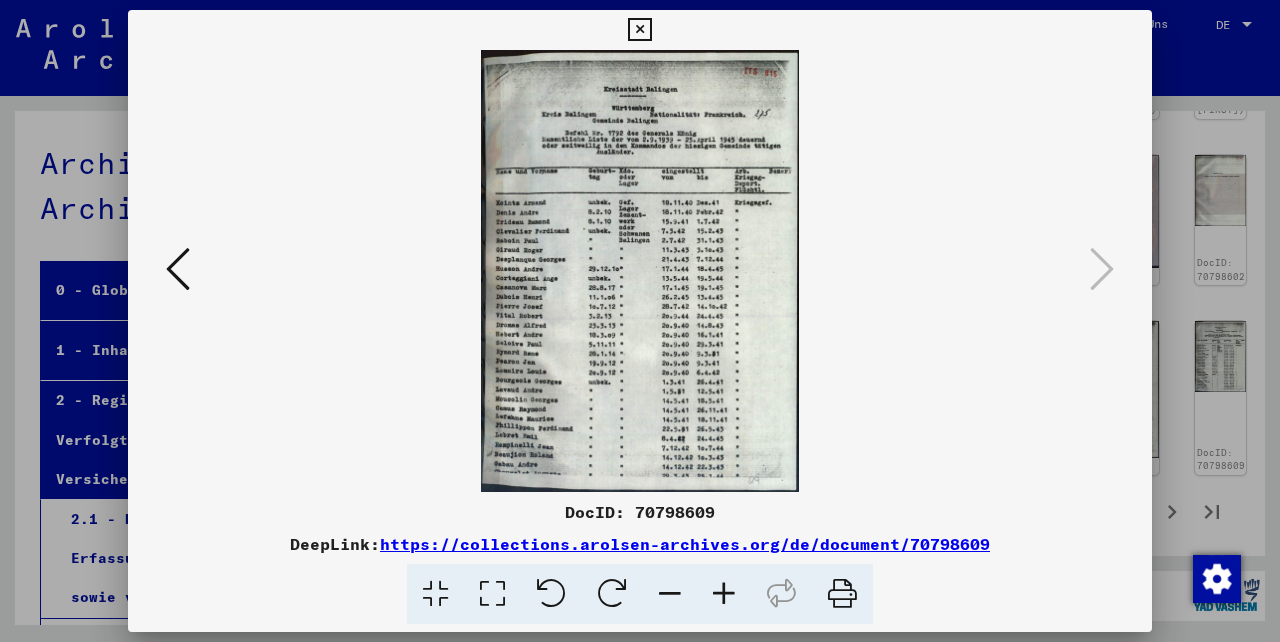 click at bounding box center (670, 594) 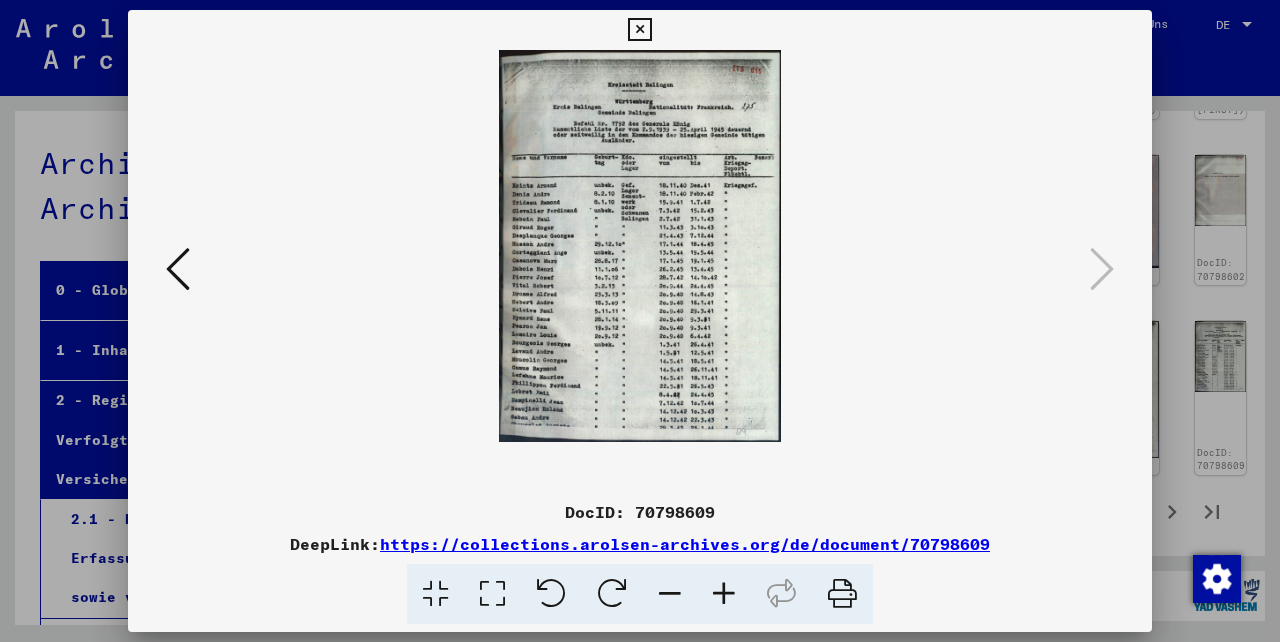 click at bounding box center [639, 30] 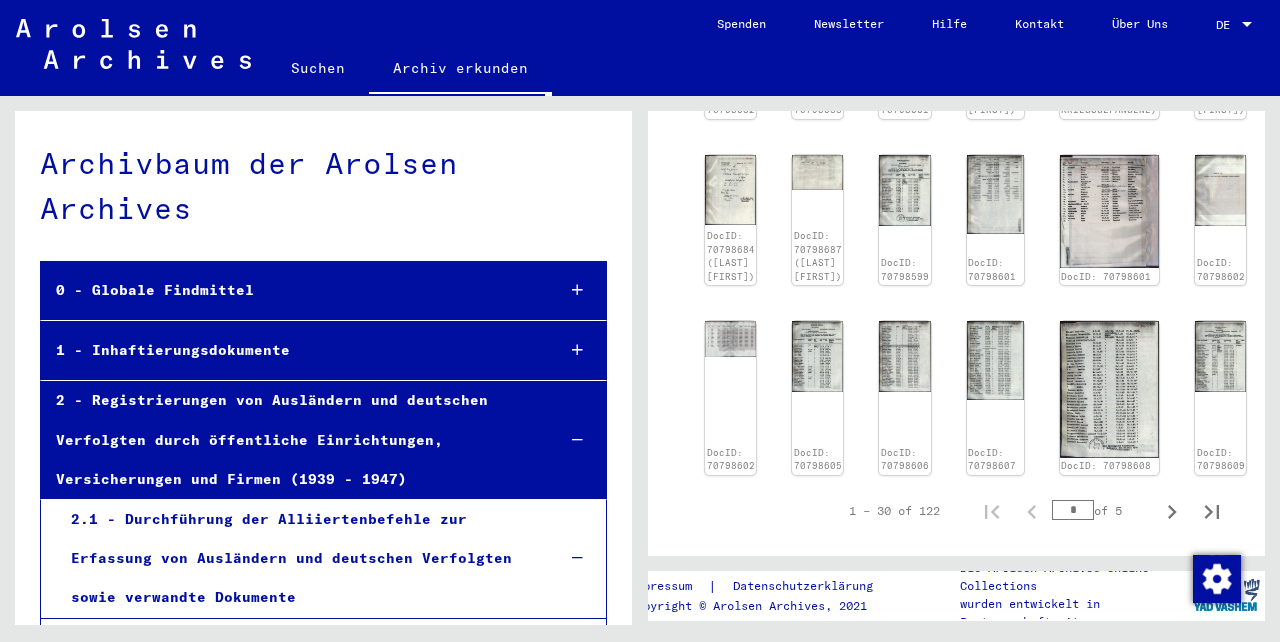 scroll, scrollTop: 1331, scrollLeft: 14, axis: both 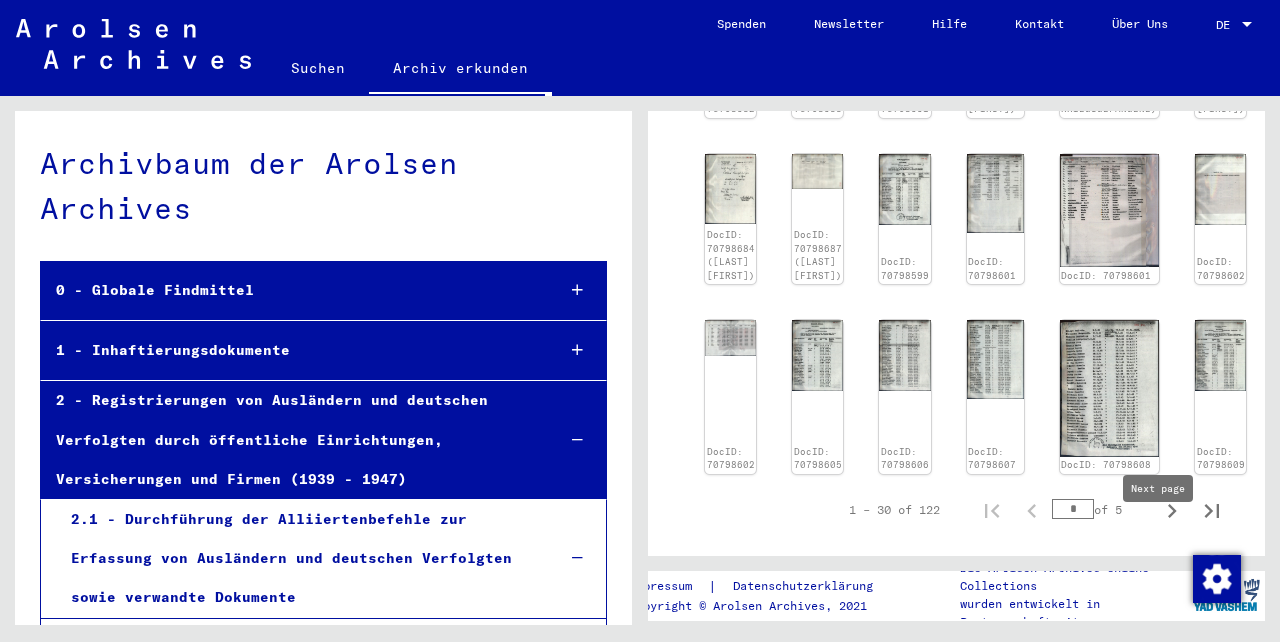 click 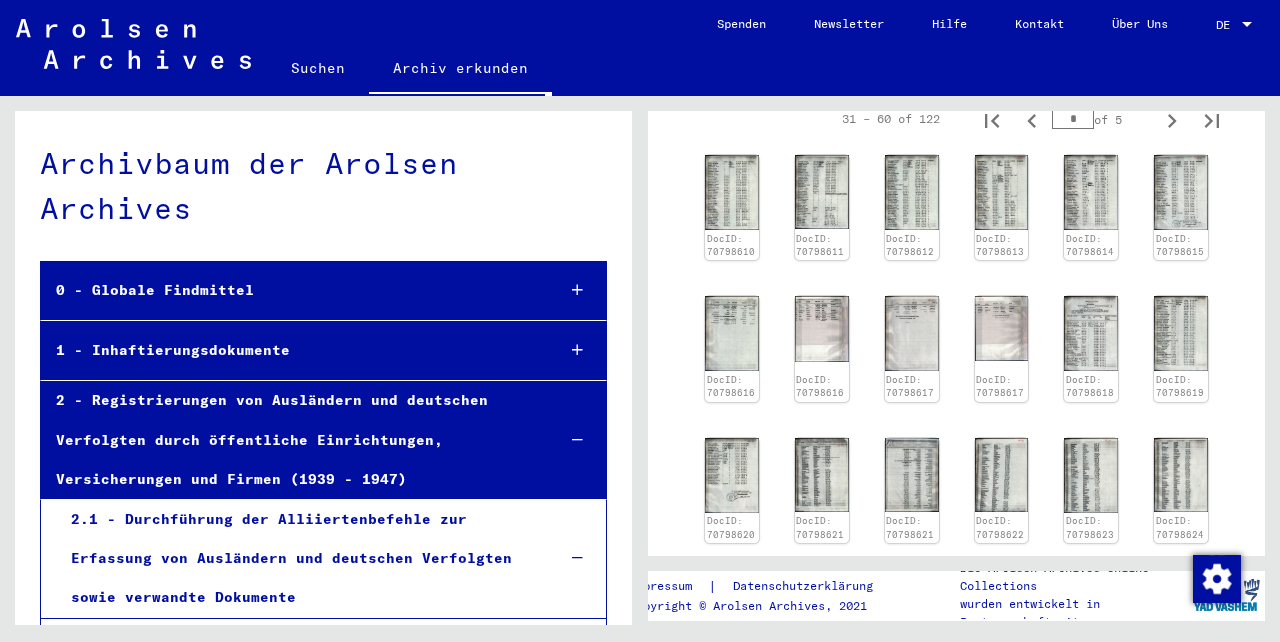 scroll, scrollTop: 724, scrollLeft: 0, axis: vertical 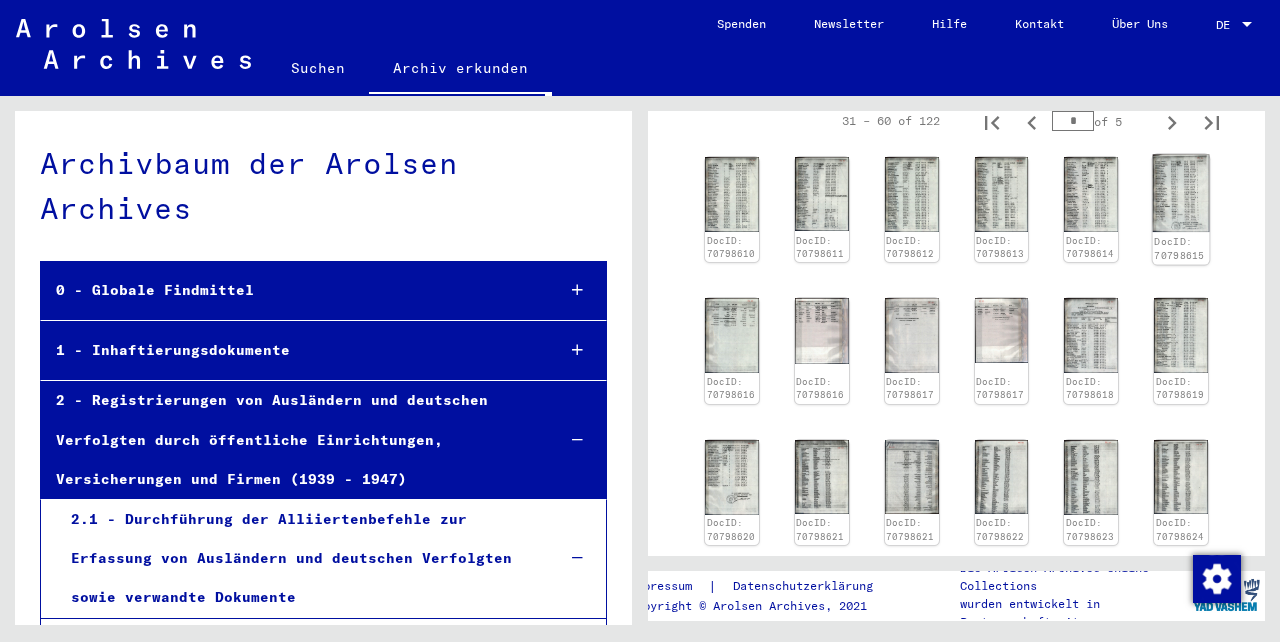 click 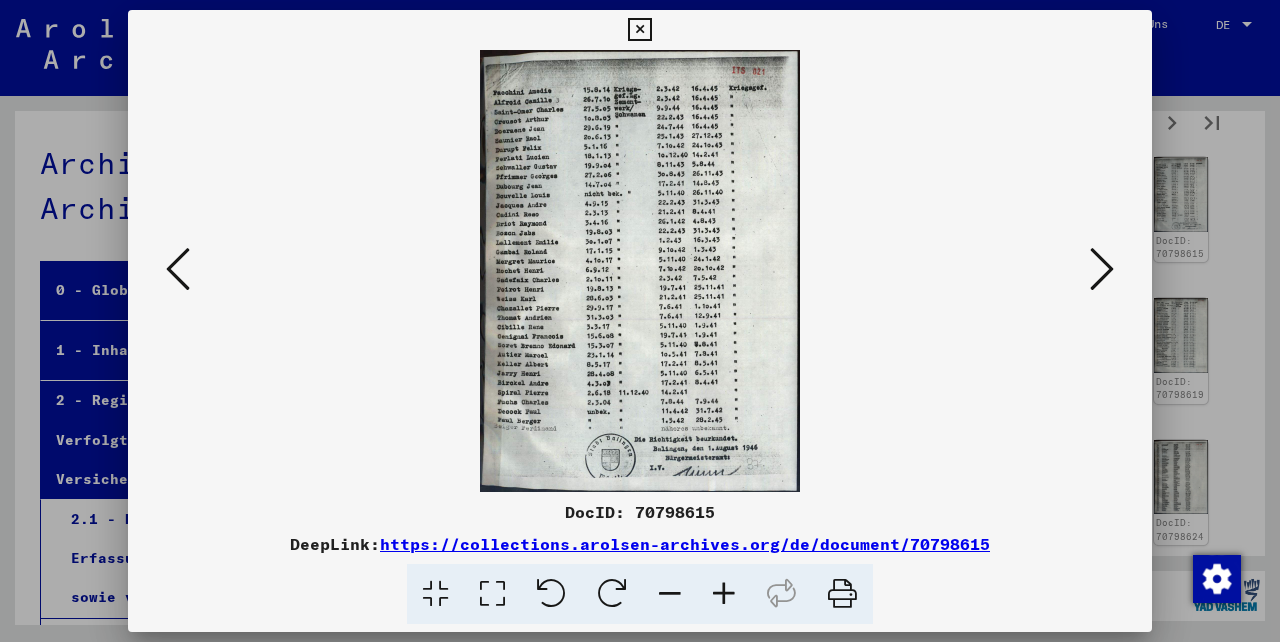 click at bounding box center [1102, 269] 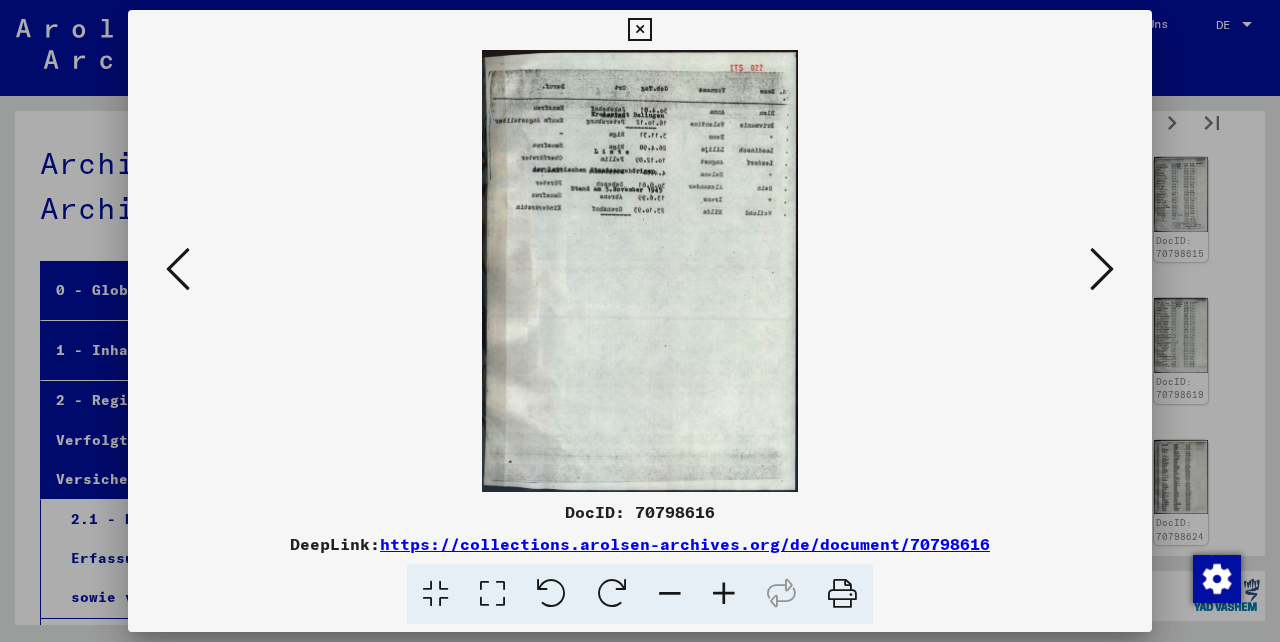 click at bounding box center (1102, 269) 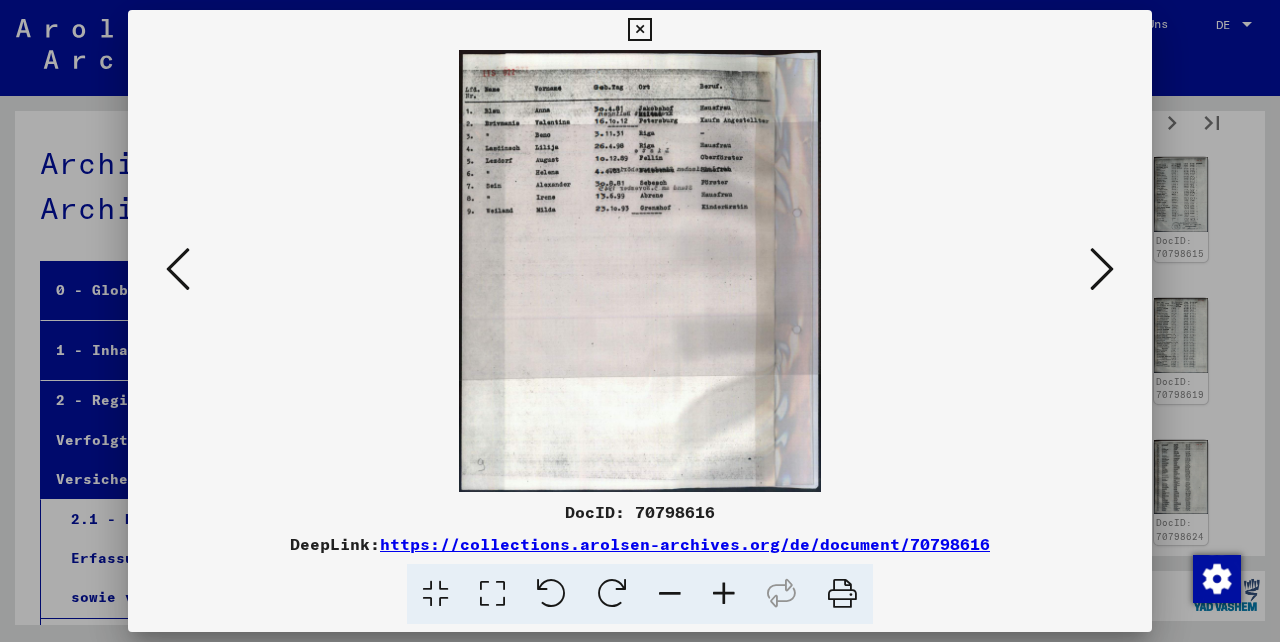 click at bounding box center (724, 594) 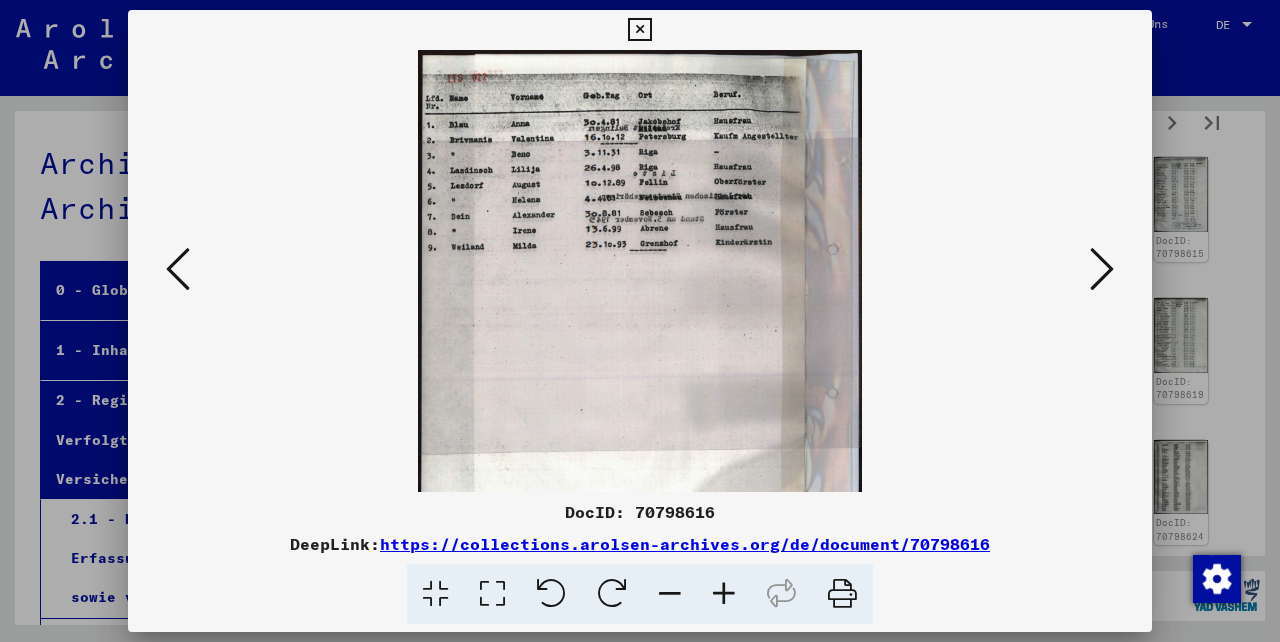 click at bounding box center [724, 594] 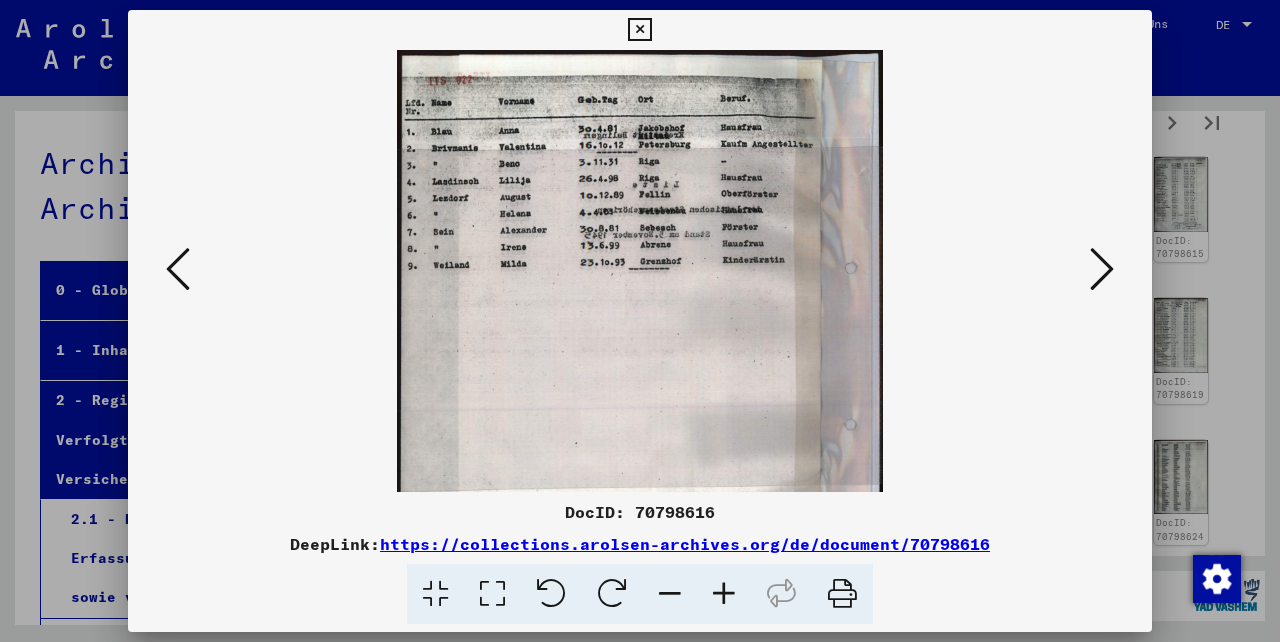 click at bounding box center [724, 594] 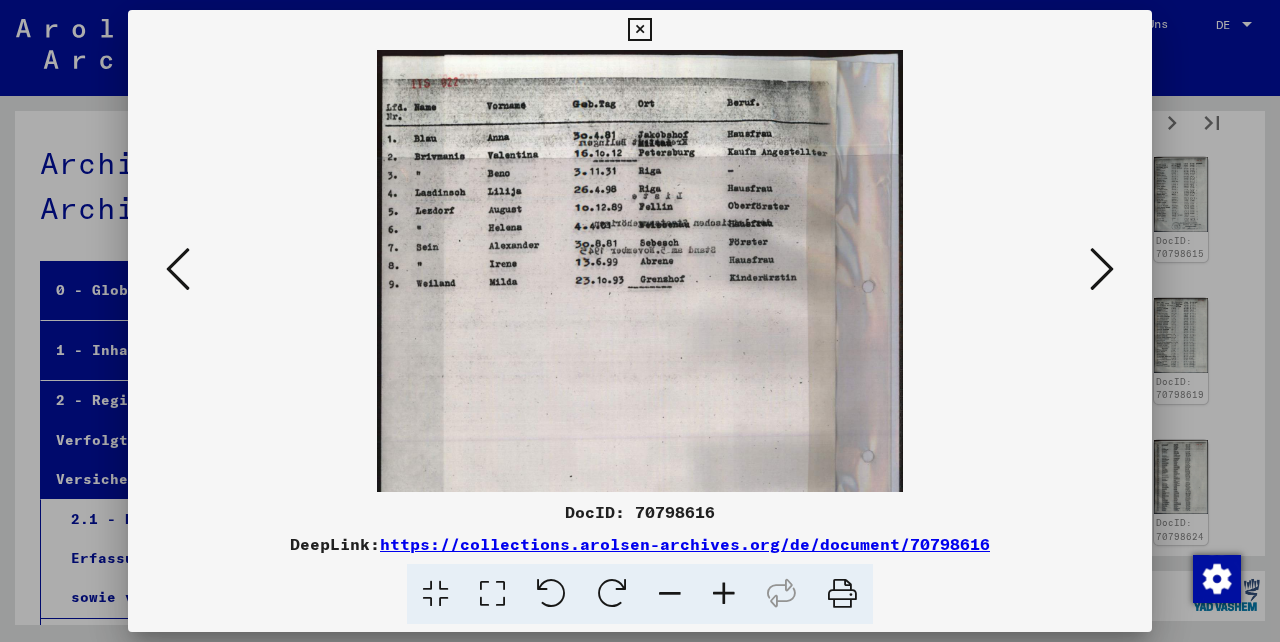 click at bounding box center (724, 594) 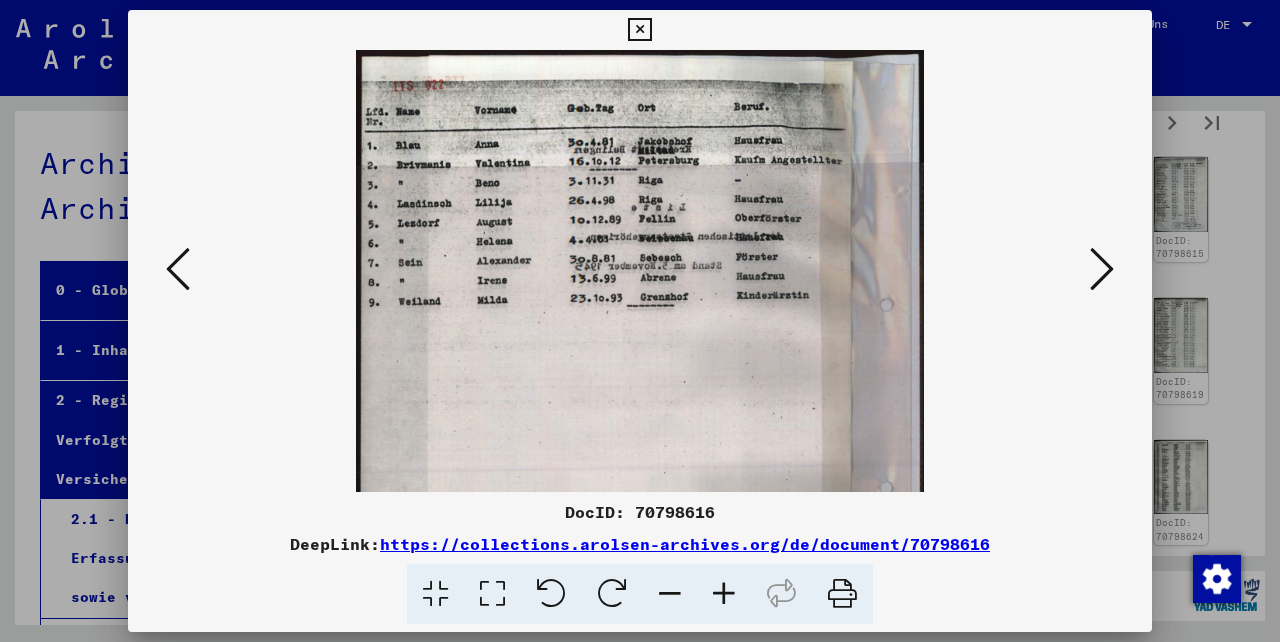 click at bounding box center [724, 594] 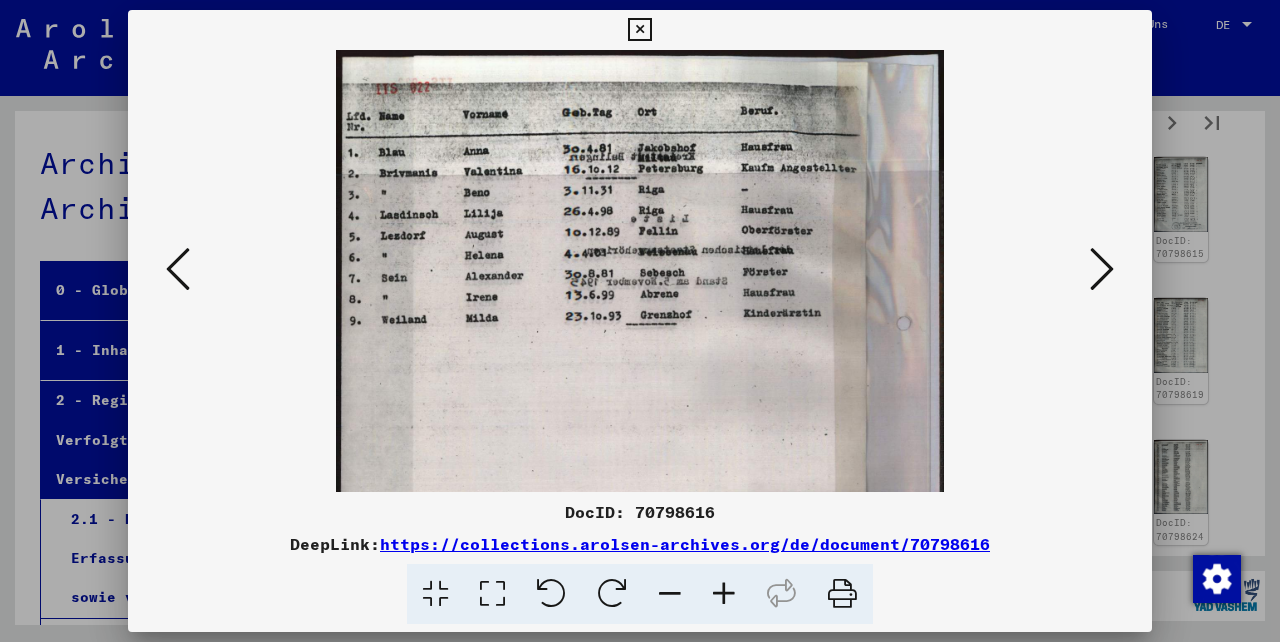 click at bounding box center [724, 594] 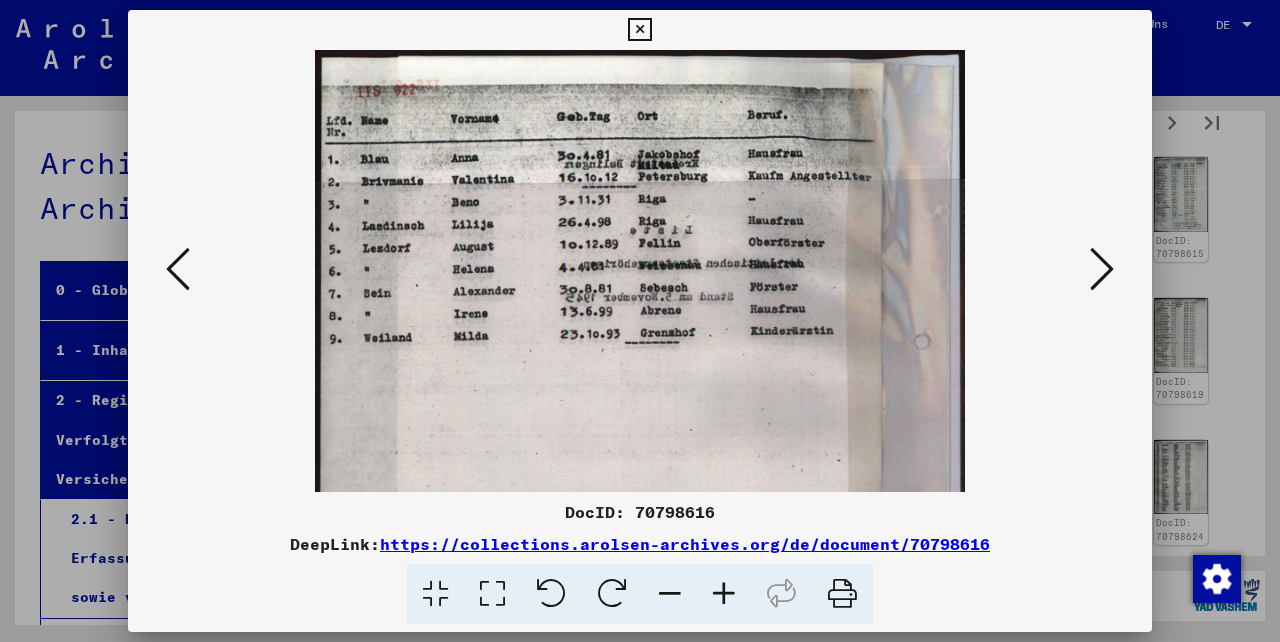 click at bounding box center (724, 594) 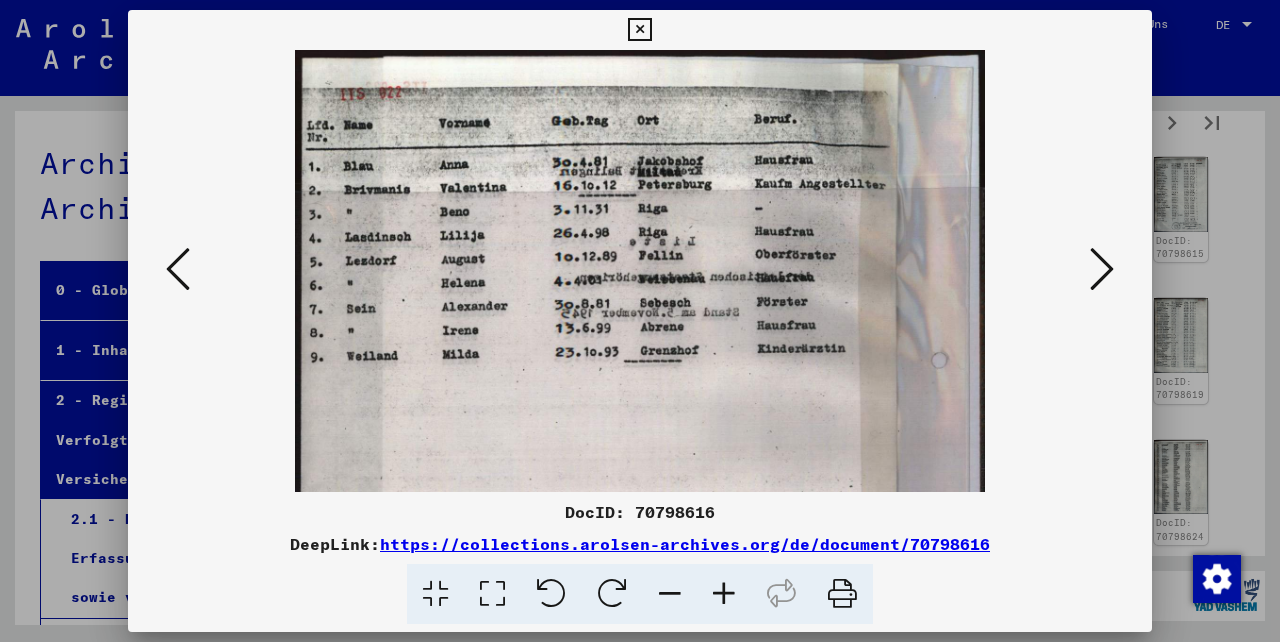 click at bounding box center [724, 594] 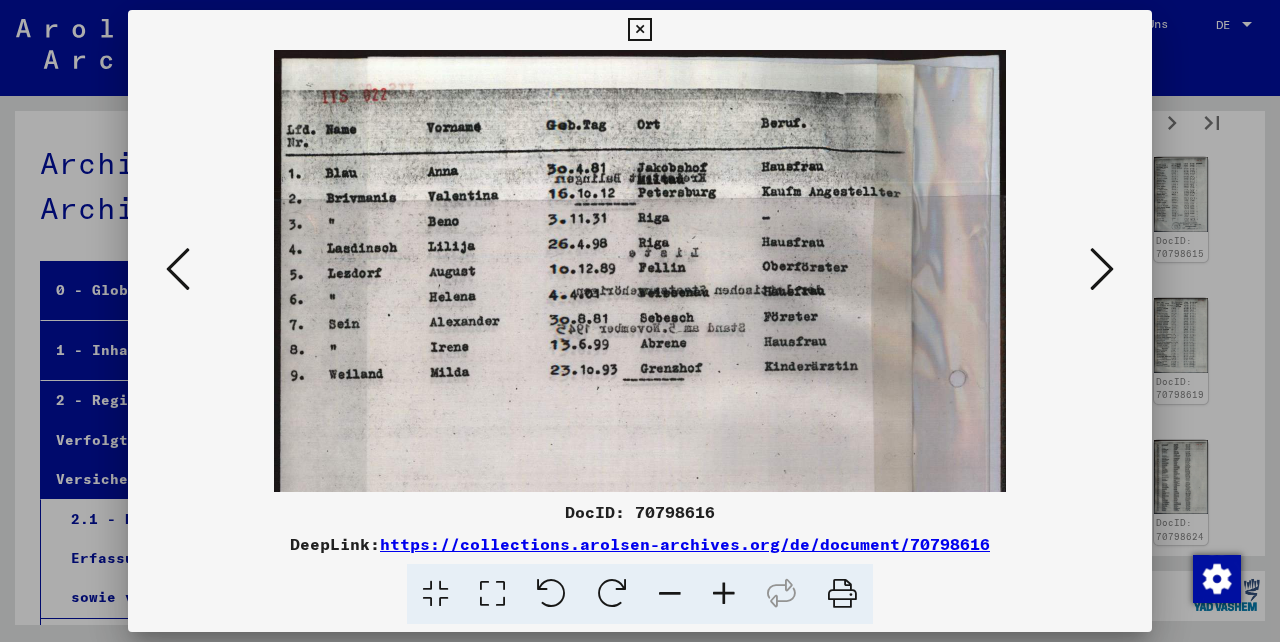 click at bounding box center (670, 594) 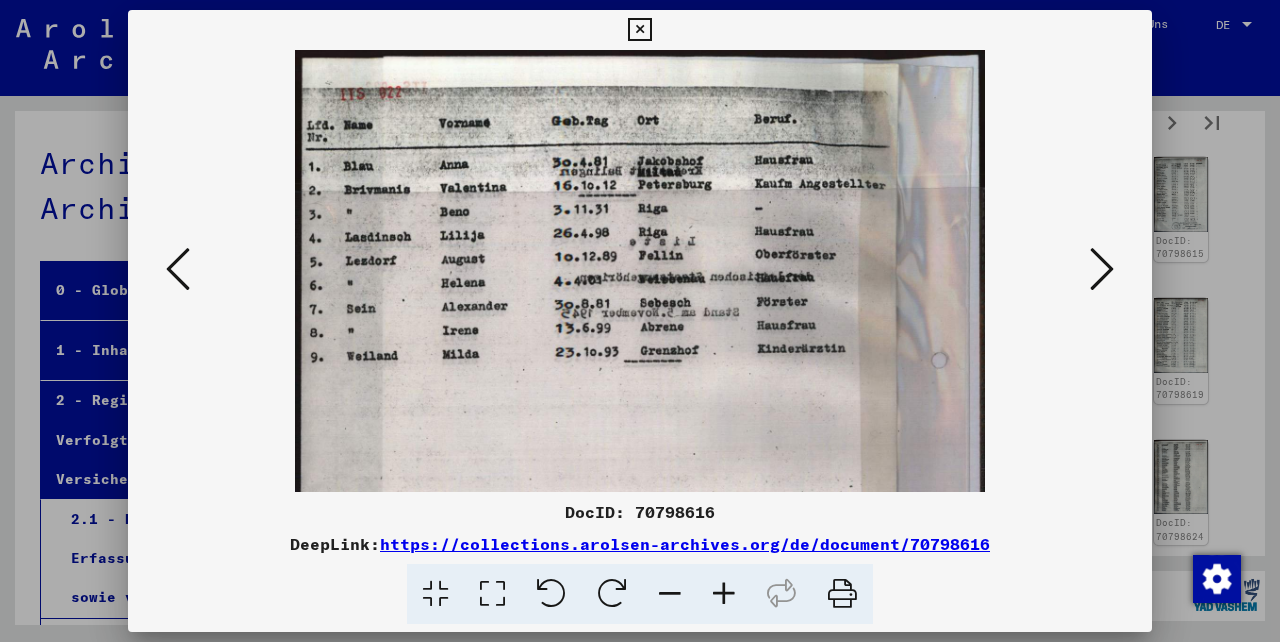 click at bounding box center [670, 594] 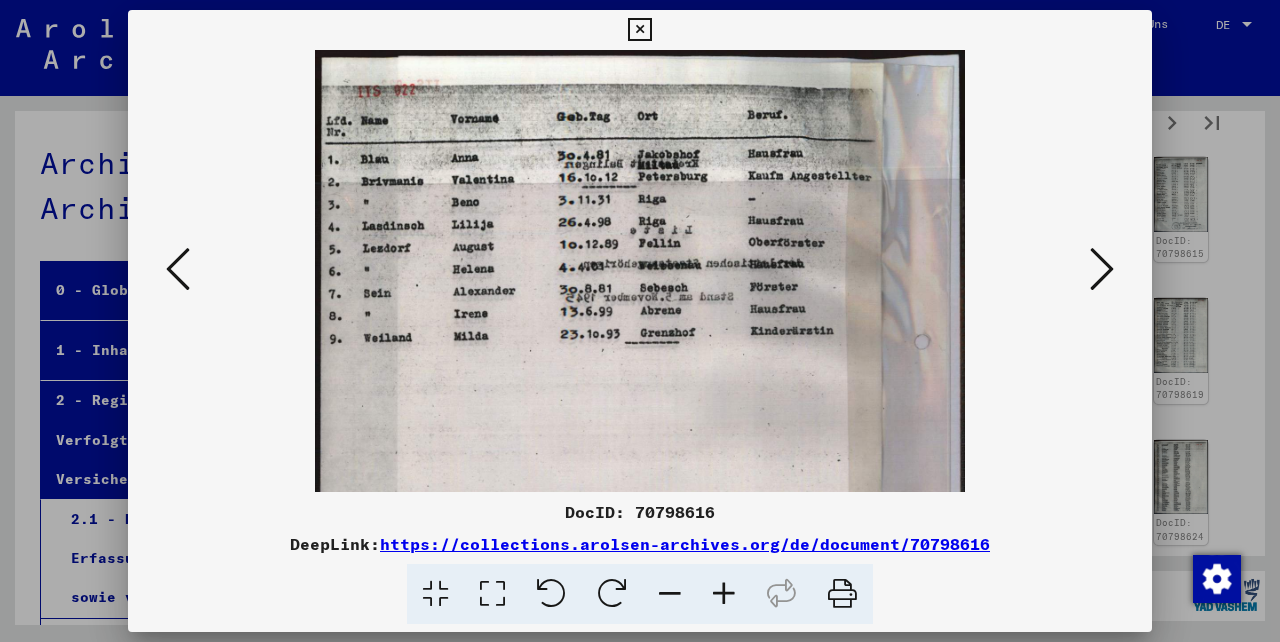 click at bounding box center (670, 594) 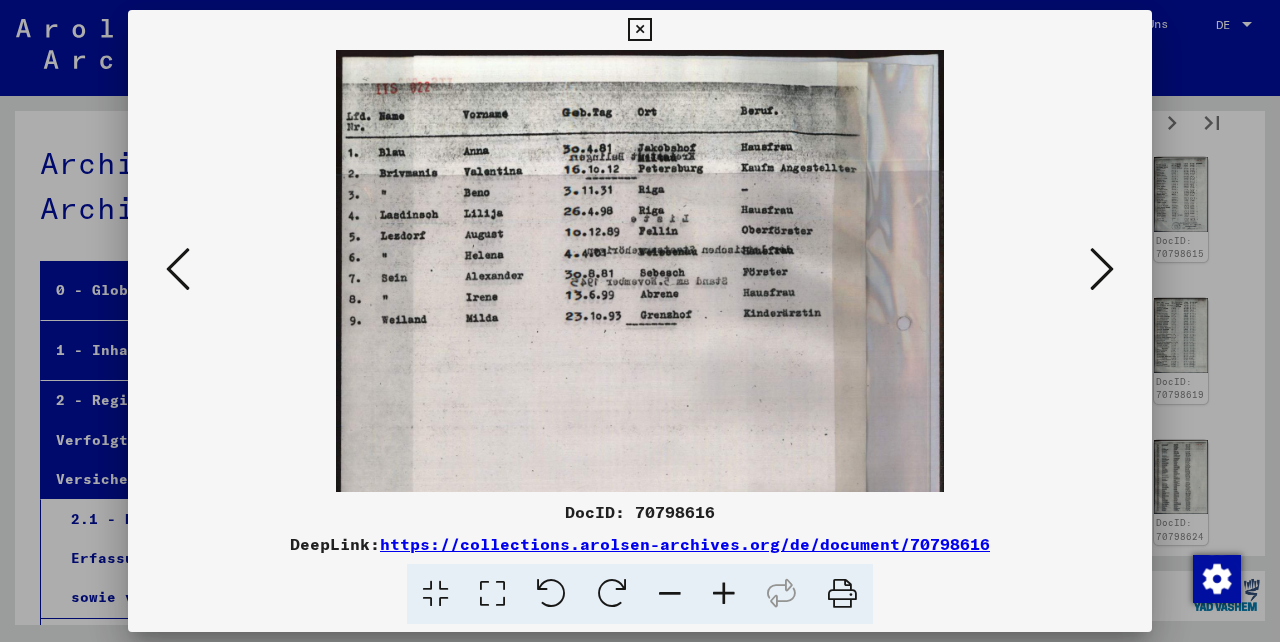 click at bounding box center (670, 594) 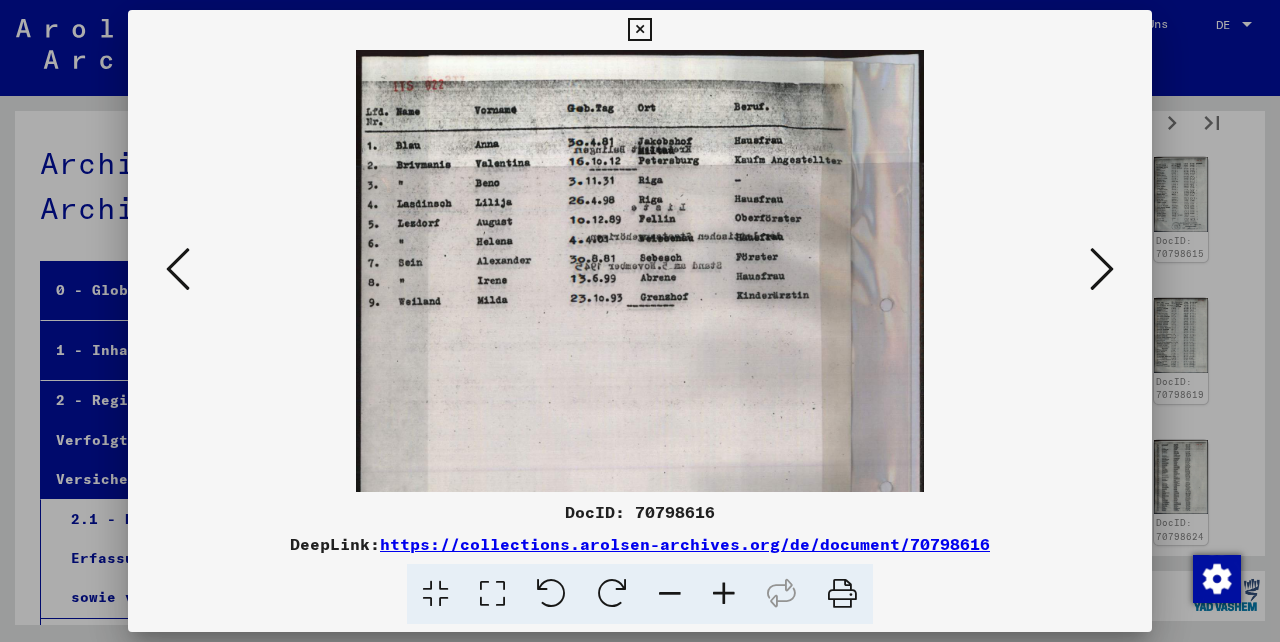 click at bounding box center (670, 594) 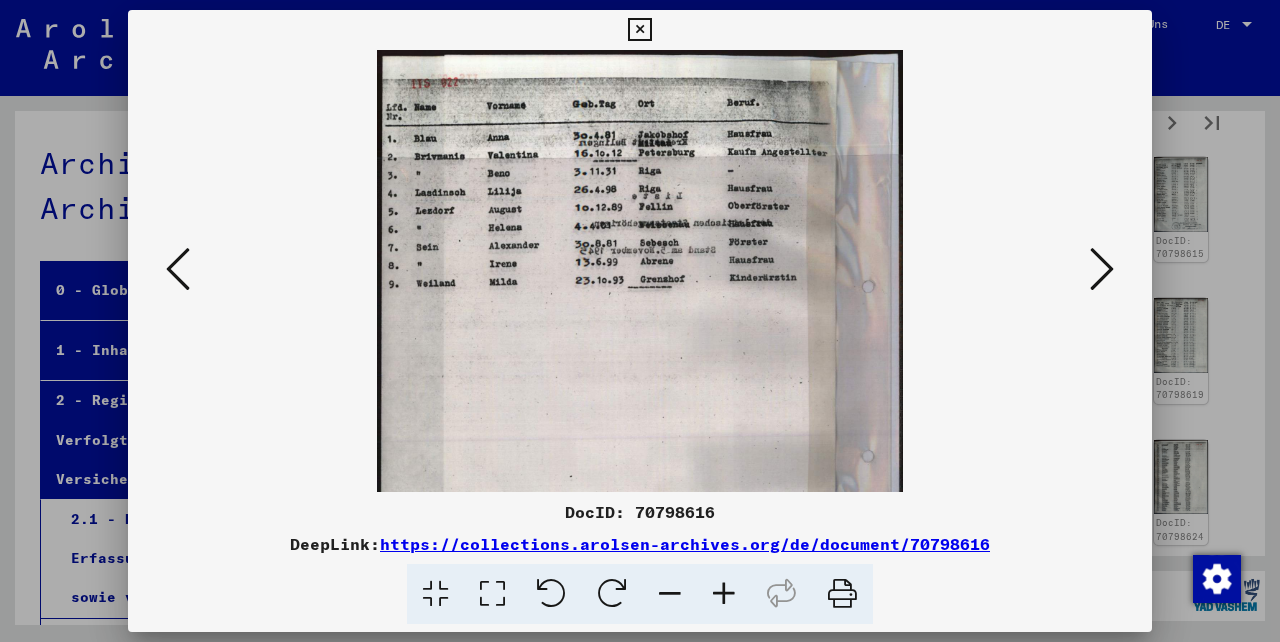 click at bounding box center [670, 594] 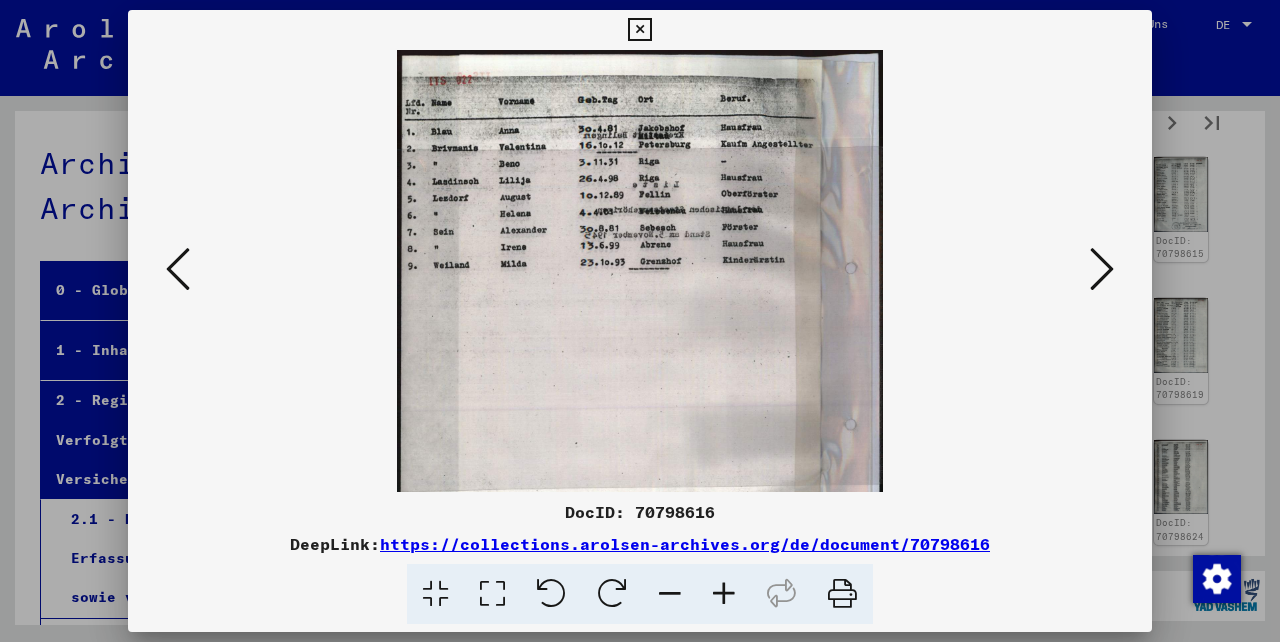 click at bounding box center (670, 594) 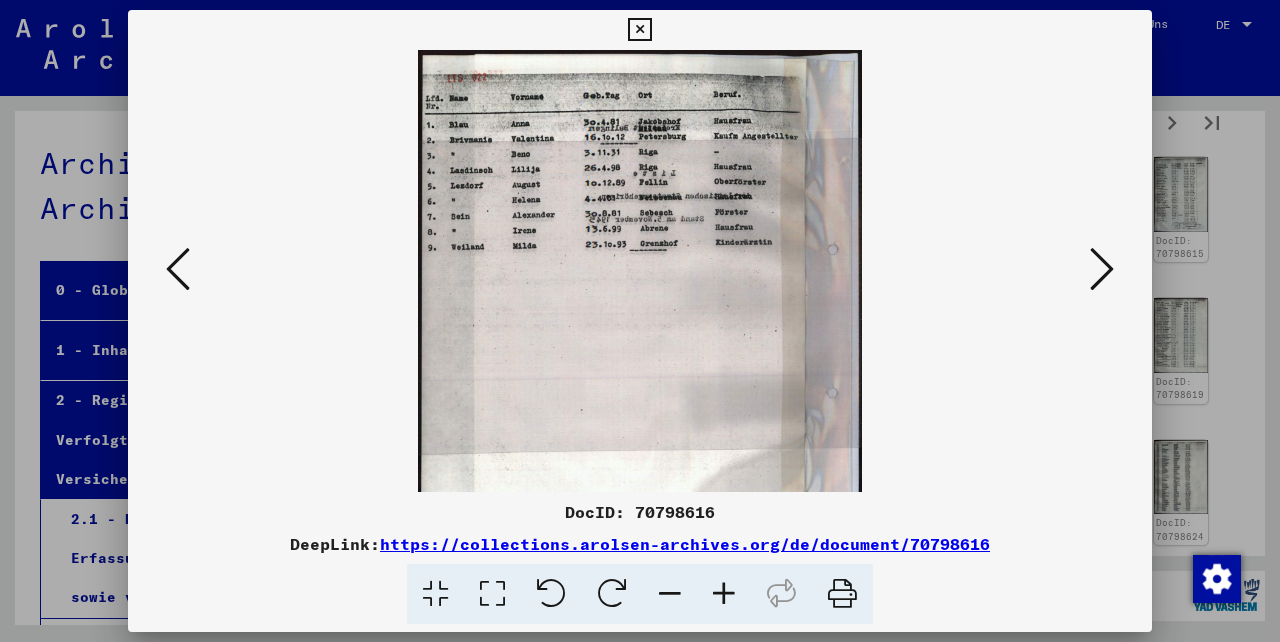click at bounding box center (1102, 269) 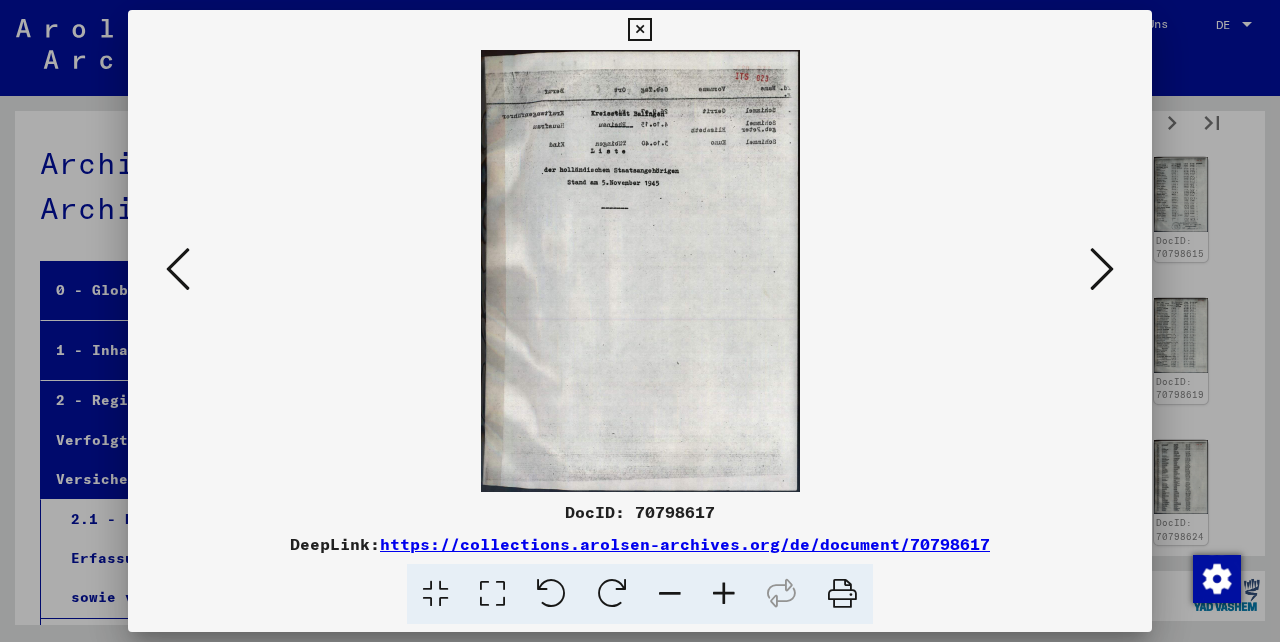 click at bounding box center (1102, 269) 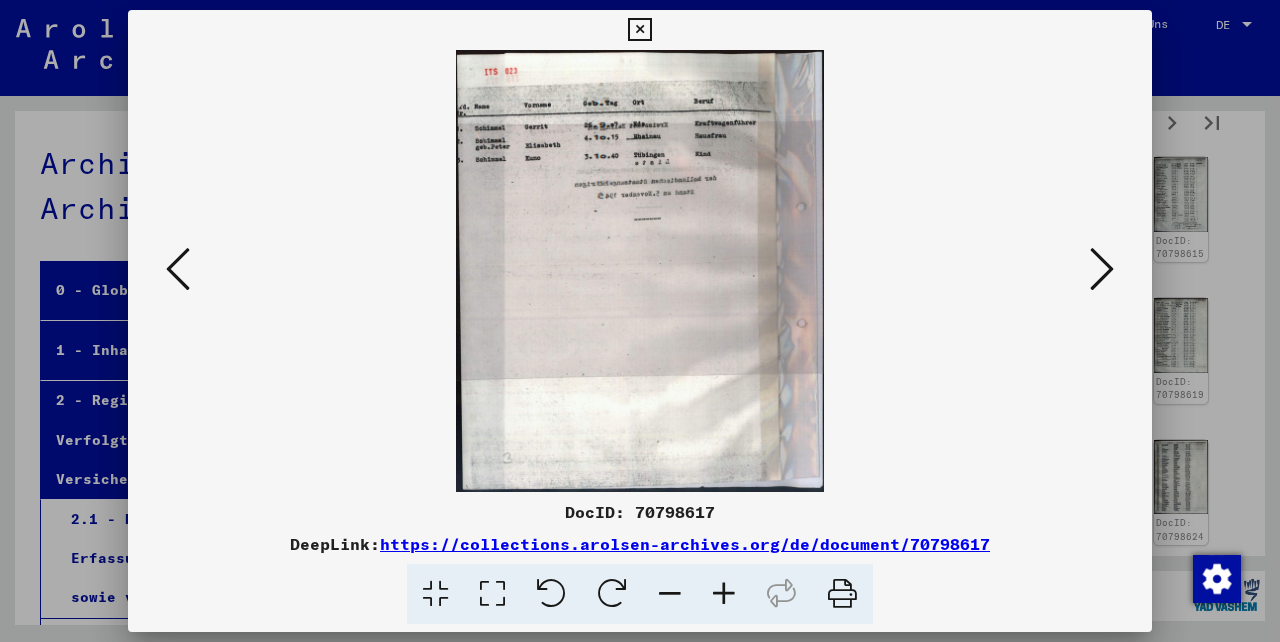 click at bounding box center [1102, 269] 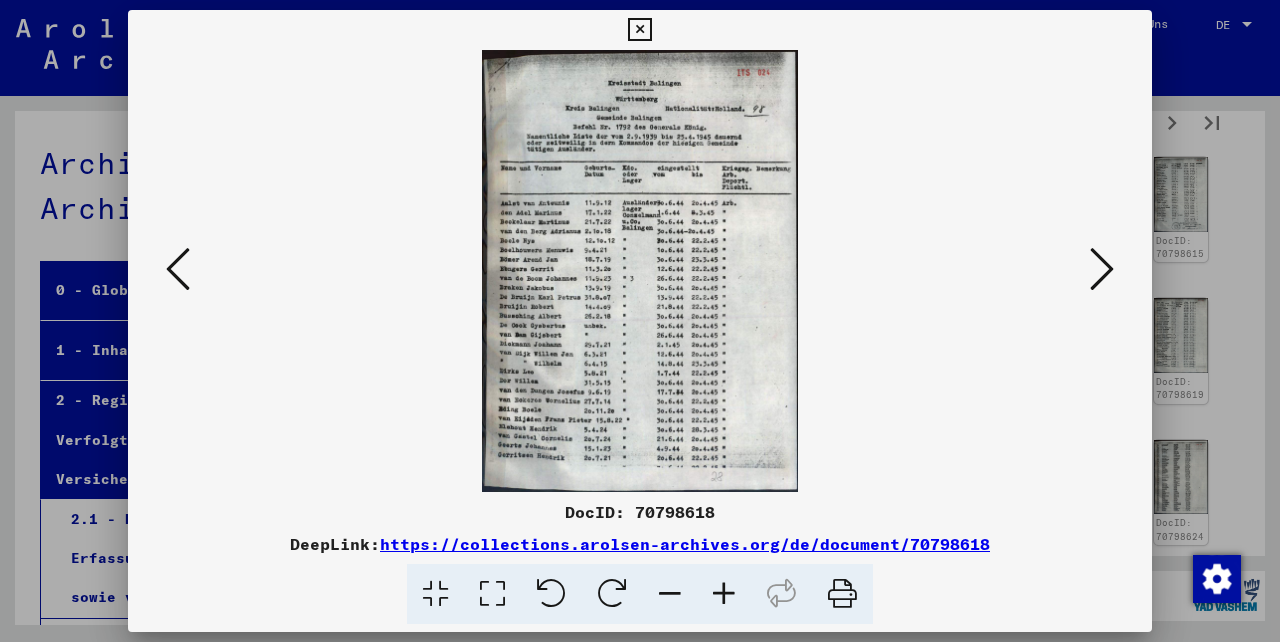 click at bounding box center [724, 594] 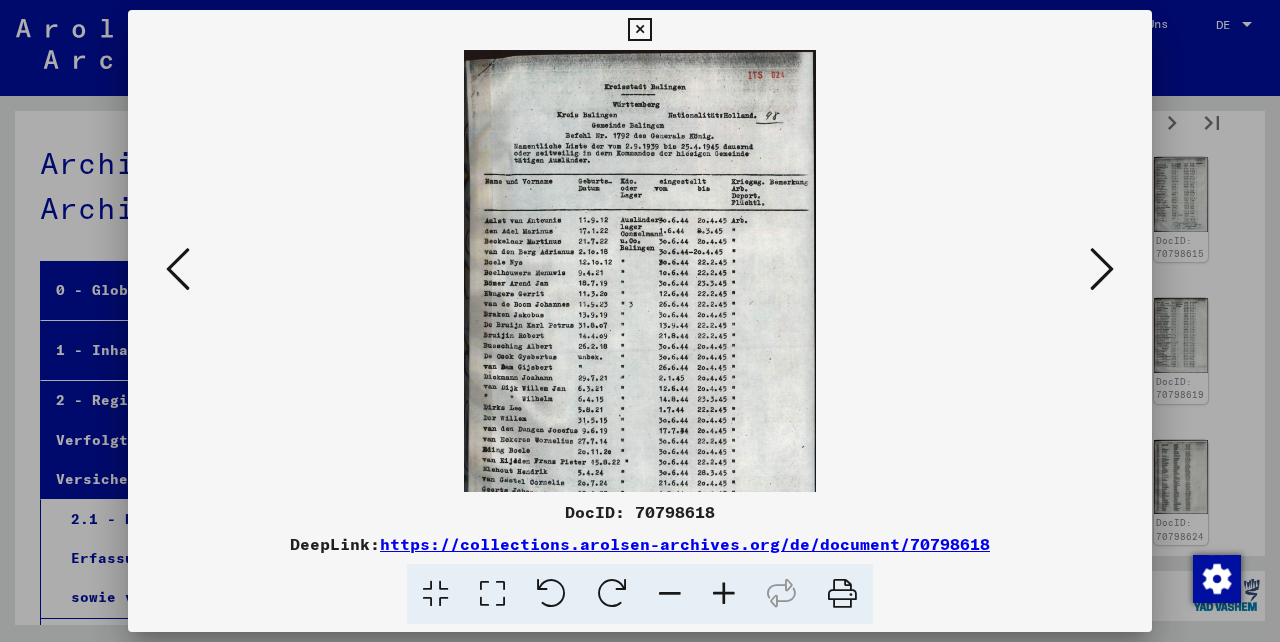 click at bounding box center (724, 594) 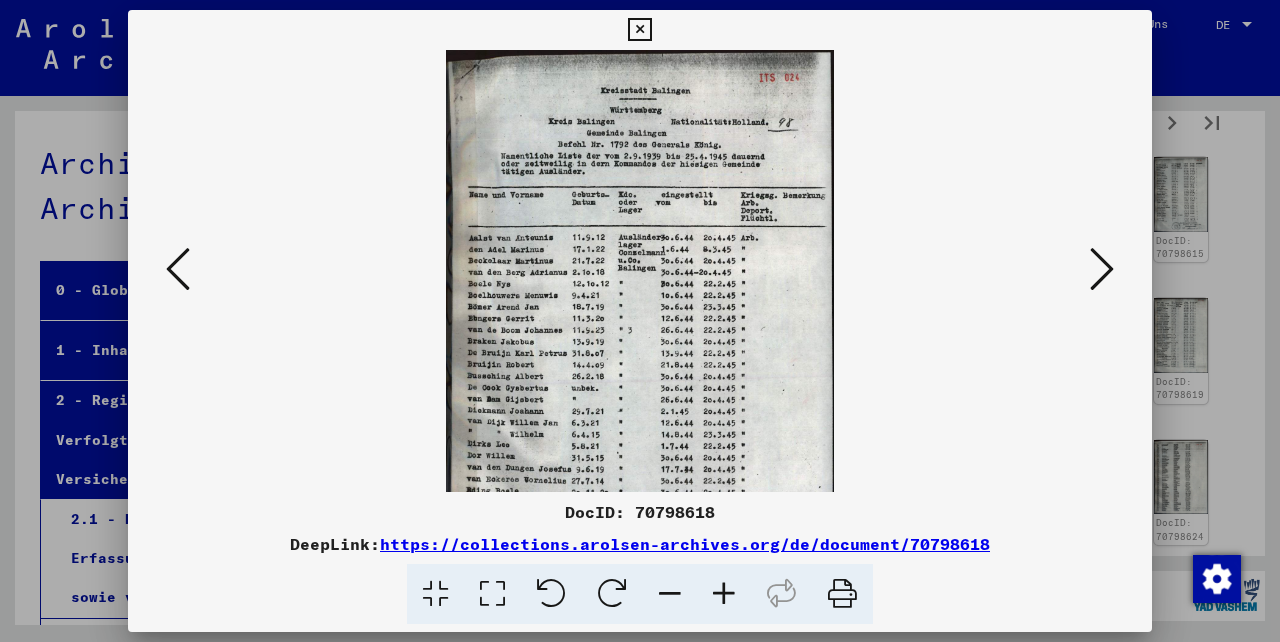 click at bounding box center [724, 594] 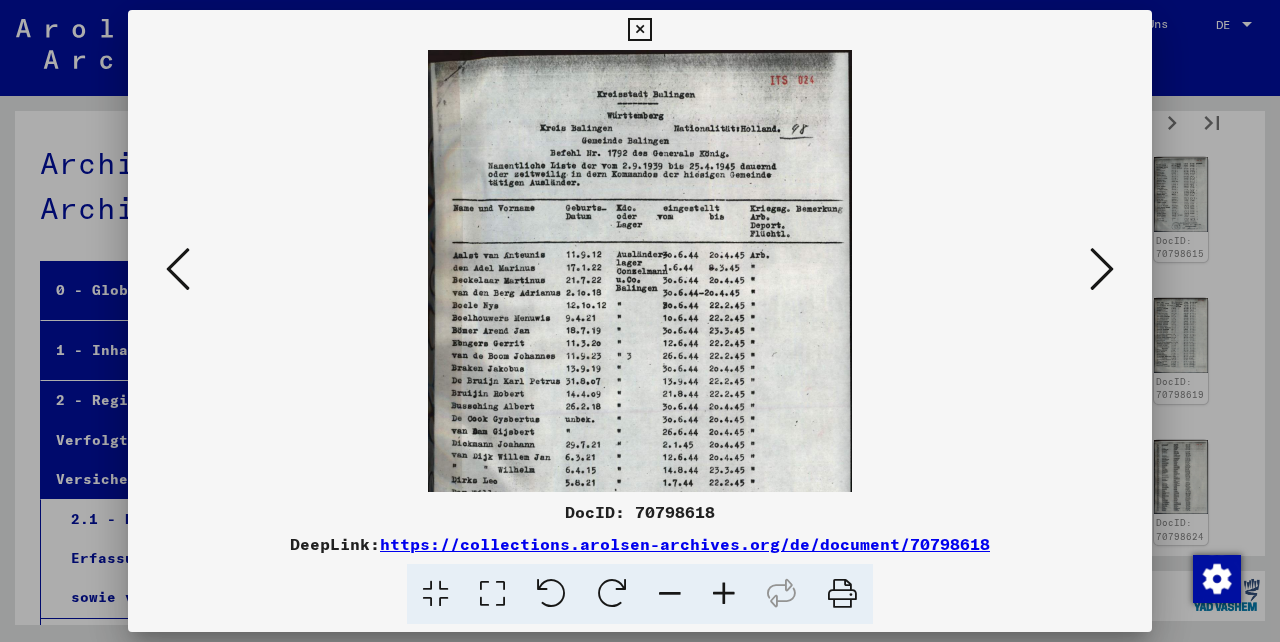 click at bounding box center (724, 594) 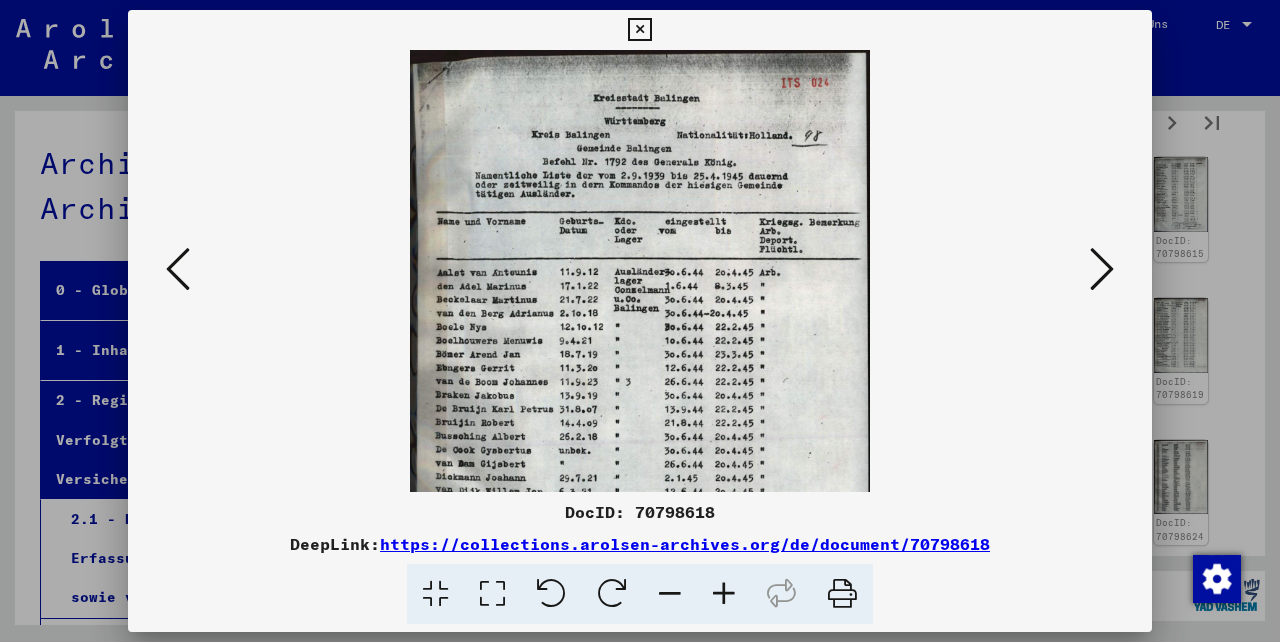 click at bounding box center [724, 594] 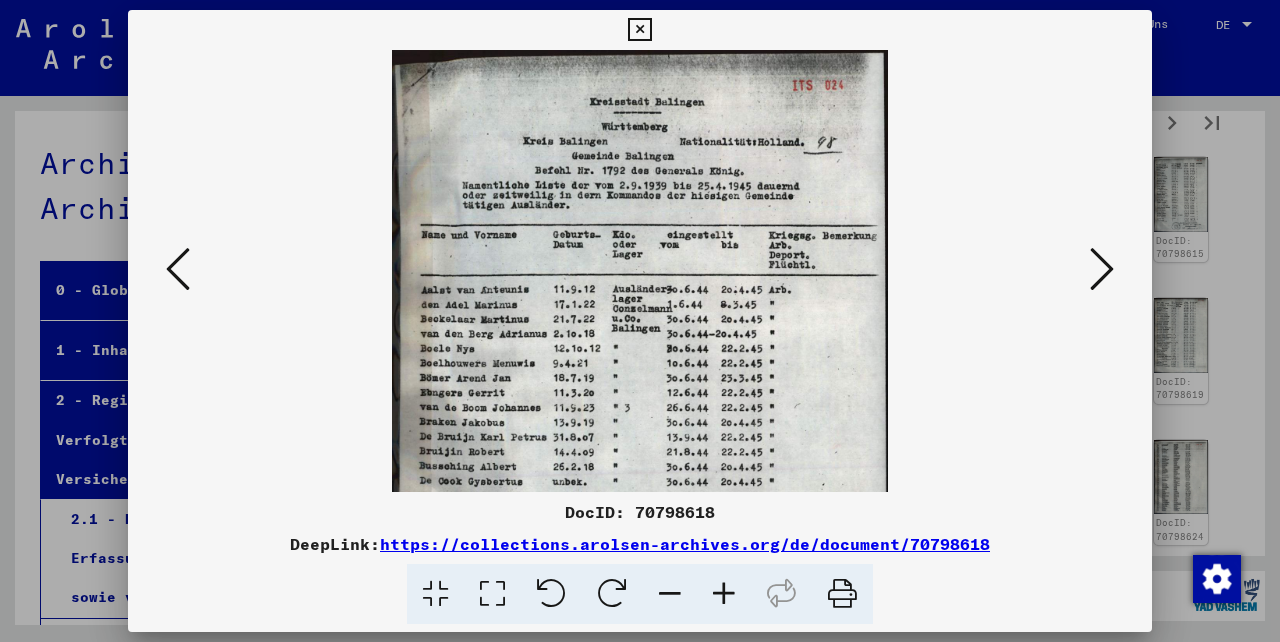 click at bounding box center (724, 594) 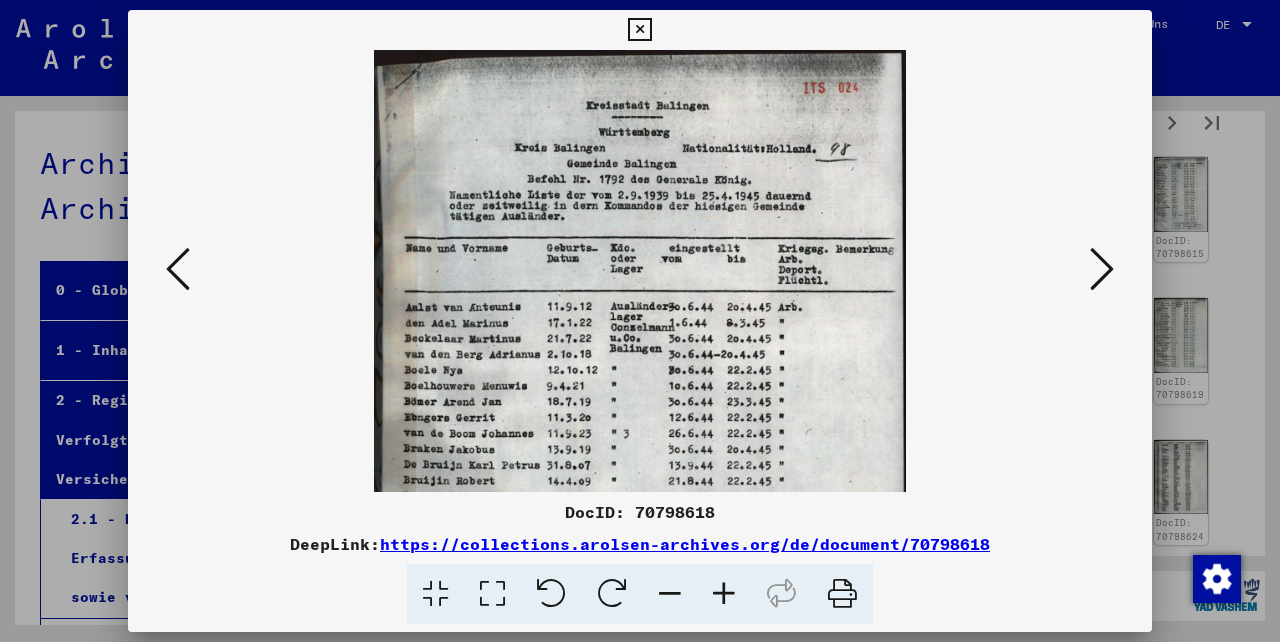 click at bounding box center (724, 594) 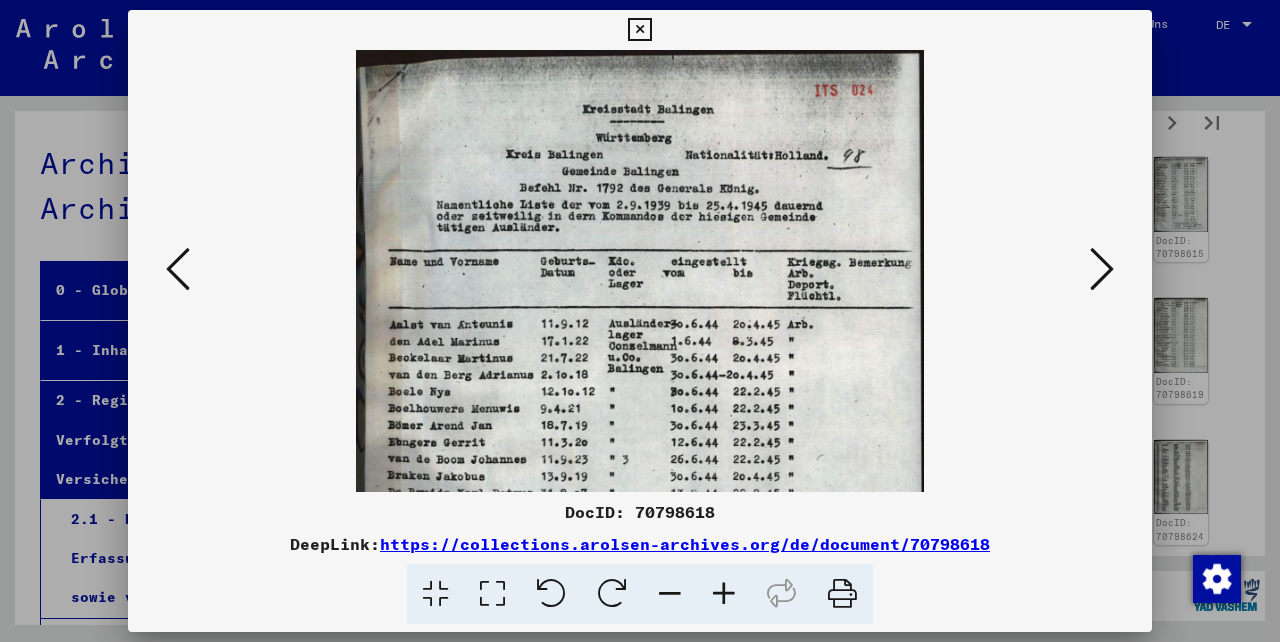 click at bounding box center [670, 594] 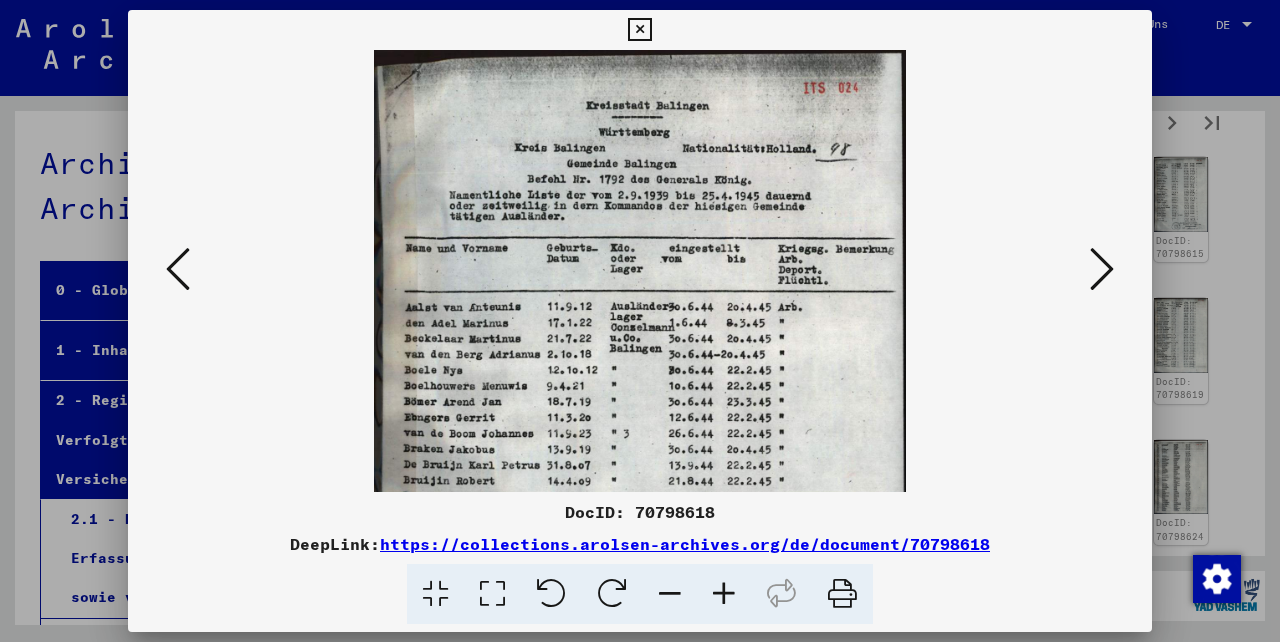 click at bounding box center (670, 594) 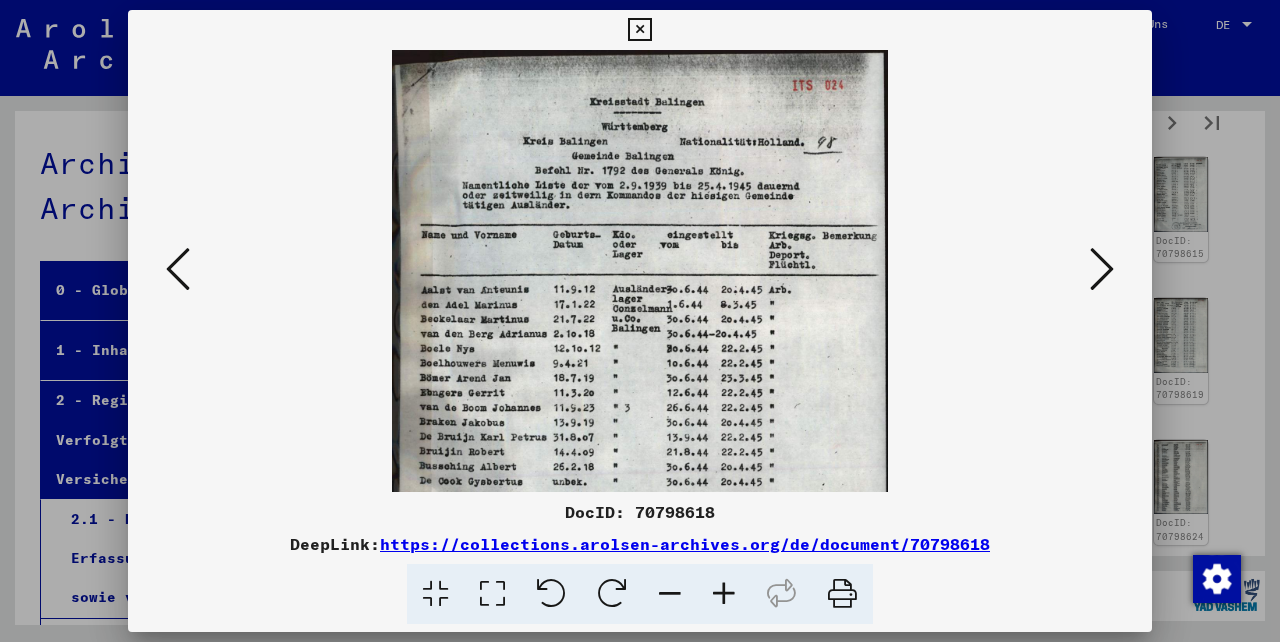 click at bounding box center [670, 594] 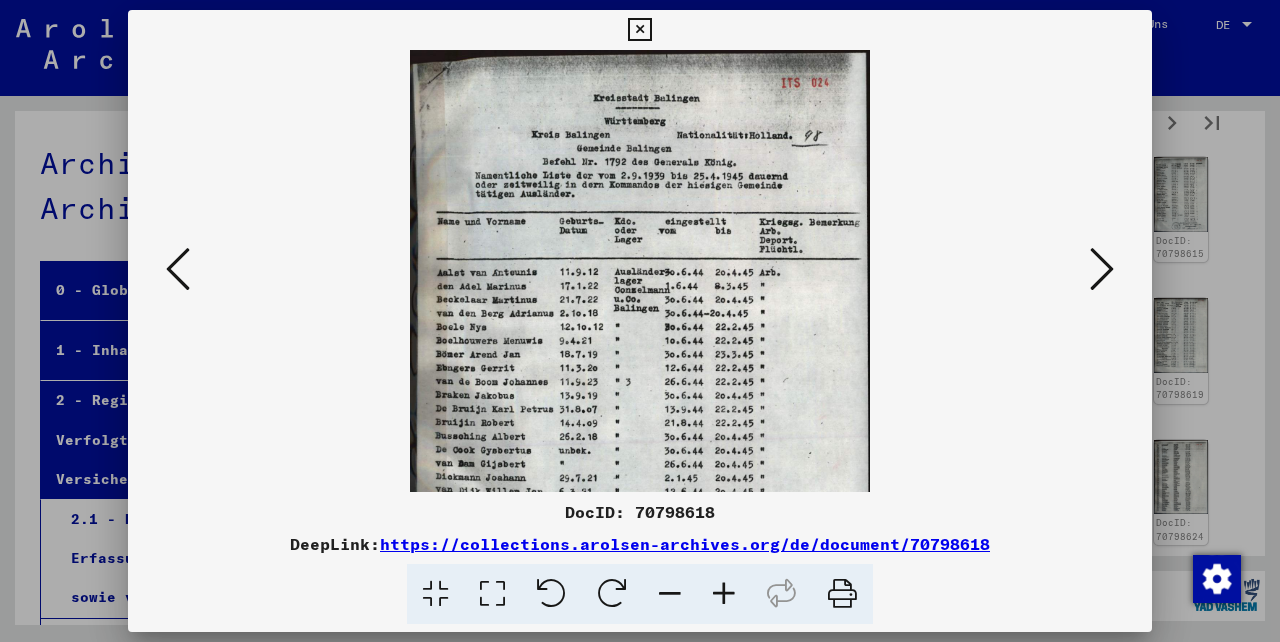 click at bounding box center (670, 594) 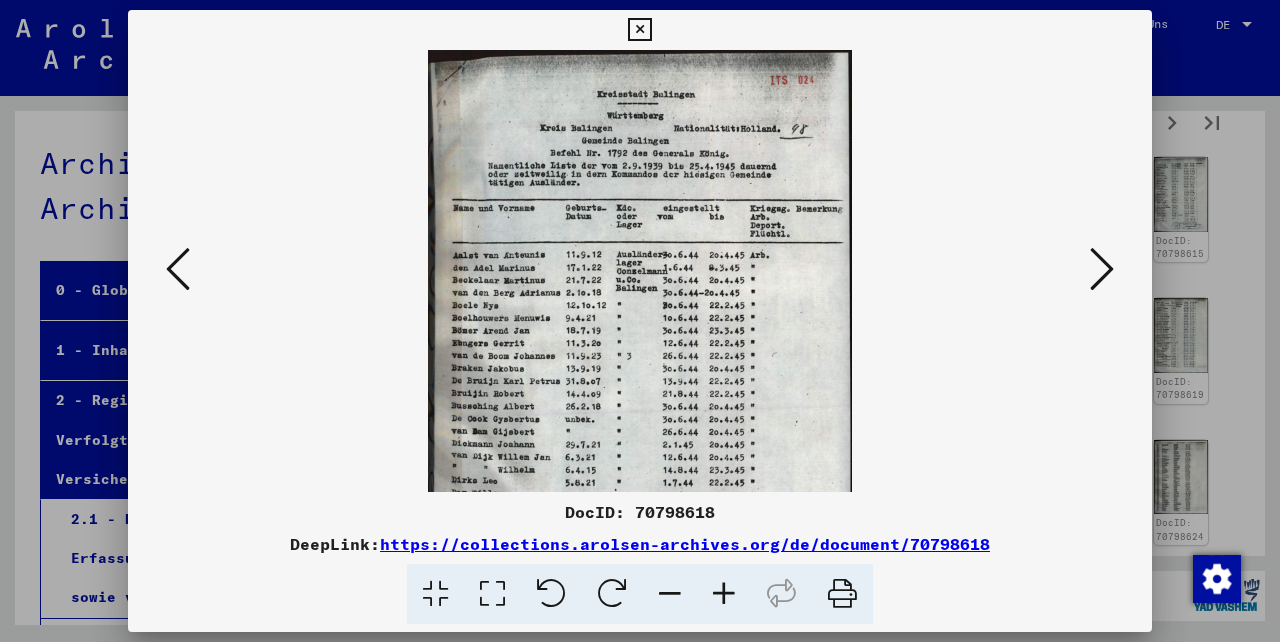 click at bounding box center (670, 594) 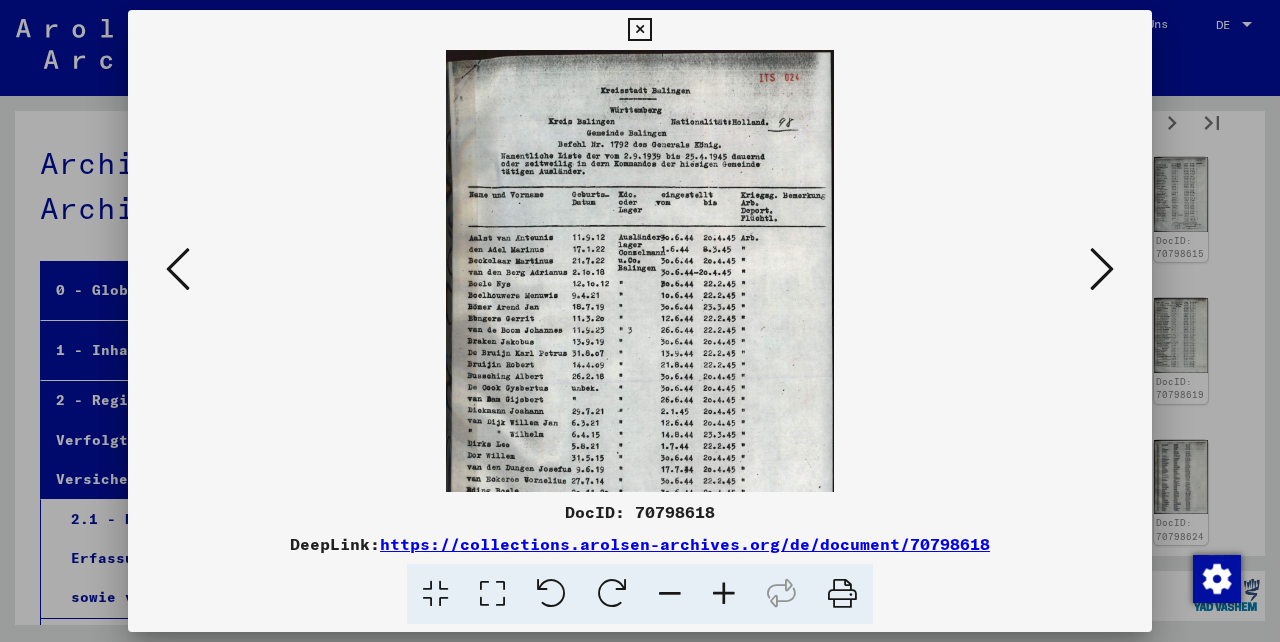 click at bounding box center (670, 594) 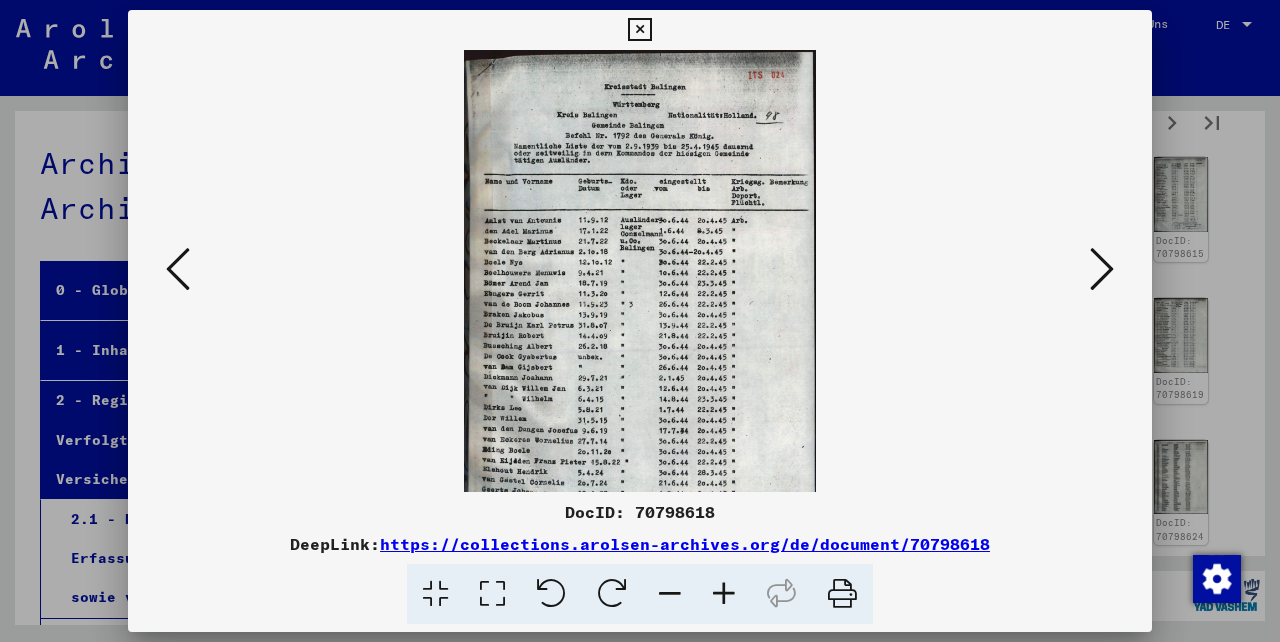 click at bounding box center (670, 594) 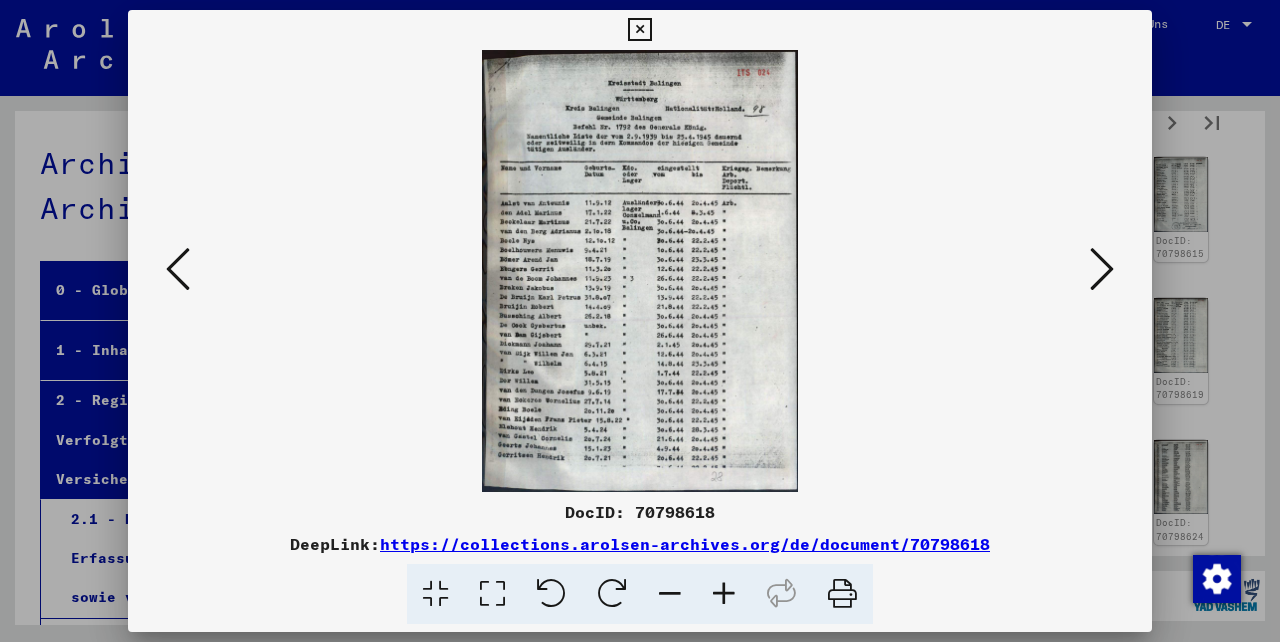 click at bounding box center [1102, 269] 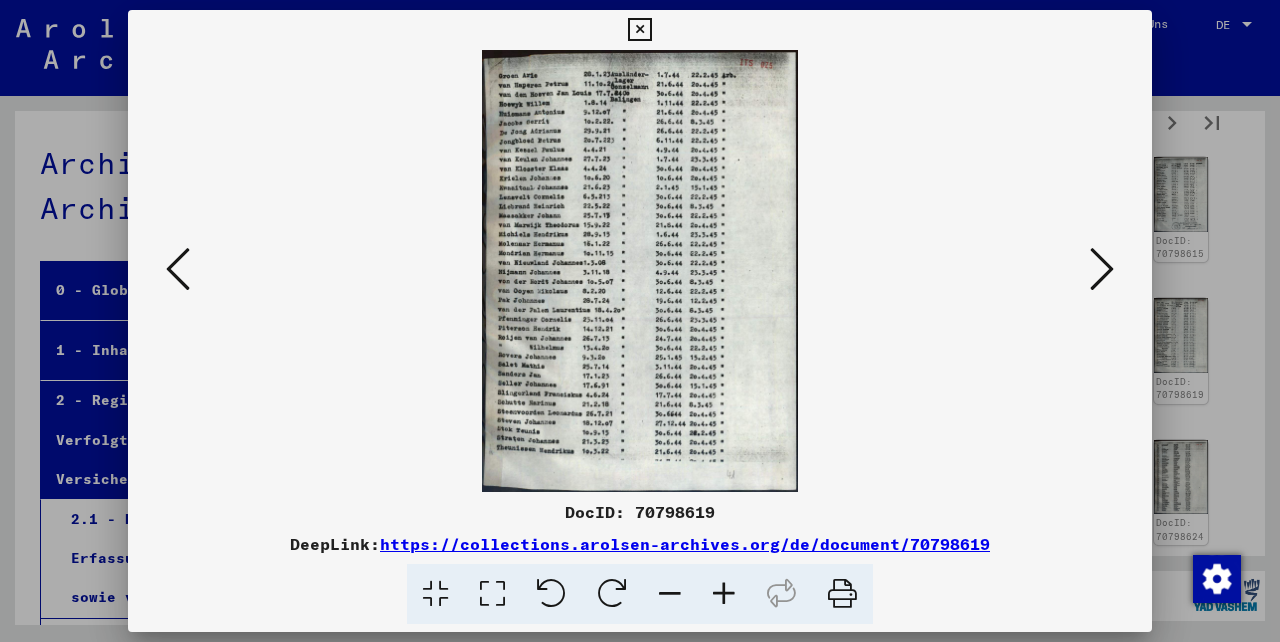 click at bounding box center (1102, 269) 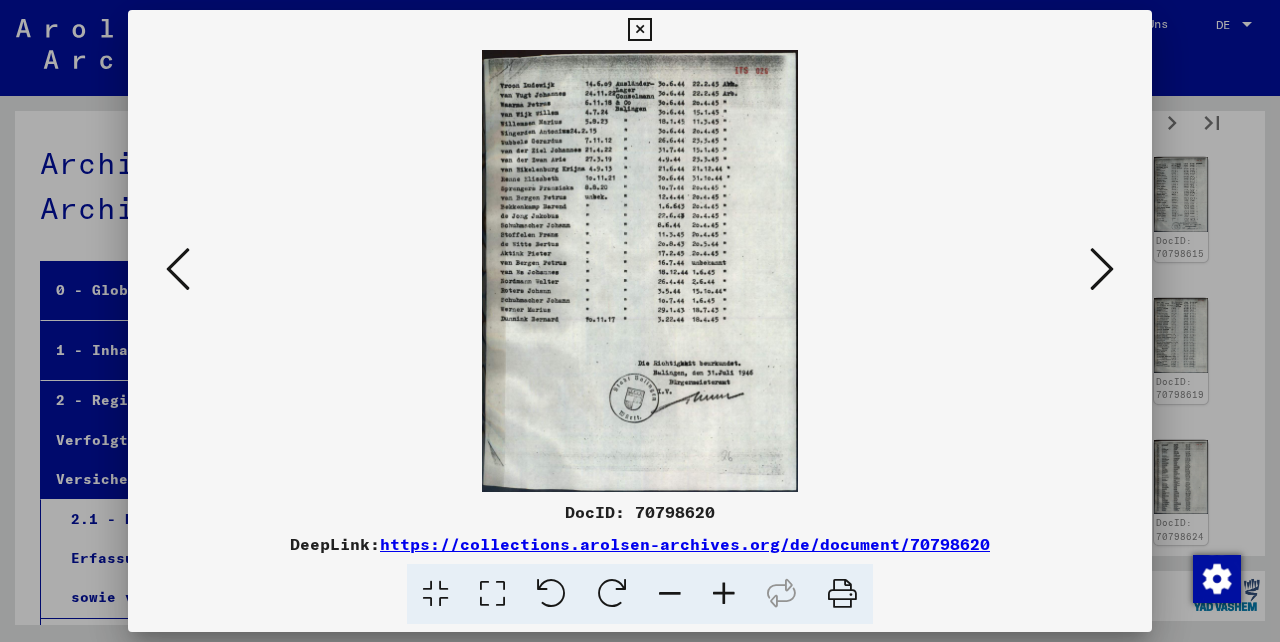 click at bounding box center (1102, 269) 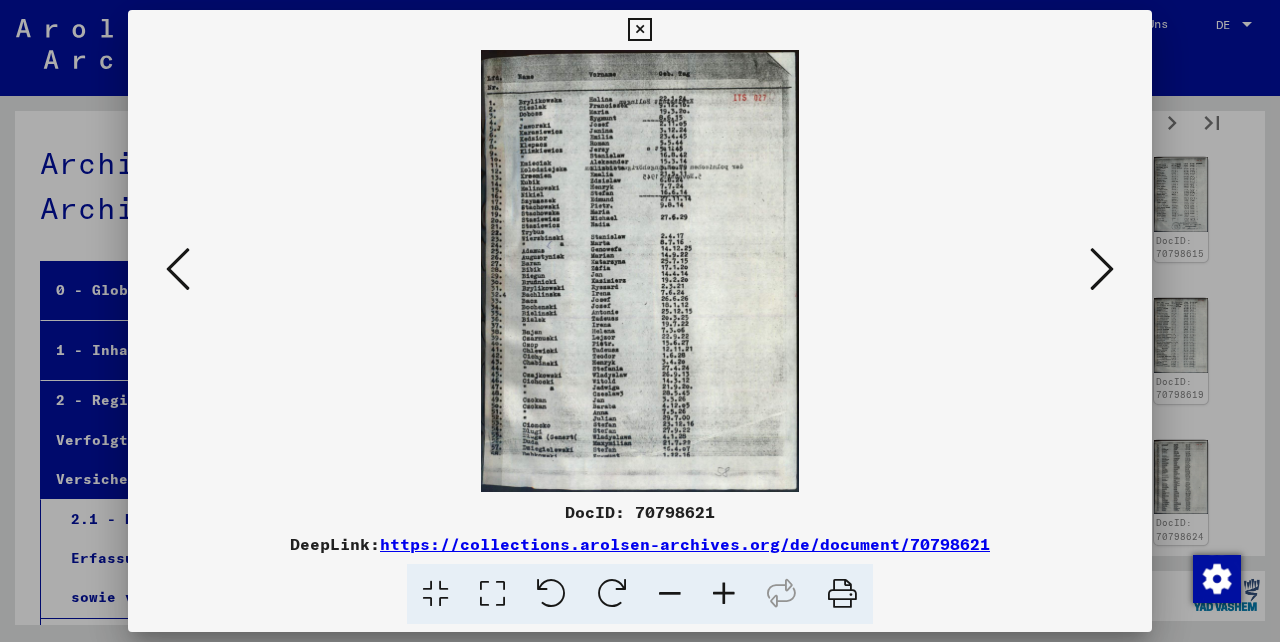 click at bounding box center (1102, 269) 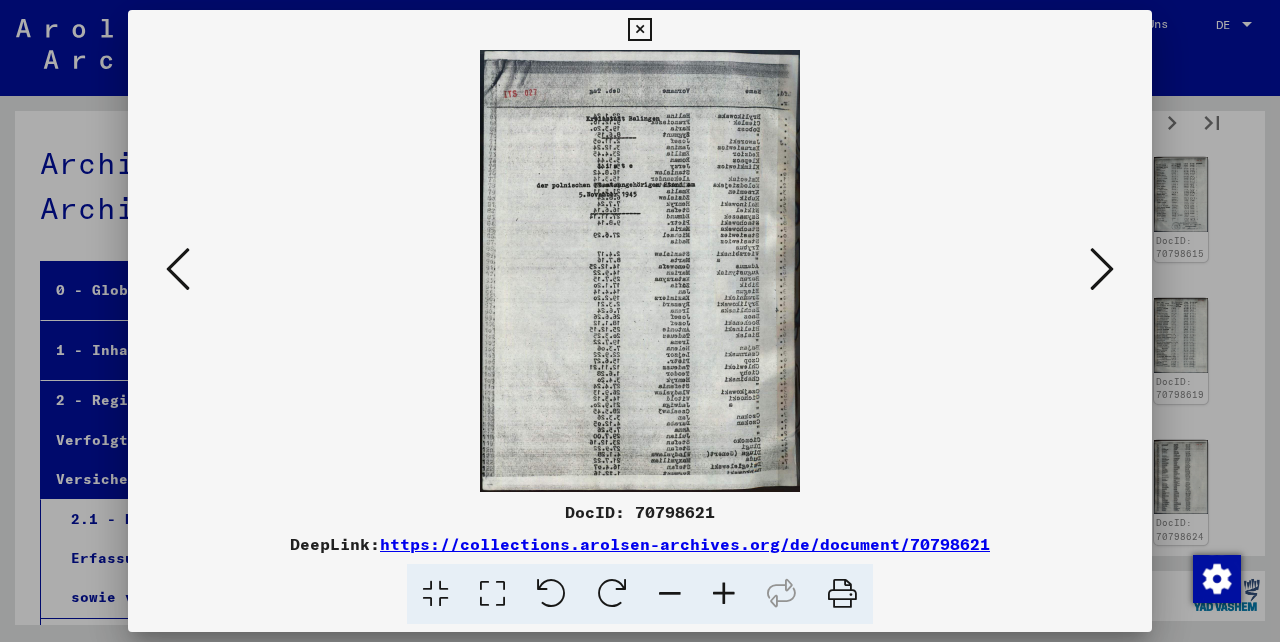 click at bounding box center [1102, 269] 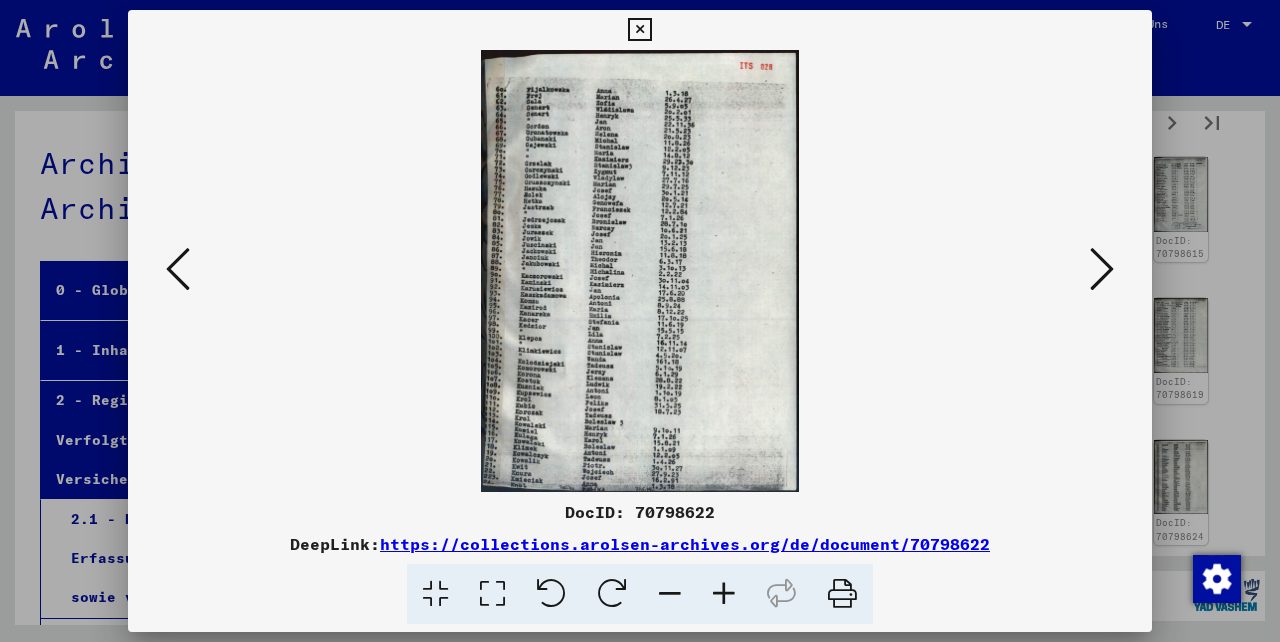 click at bounding box center [1102, 269] 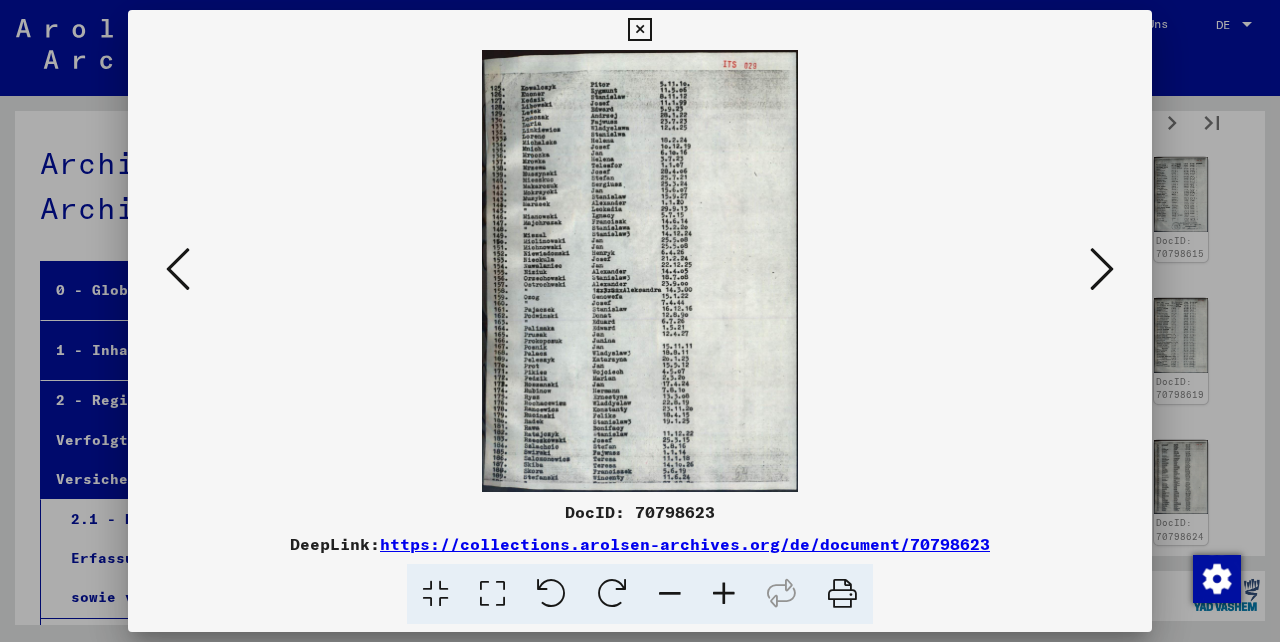 click at bounding box center (1102, 269) 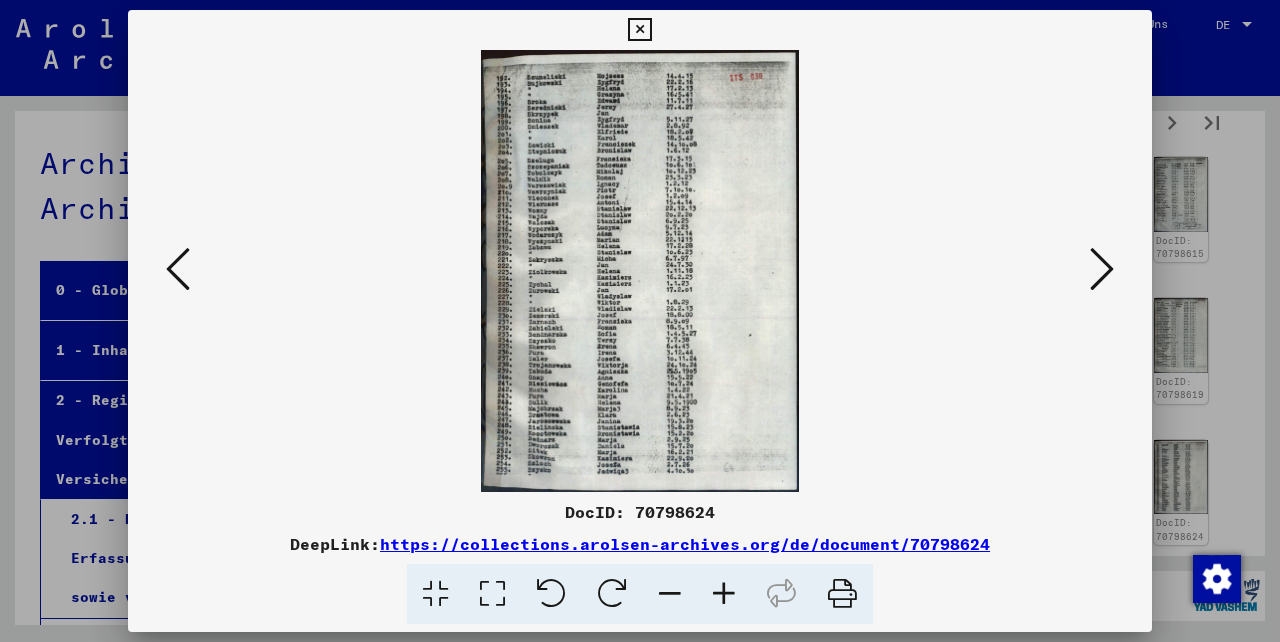 click at bounding box center [1102, 269] 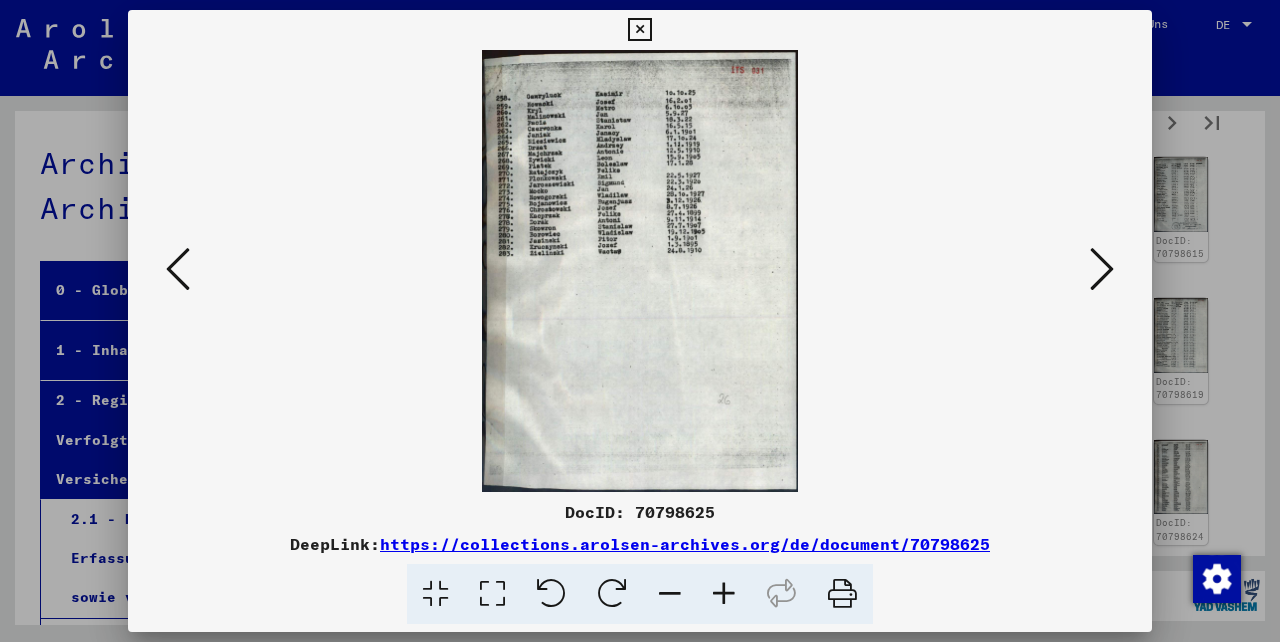 click at bounding box center [1102, 269] 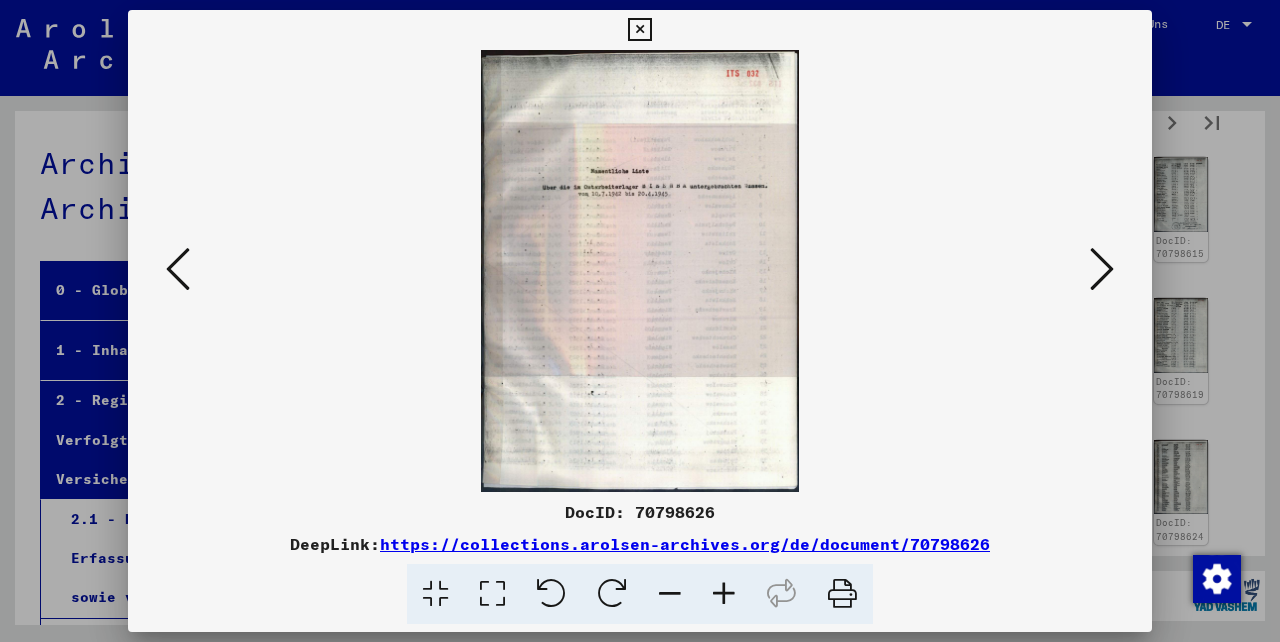 click at bounding box center [724, 594] 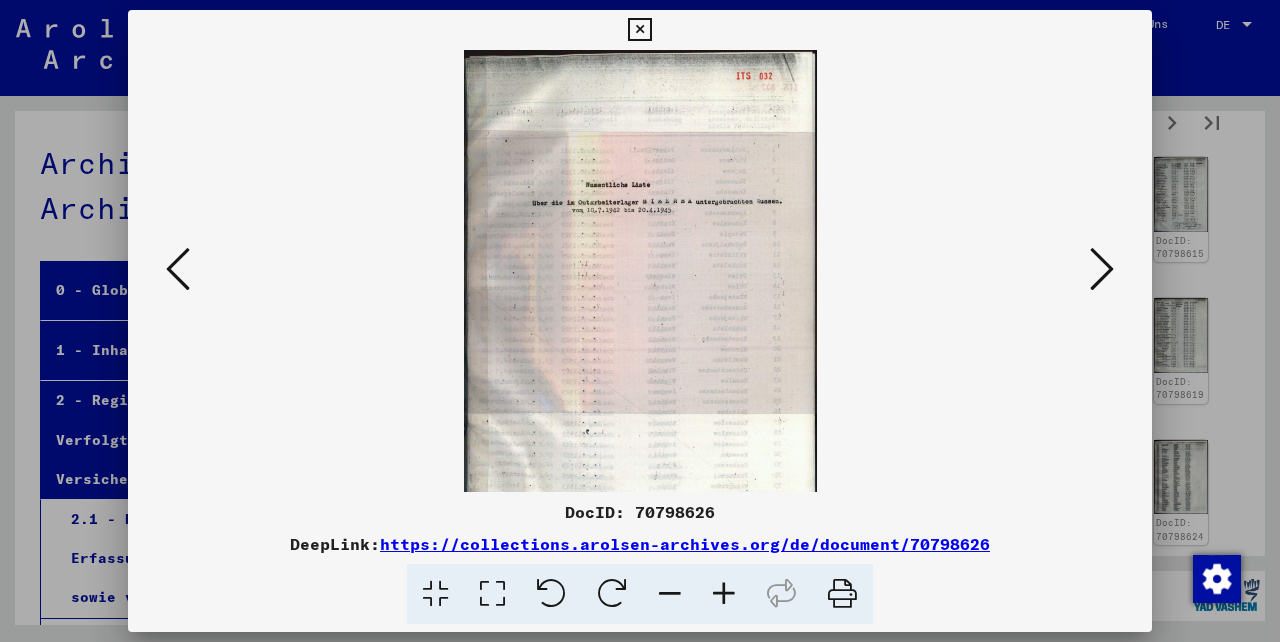click at bounding box center [724, 594] 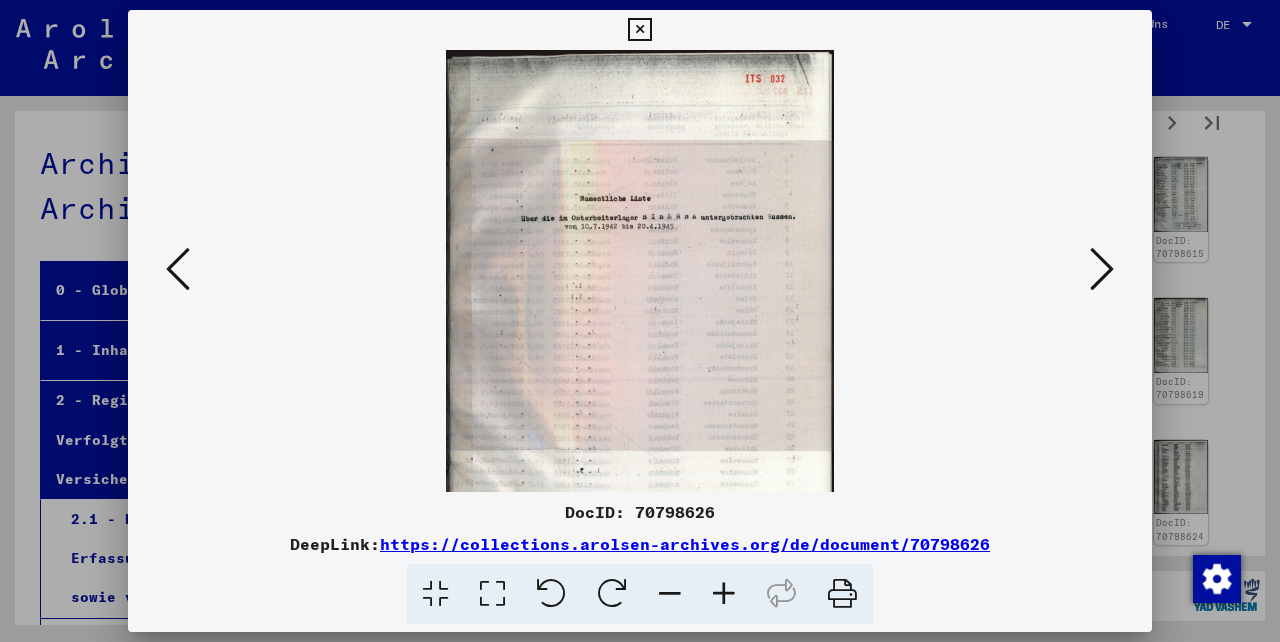 click at bounding box center [724, 594] 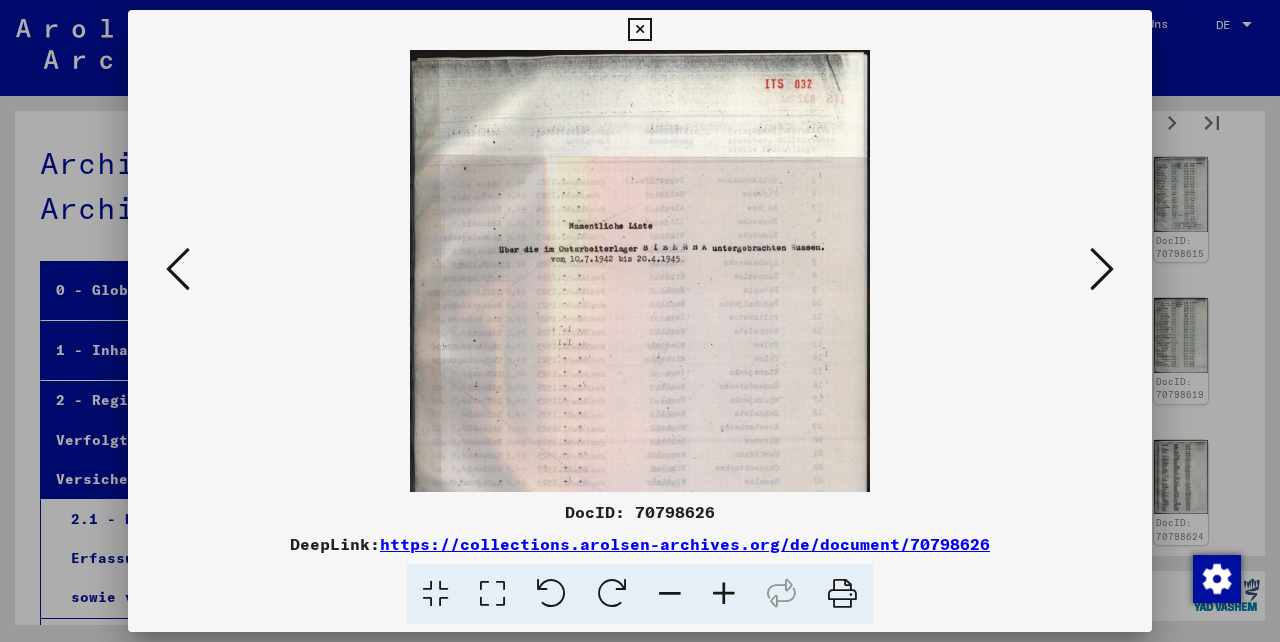 click at bounding box center (724, 594) 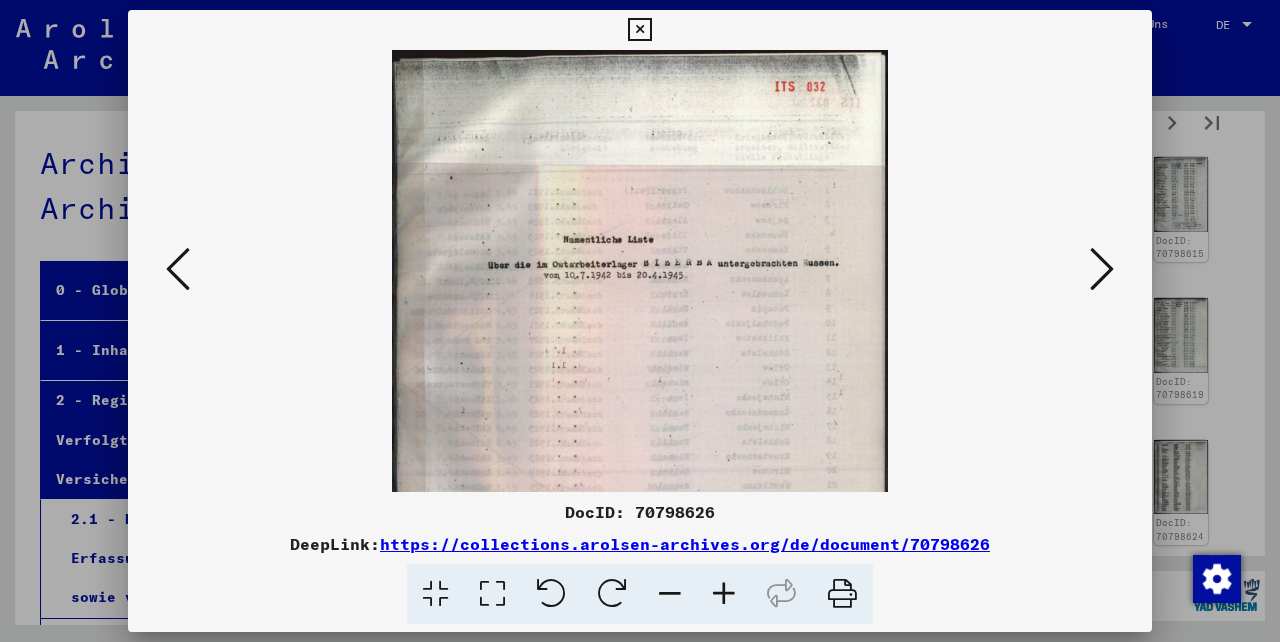 click at bounding box center [724, 594] 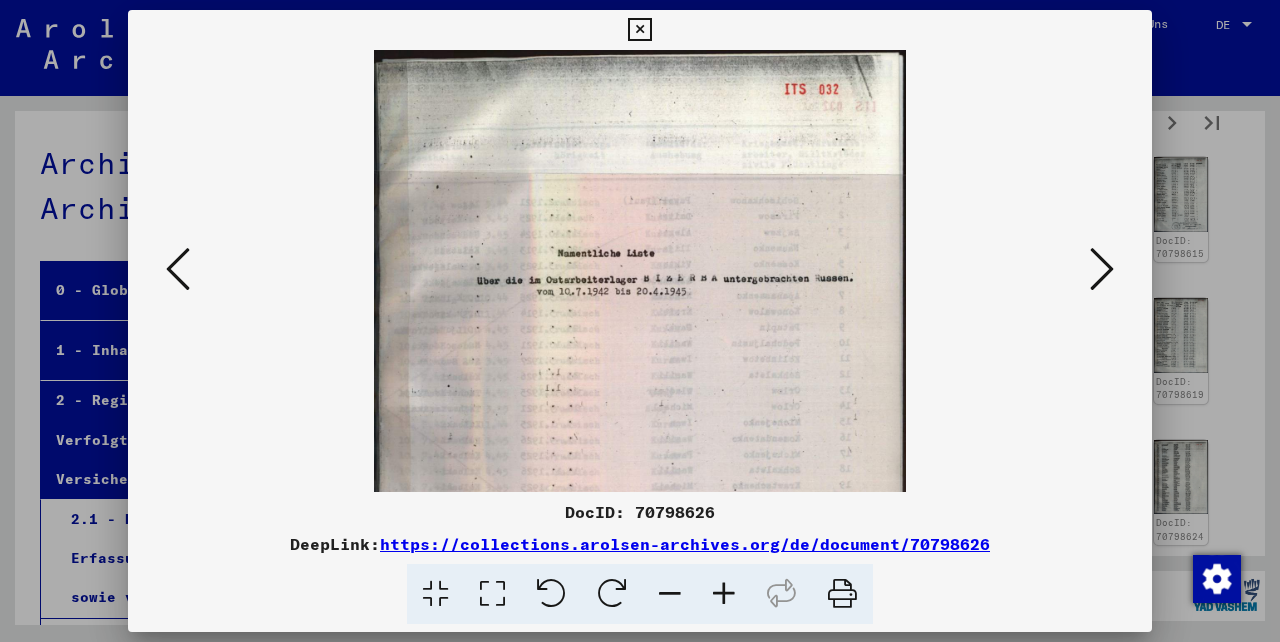 click at bounding box center [724, 594] 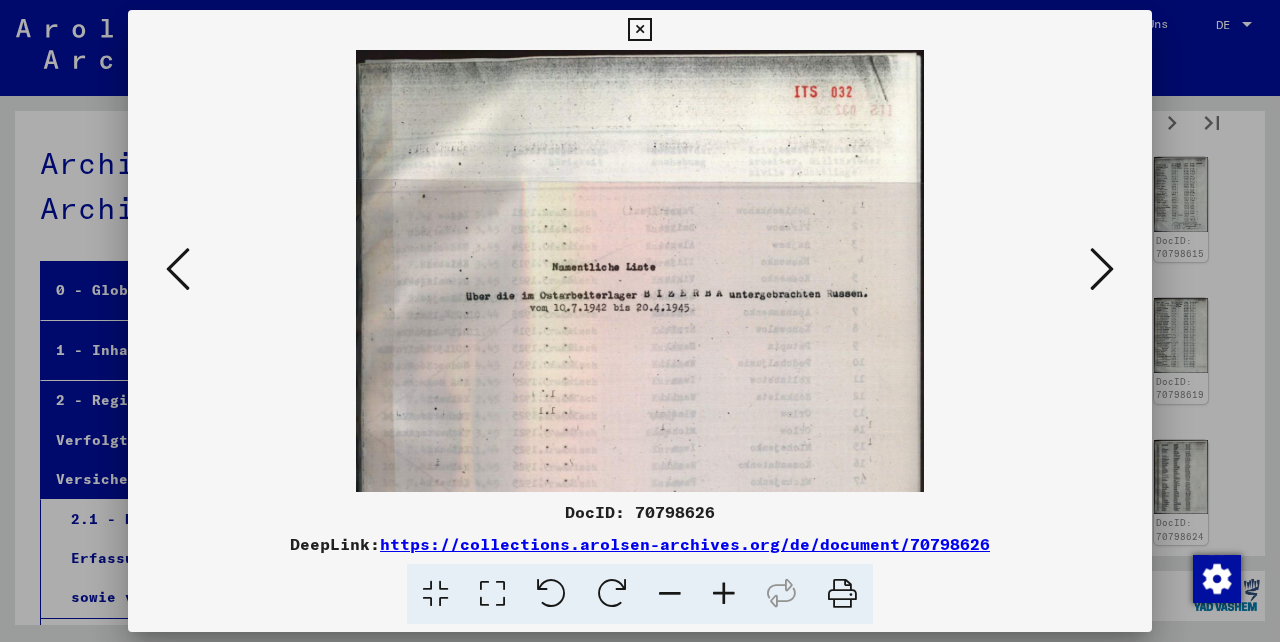 click at bounding box center (724, 594) 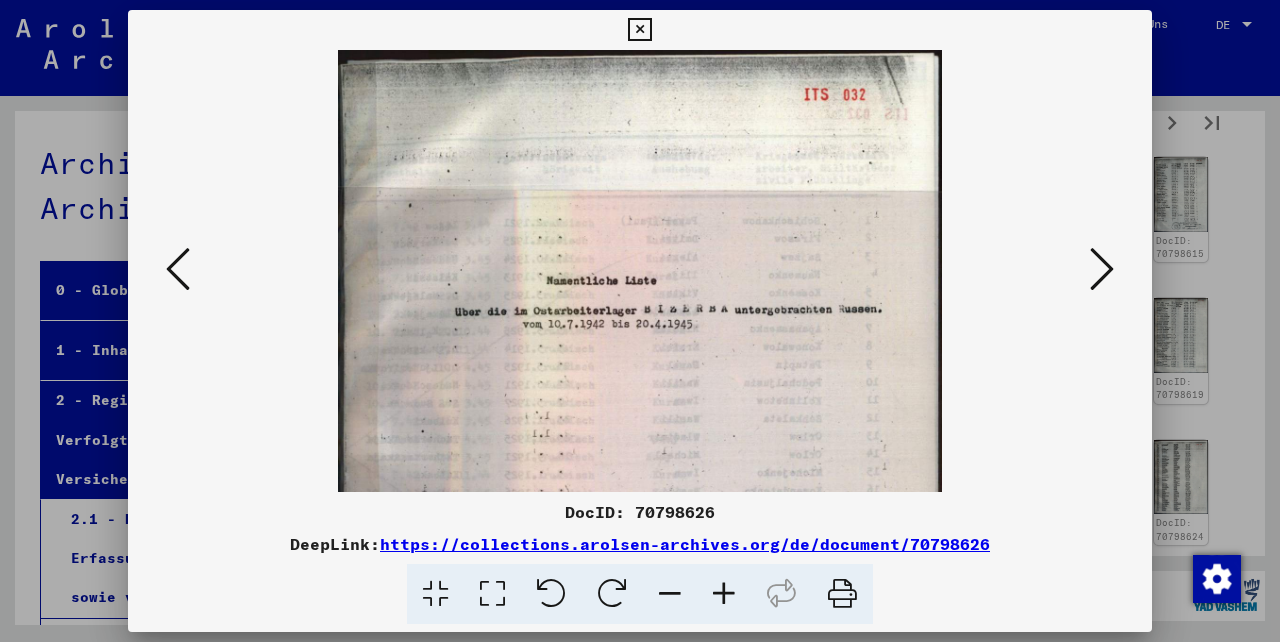 click at bounding box center [724, 594] 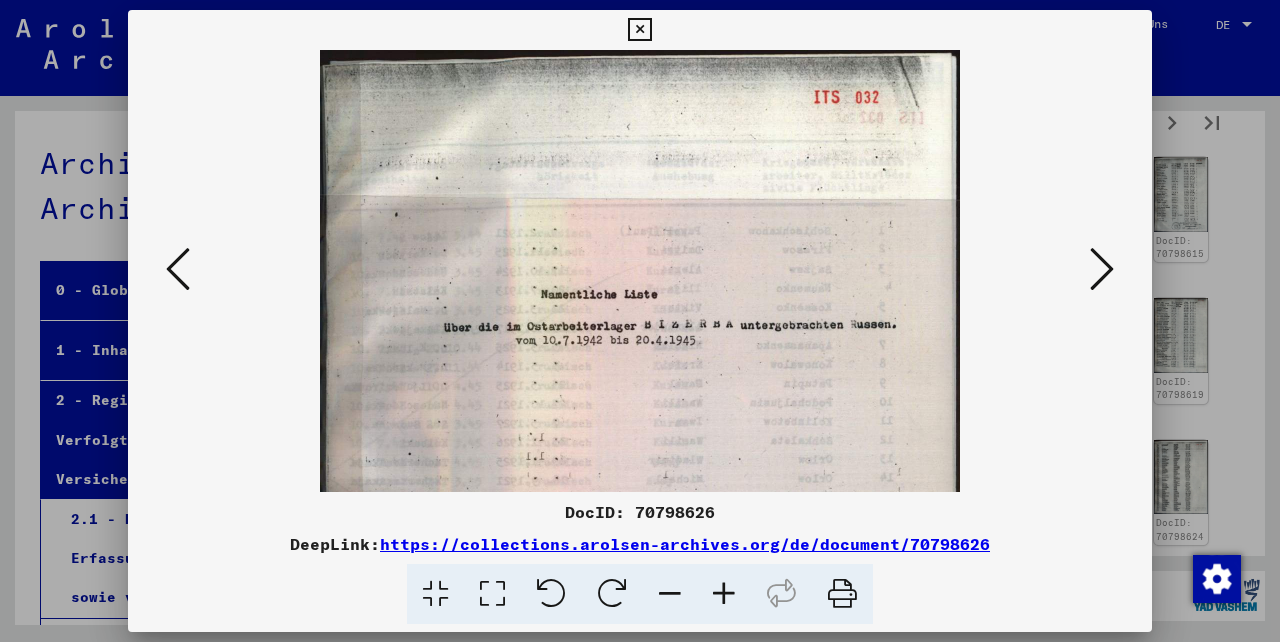click at bounding box center [670, 594] 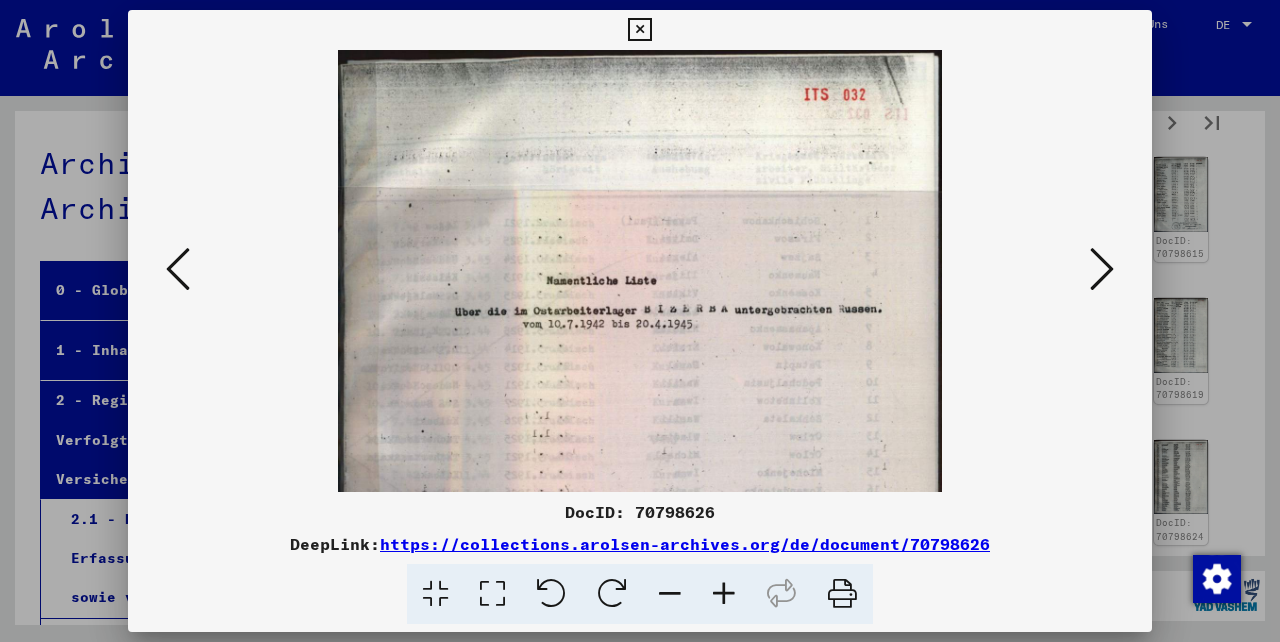 click at bounding box center (670, 594) 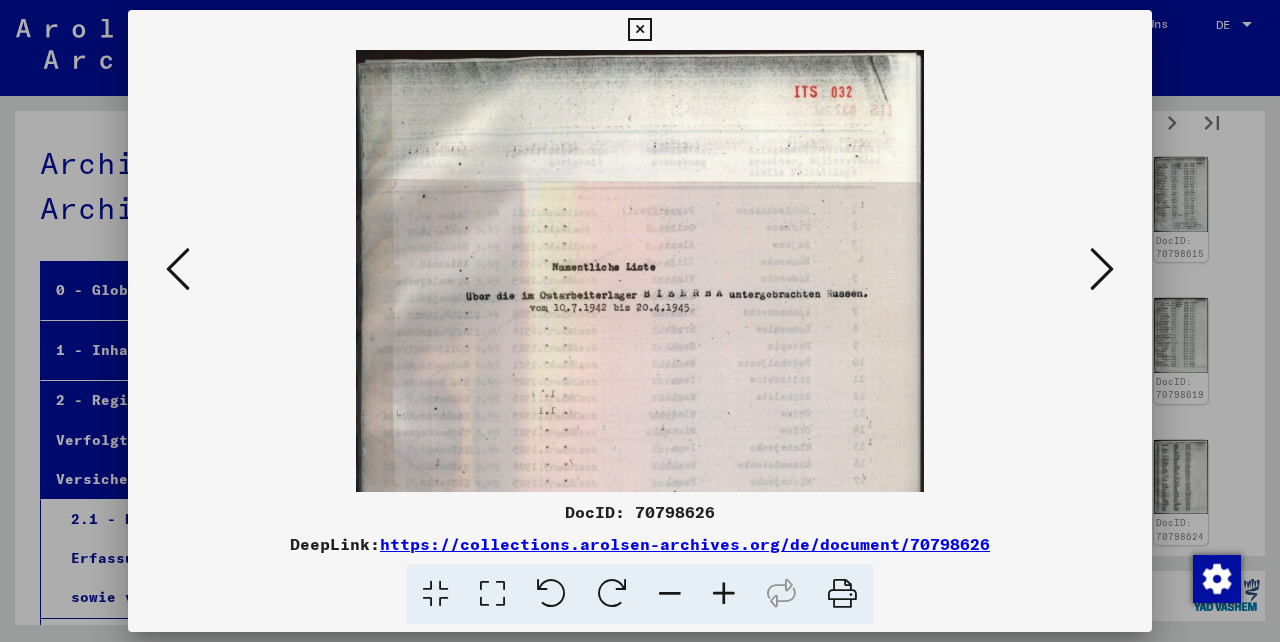 click at bounding box center [670, 594] 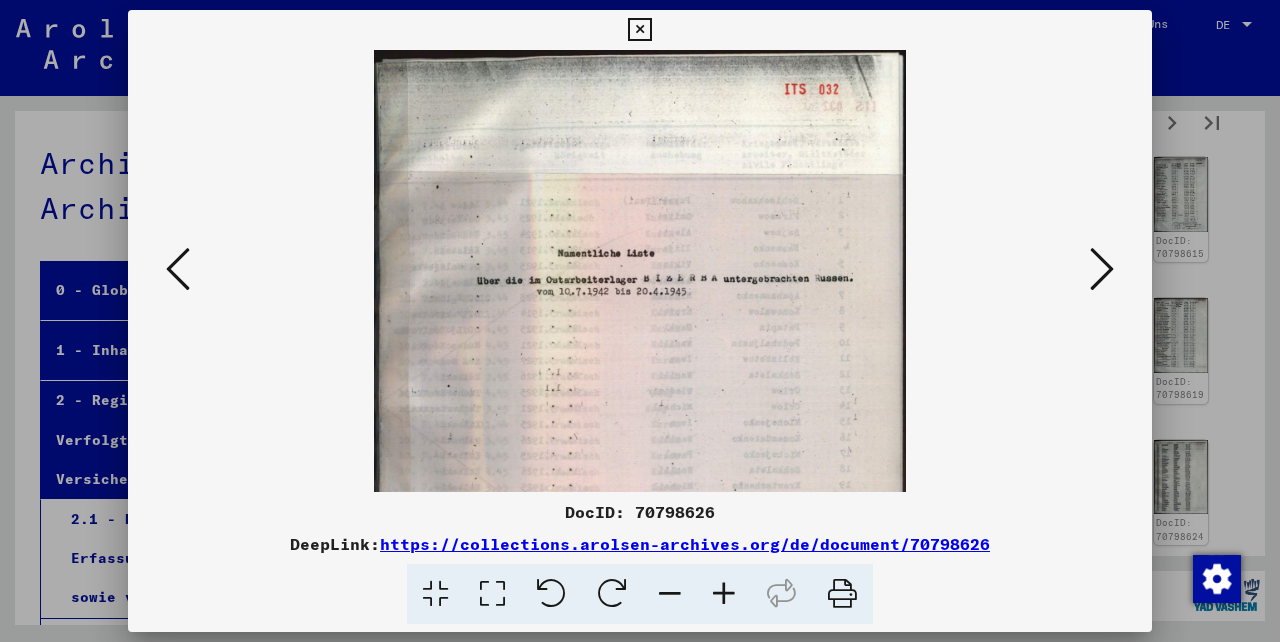 click at bounding box center (670, 594) 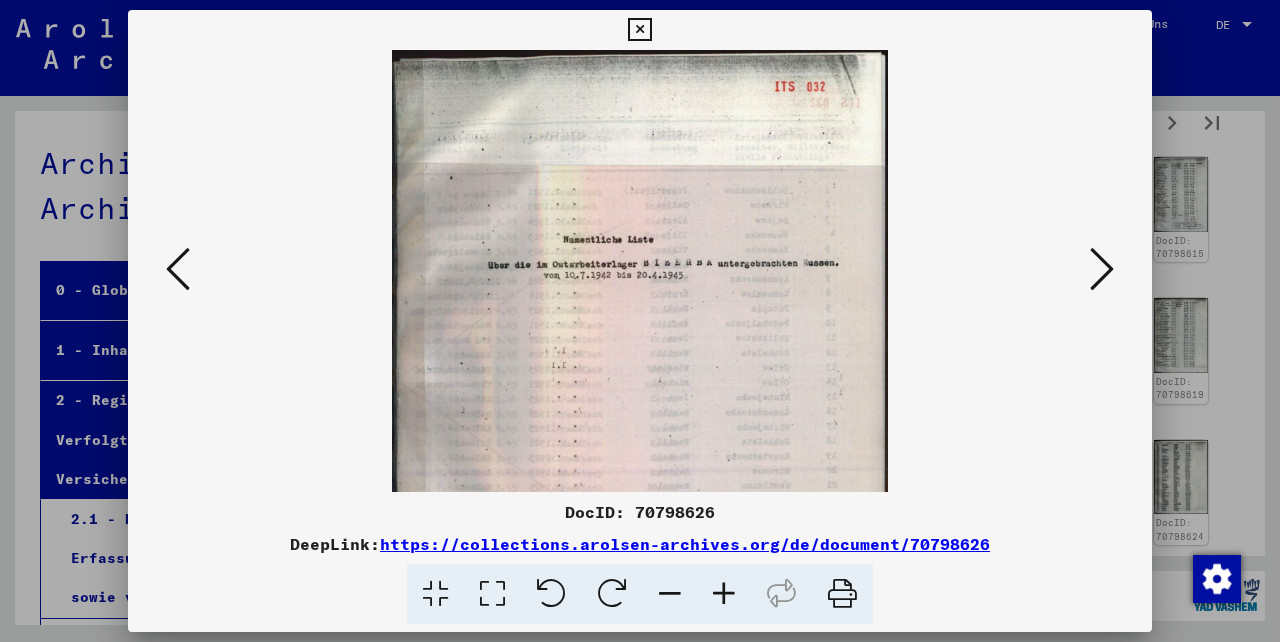 click at bounding box center [670, 594] 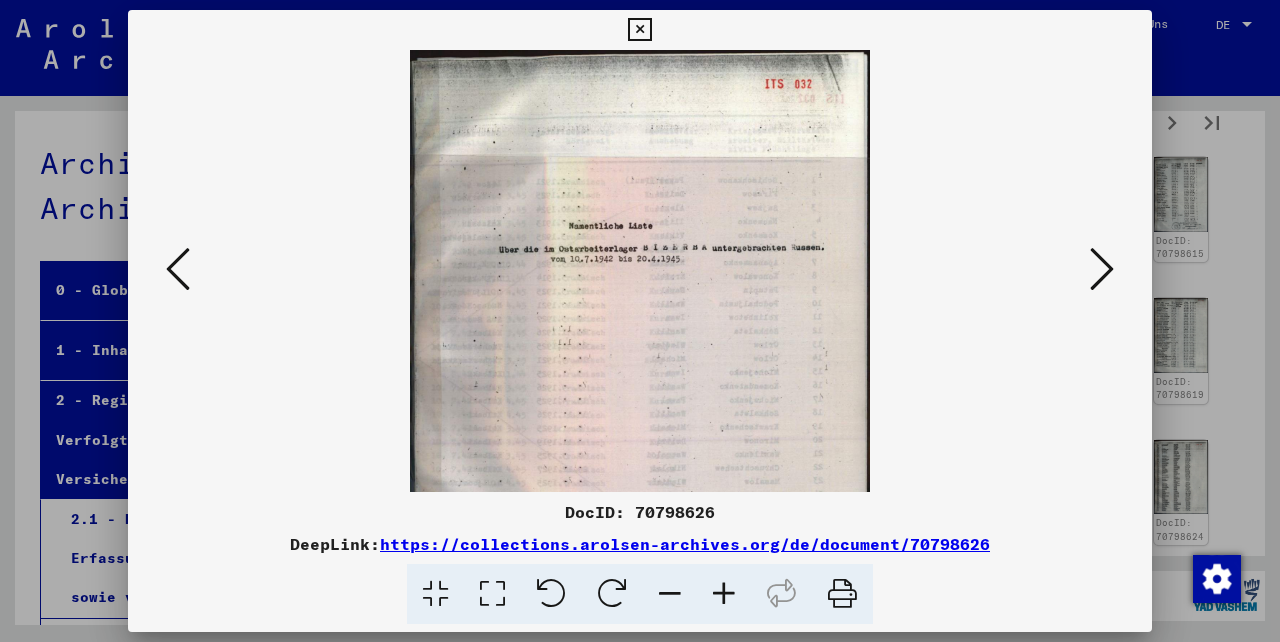 click at bounding box center [670, 594] 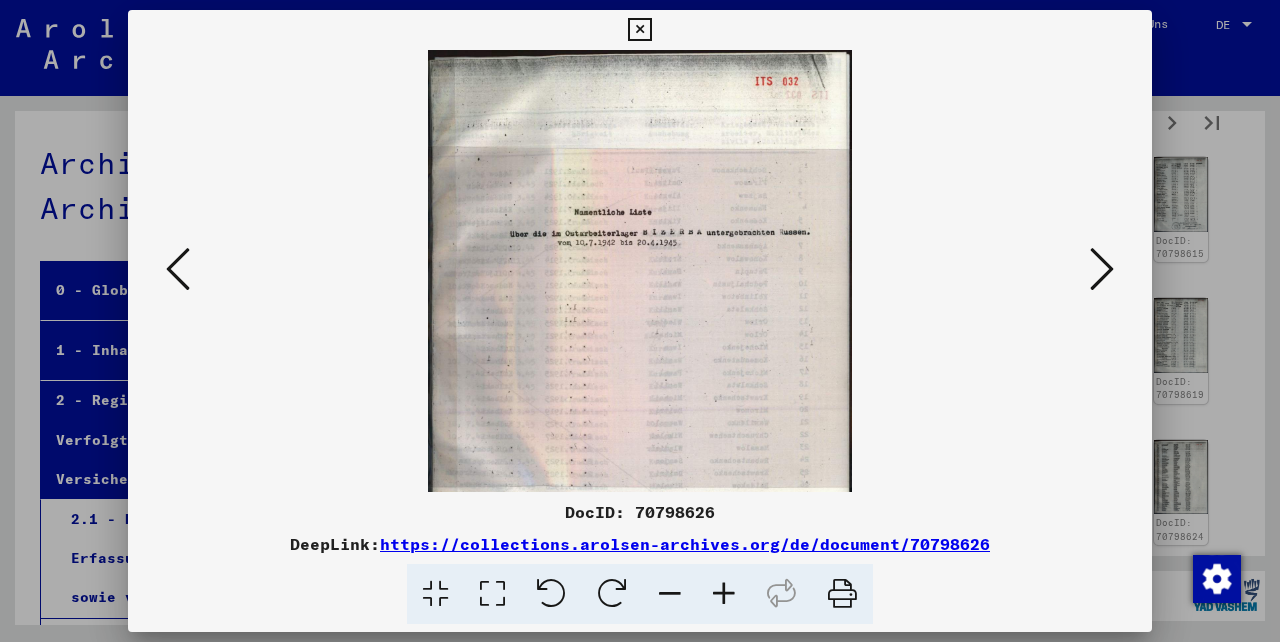 click at bounding box center (670, 594) 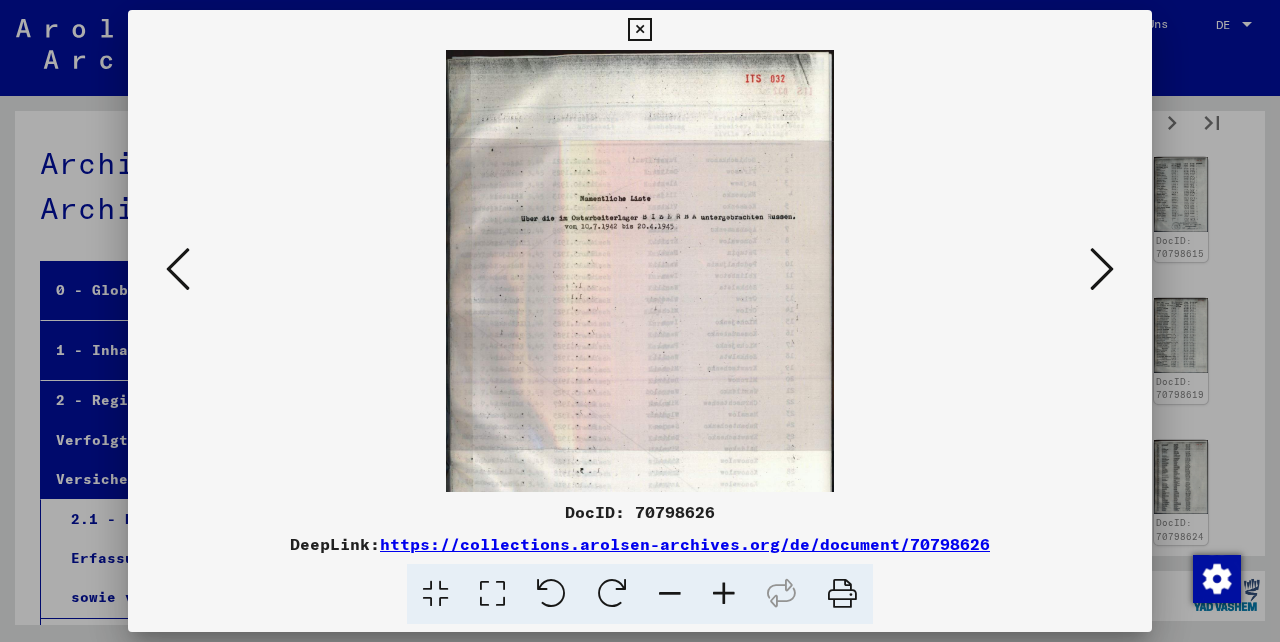 click at bounding box center (670, 594) 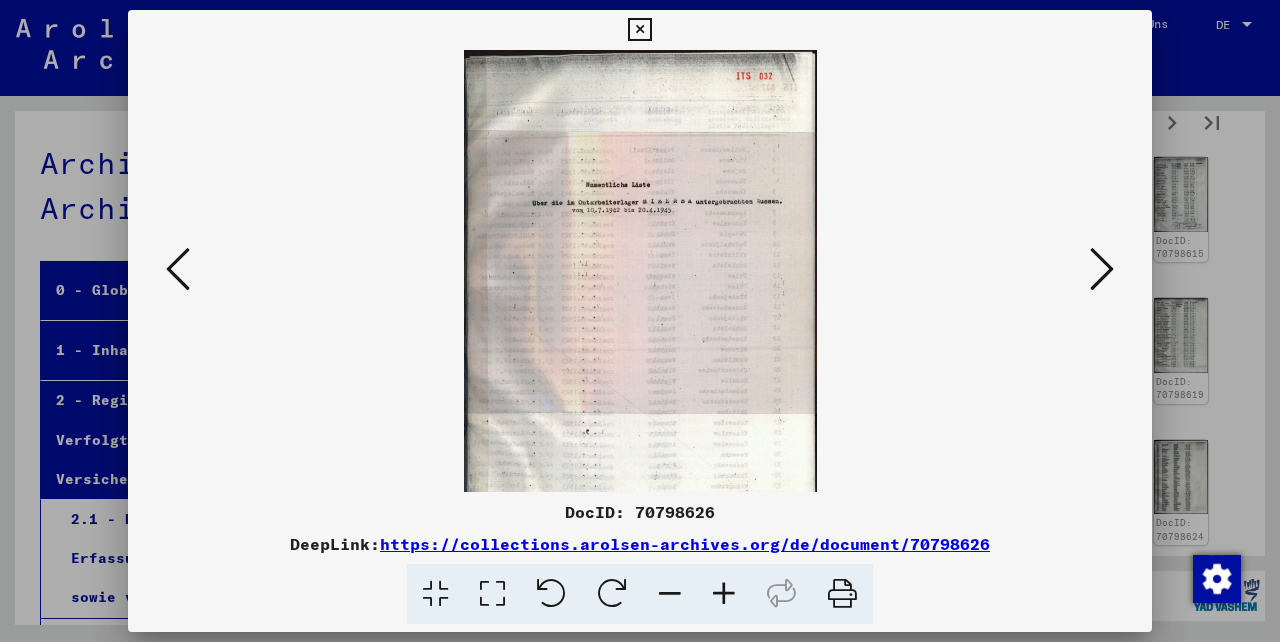 click at bounding box center [1102, 270] 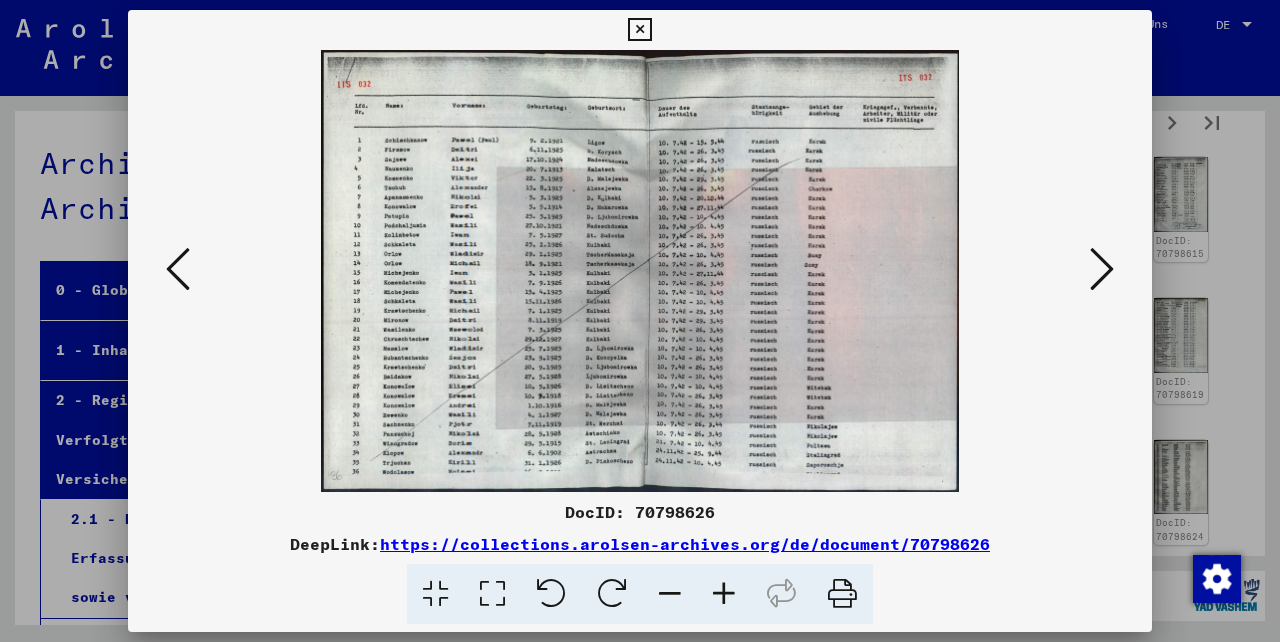 click at bounding box center (1102, 270) 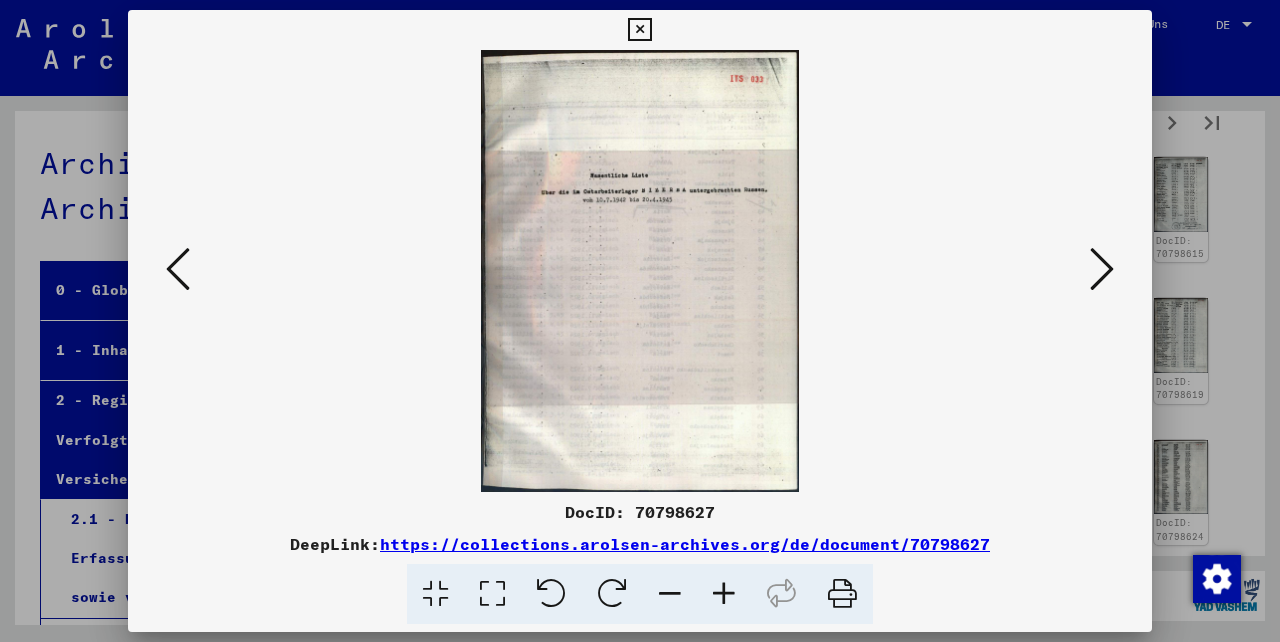 click at bounding box center (724, 594) 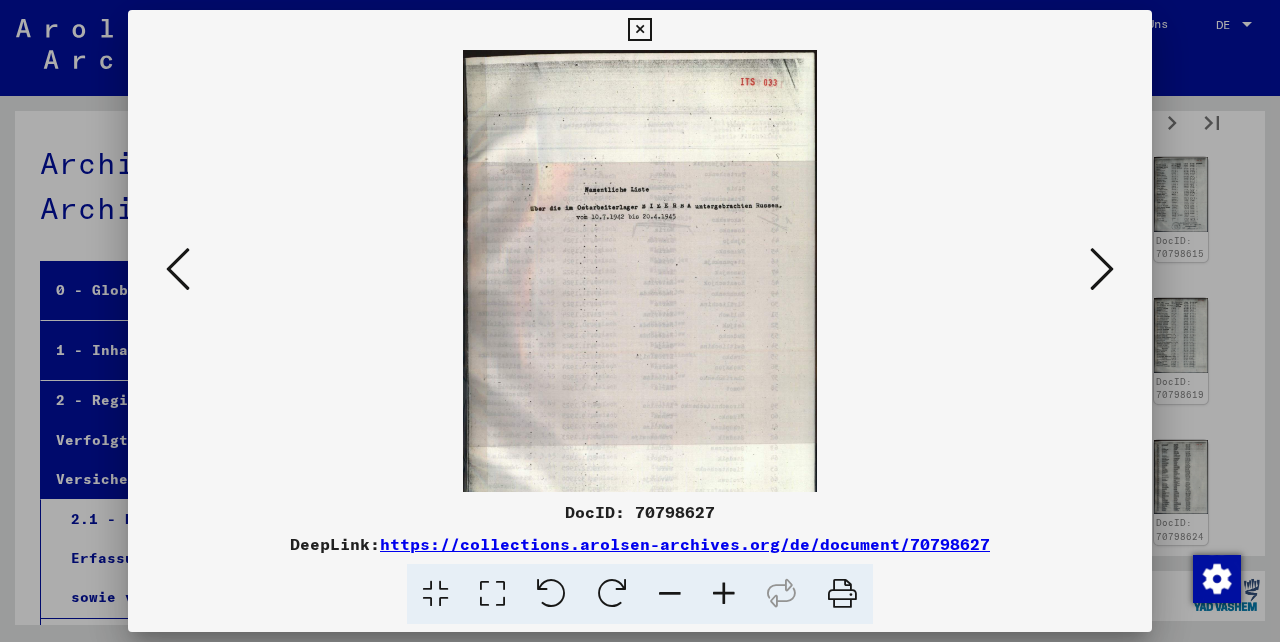 click at bounding box center (724, 594) 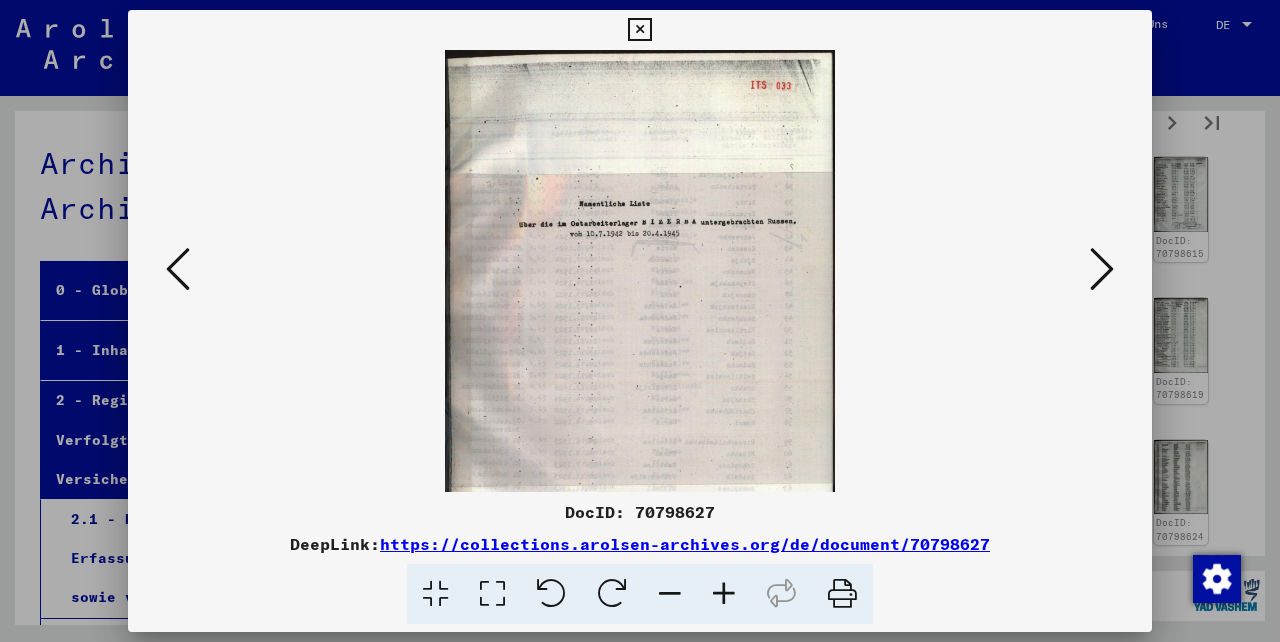 click at bounding box center (724, 594) 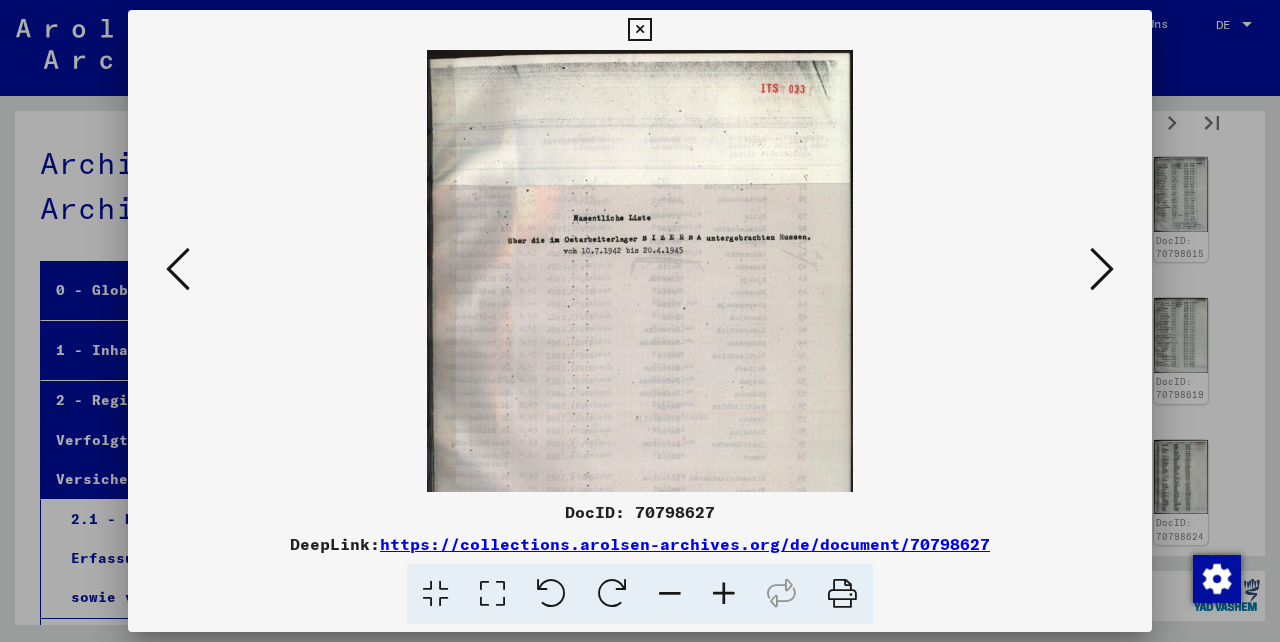 click at bounding box center (724, 594) 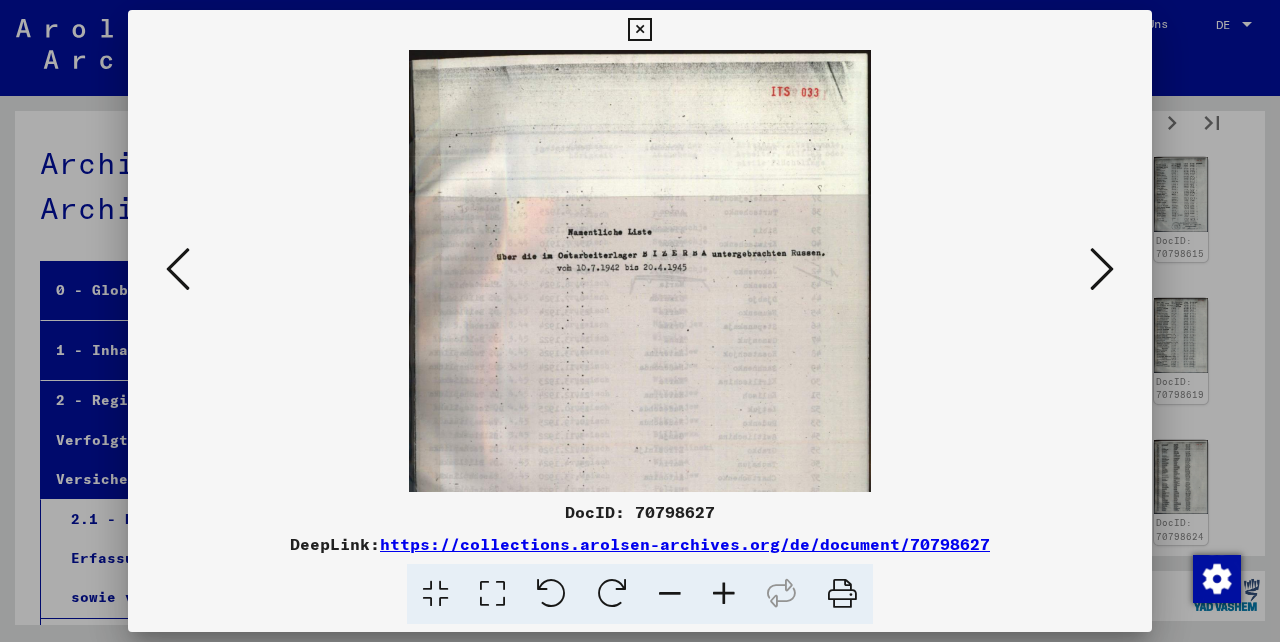 click at bounding box center [724, 594] 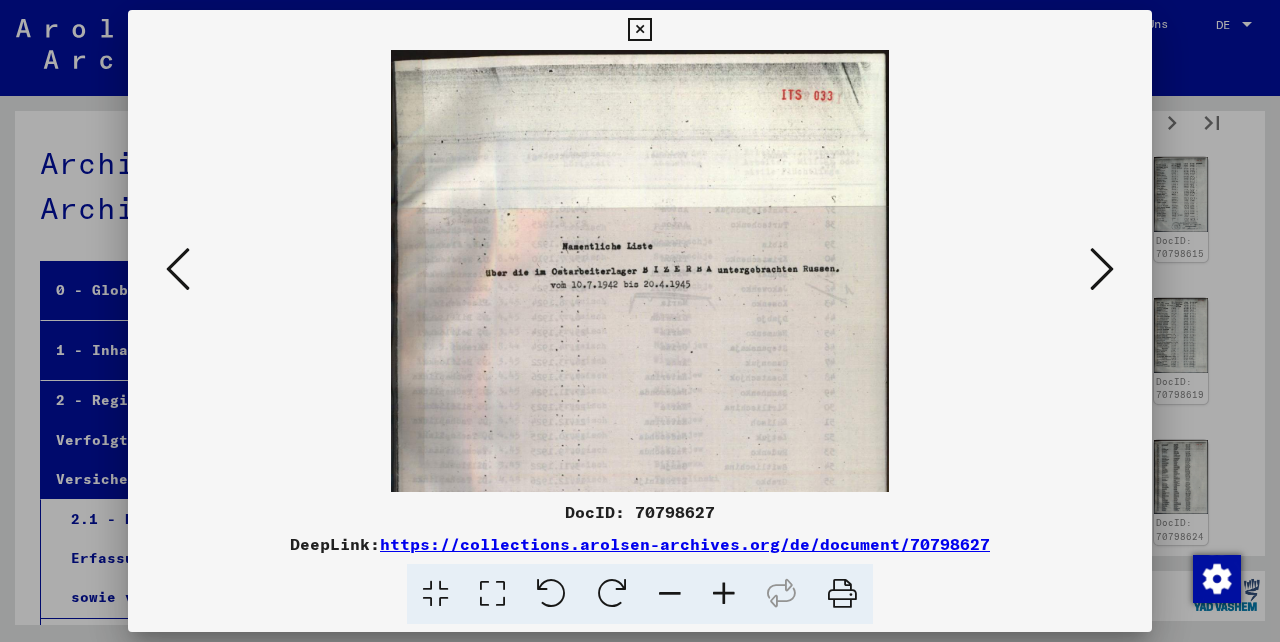 click at bounding box center (1102, 269) 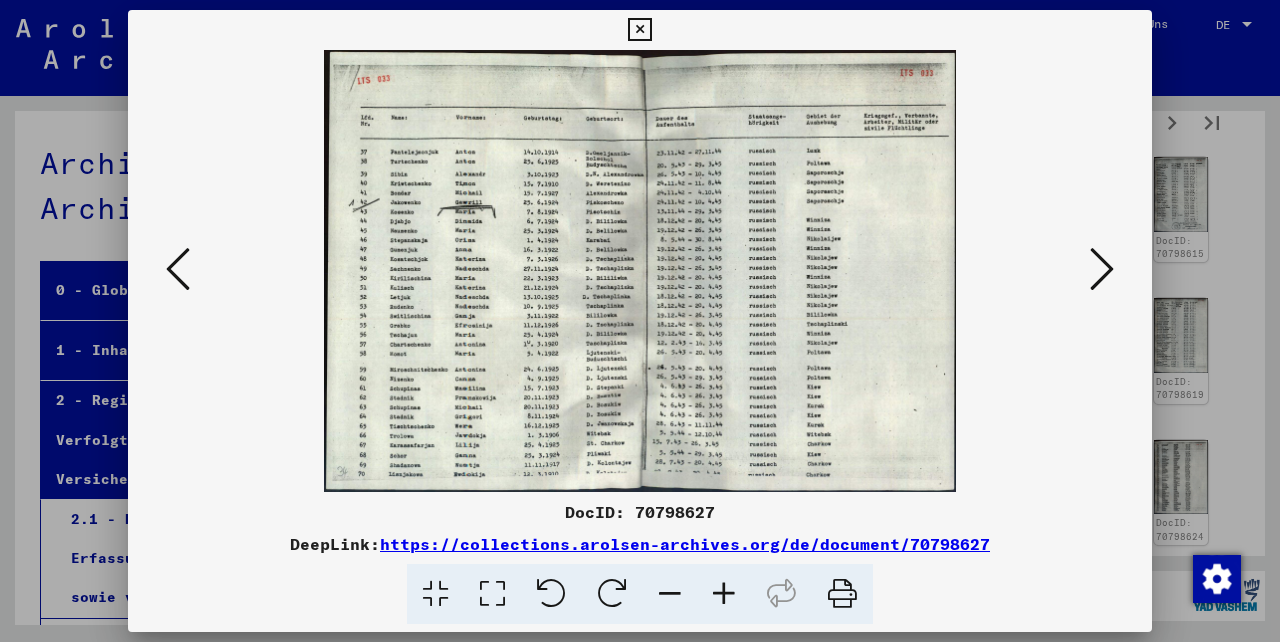 click at bounding box center [1102, 269] 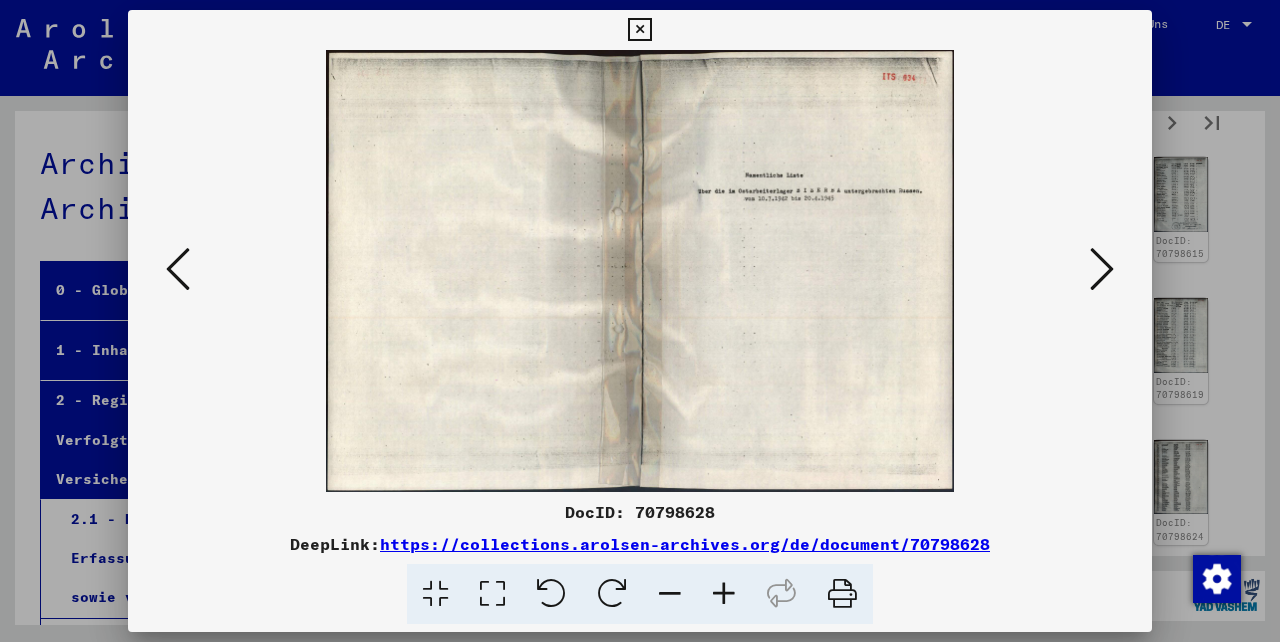 click at bounding box center (1102, 269) 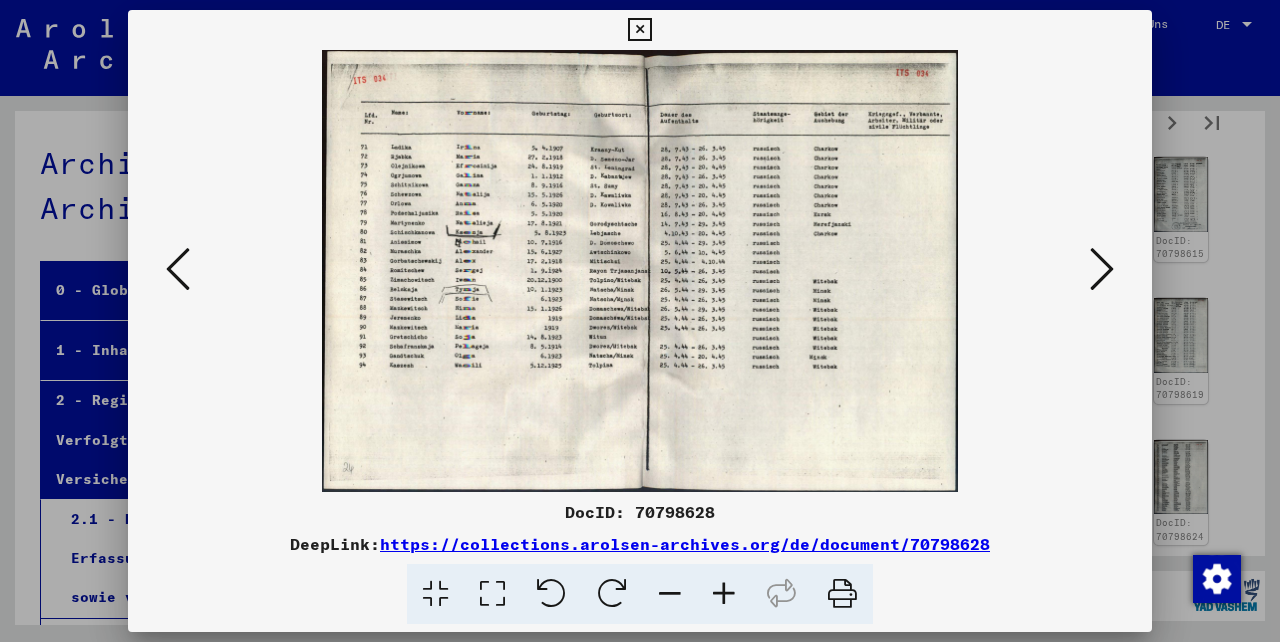 click at bounding box center [639, 30] 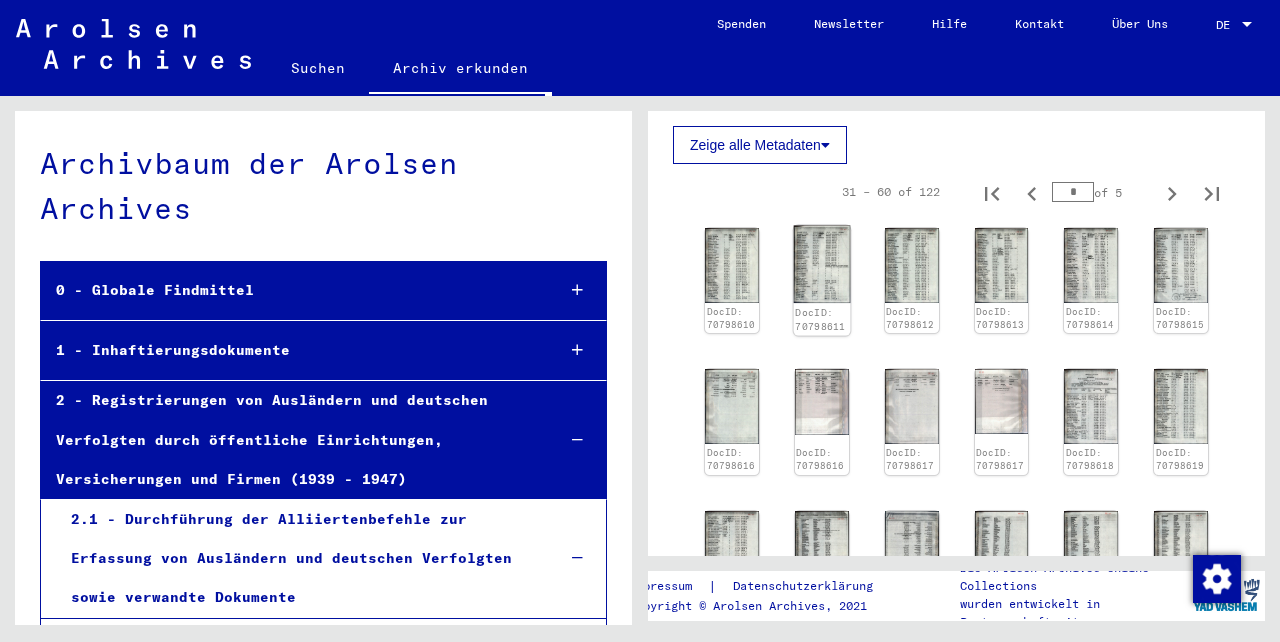 scroll, scrollTop: 651, scrollLeft: 0, axis: vertical 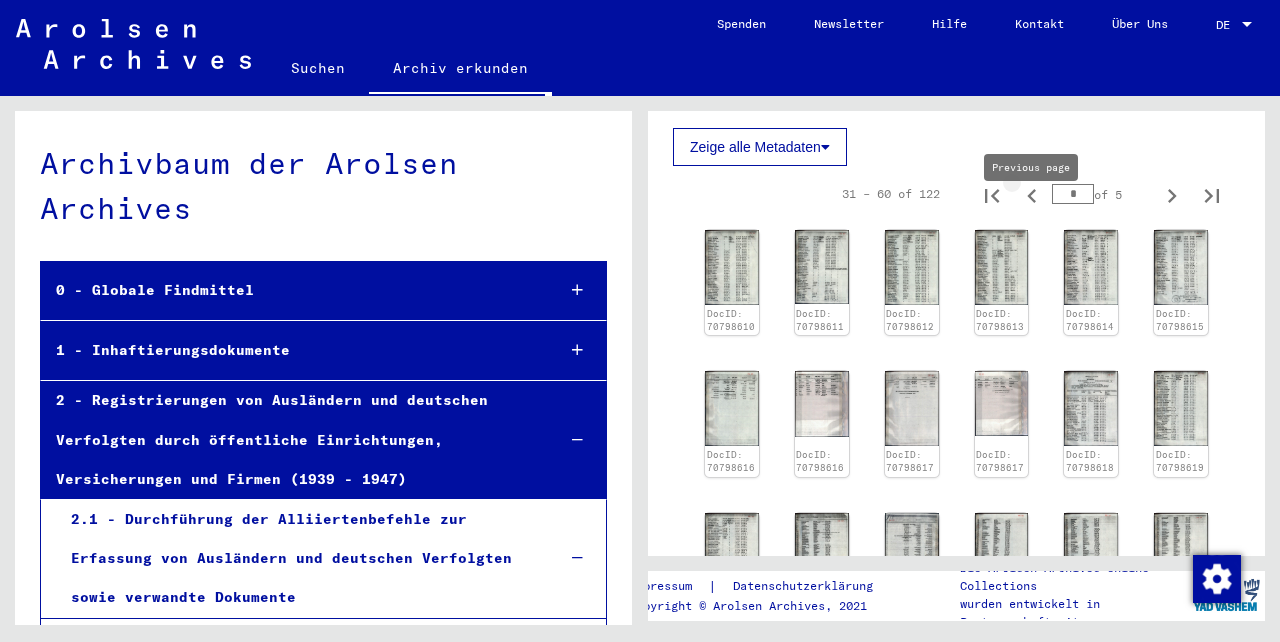 click 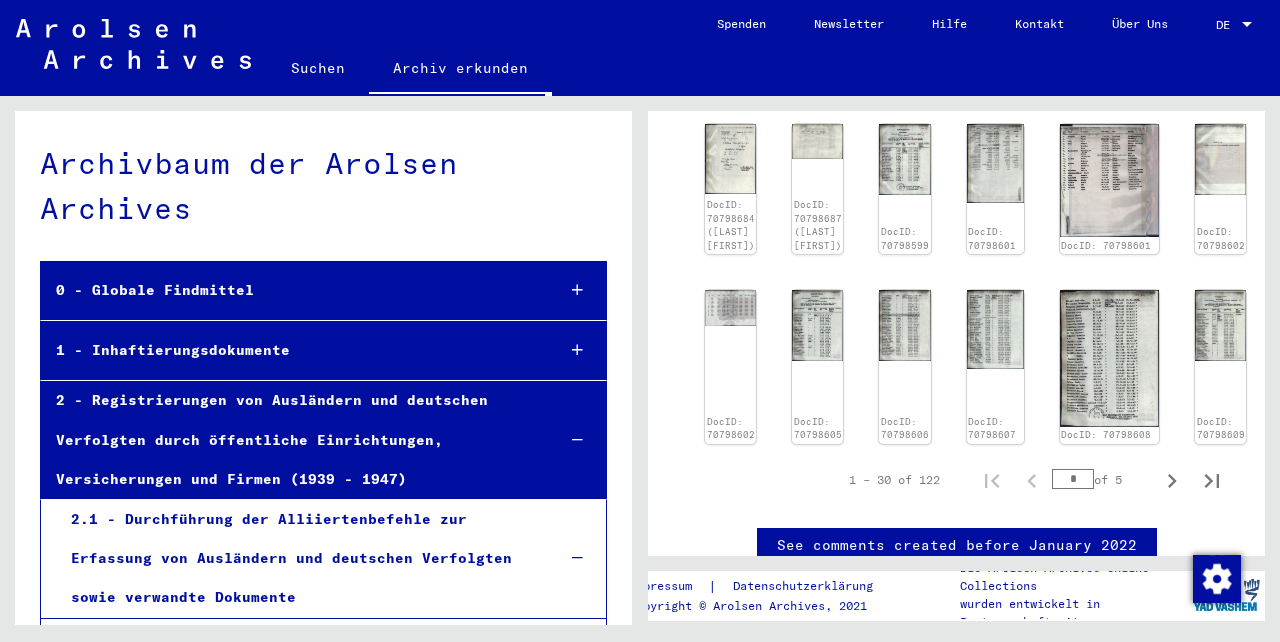 scroll, scrollTop: 1336, scrollLeft: 14, axis: both 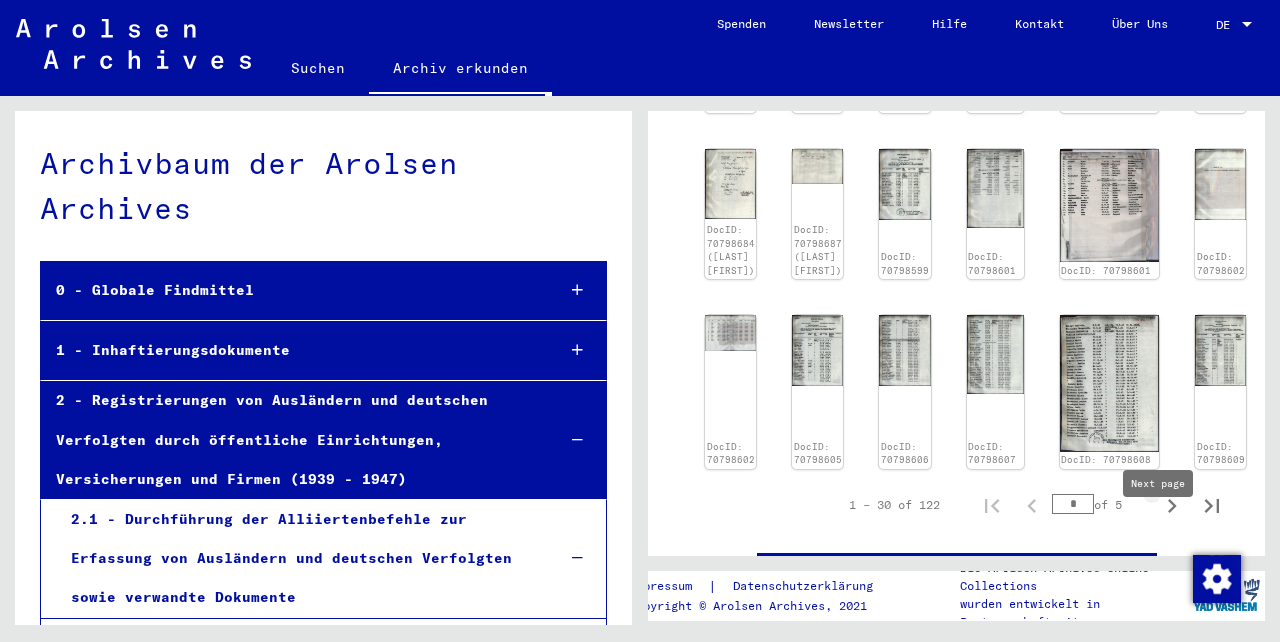 click 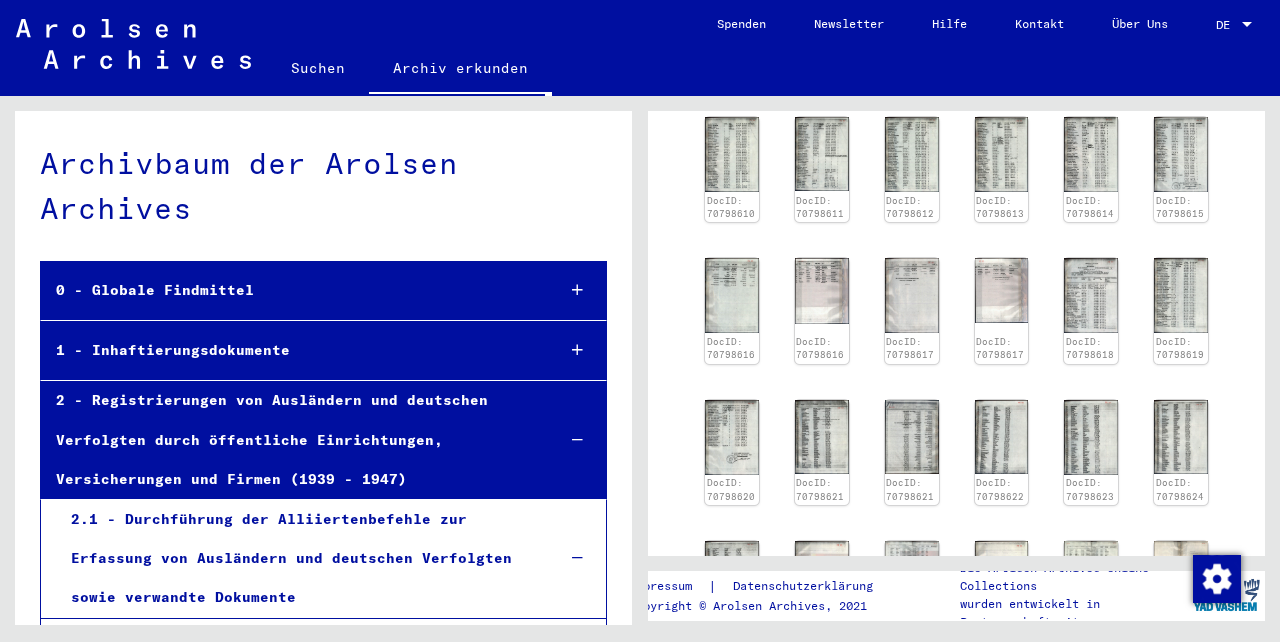 scroll, scrollTop: 765, scrollLeft: 0, axis: vertical 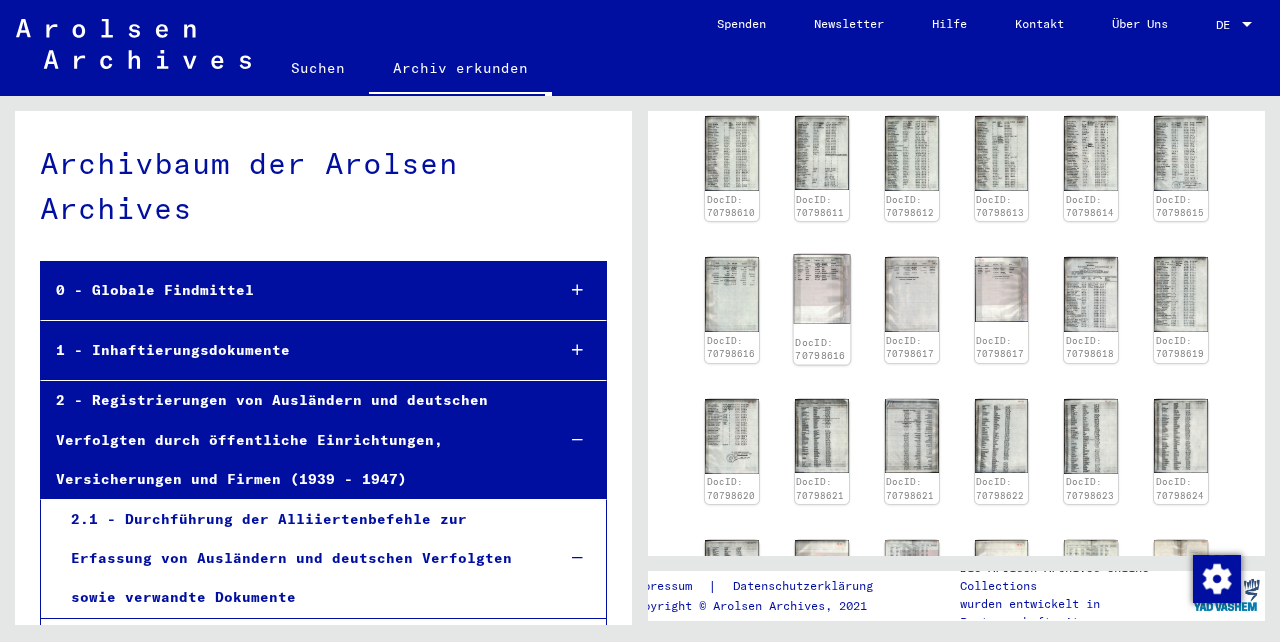 click 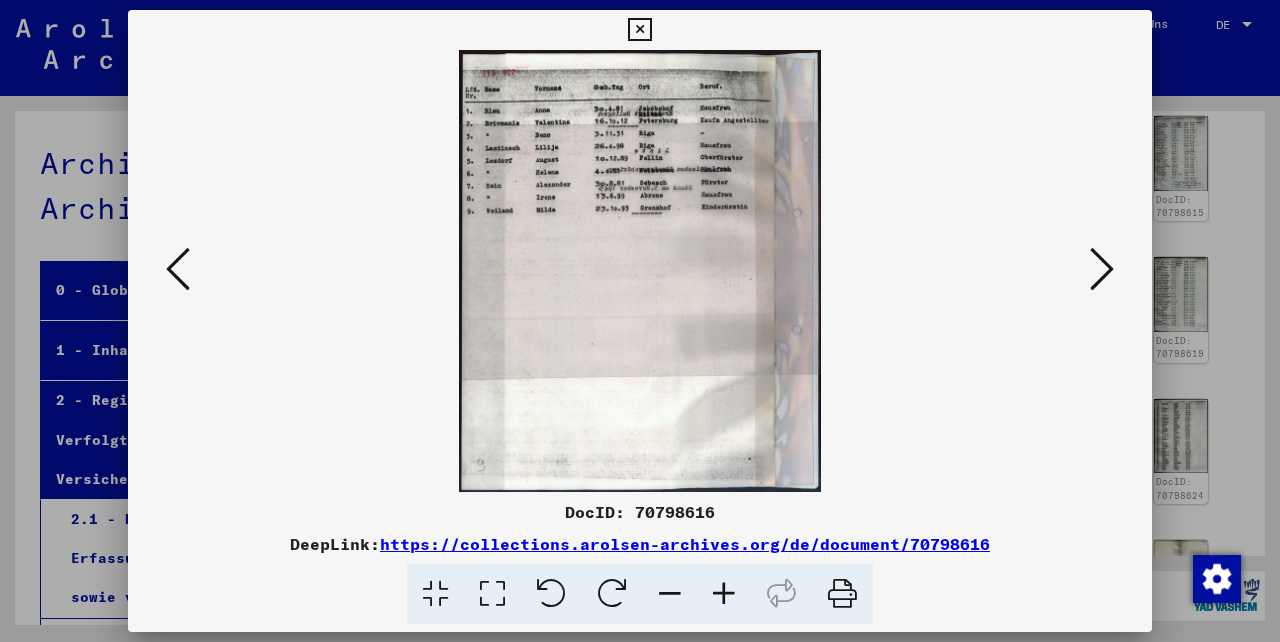 click at bounding box center [724, 594] 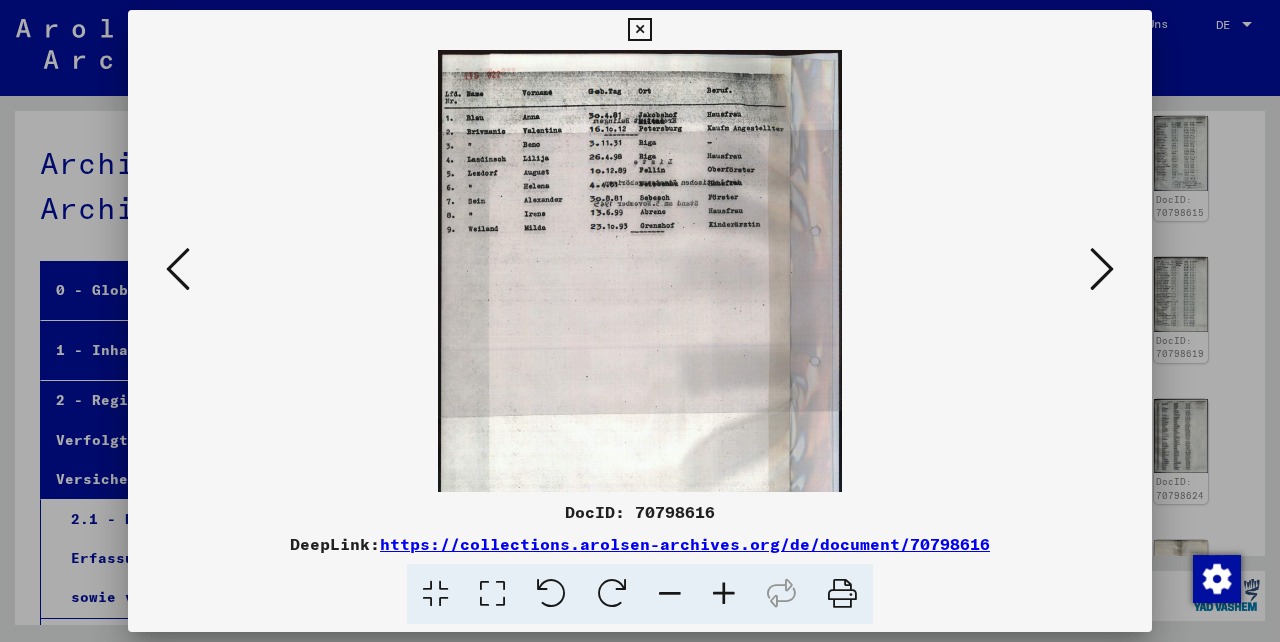 click at bounding box center (724, 594) 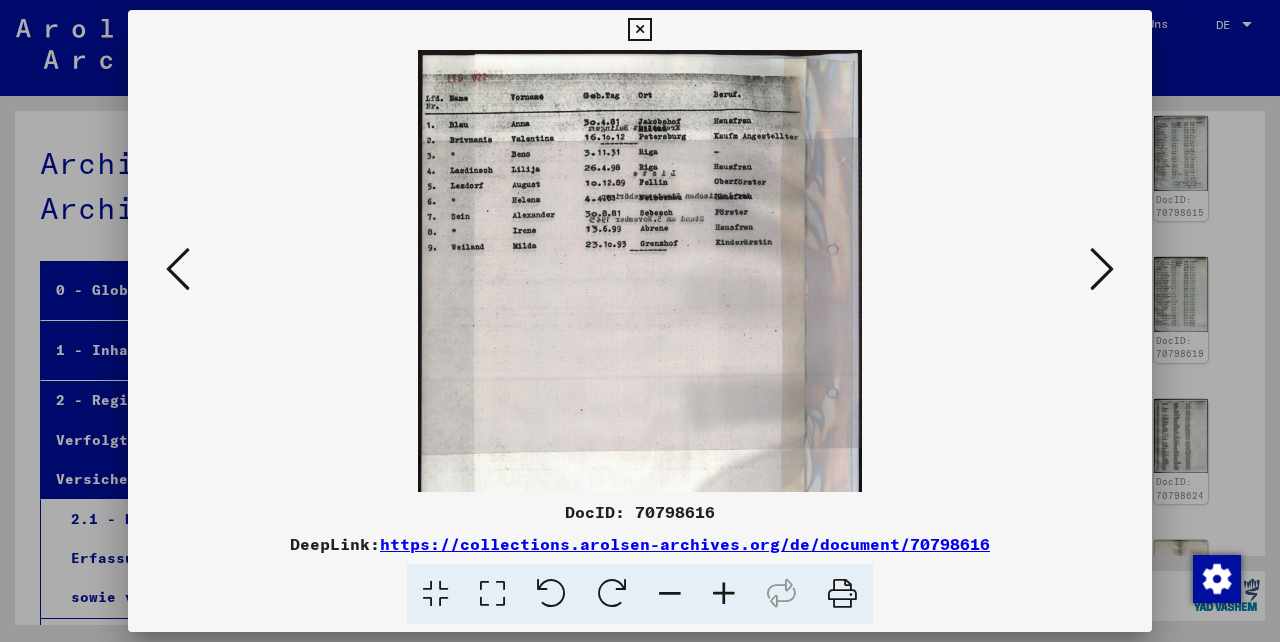click at bounding box center (724, 594) 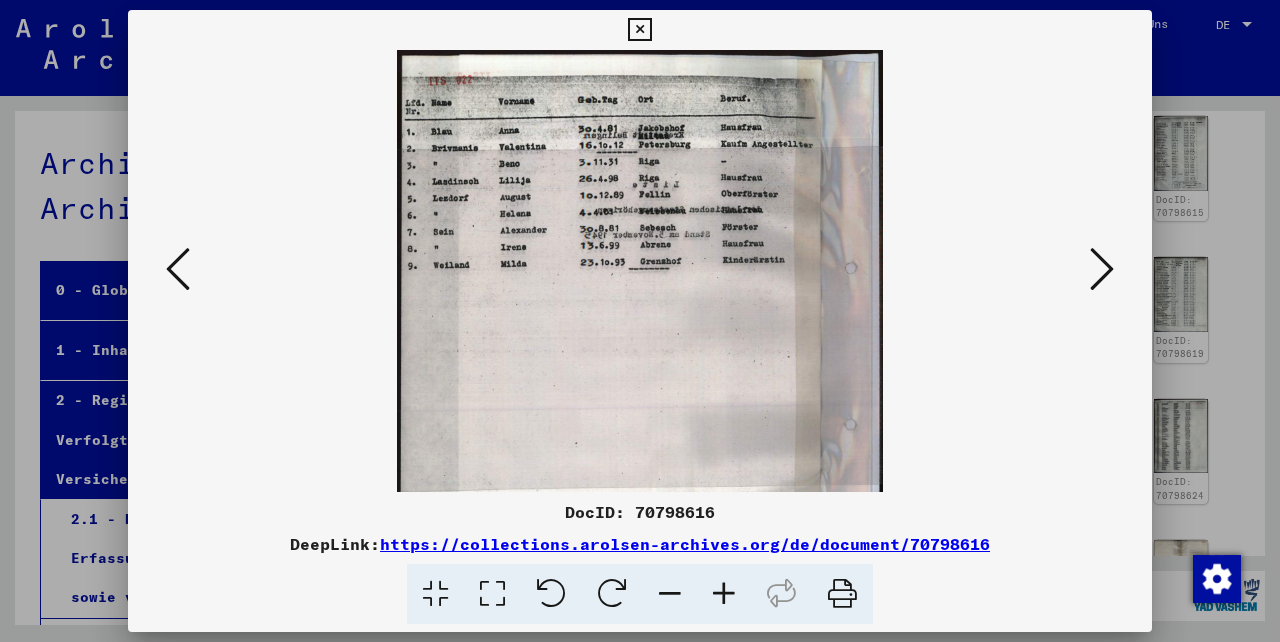 click at bounding box center (724, 594) 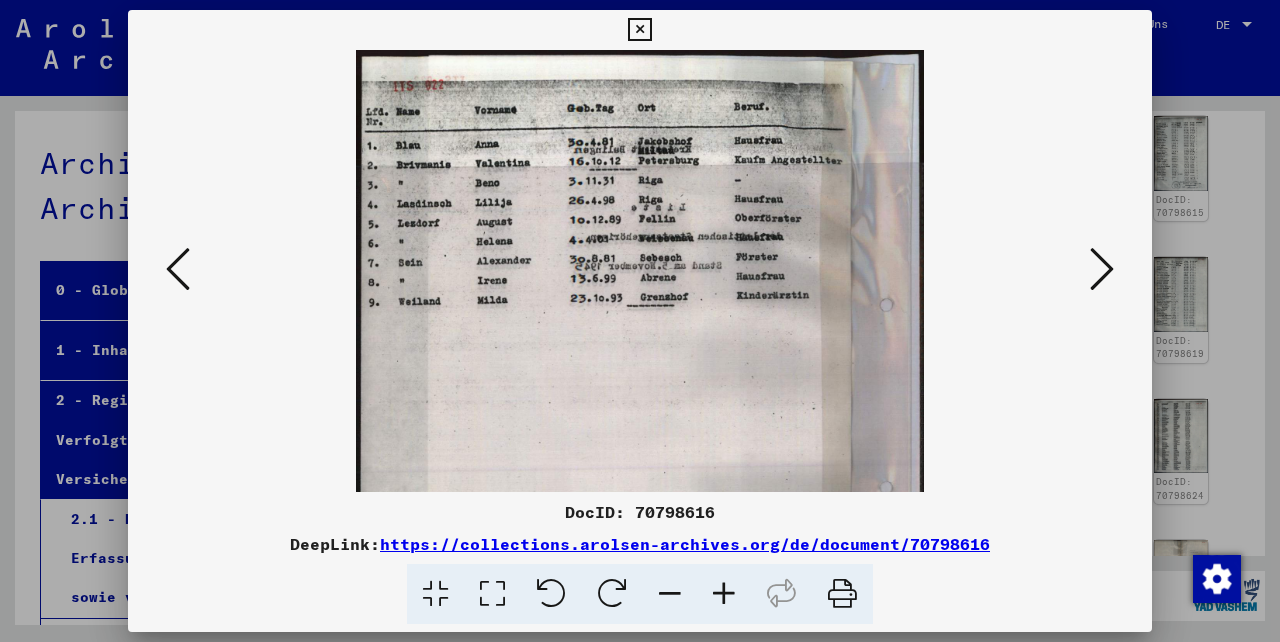 click at bounding box center (724, 594) 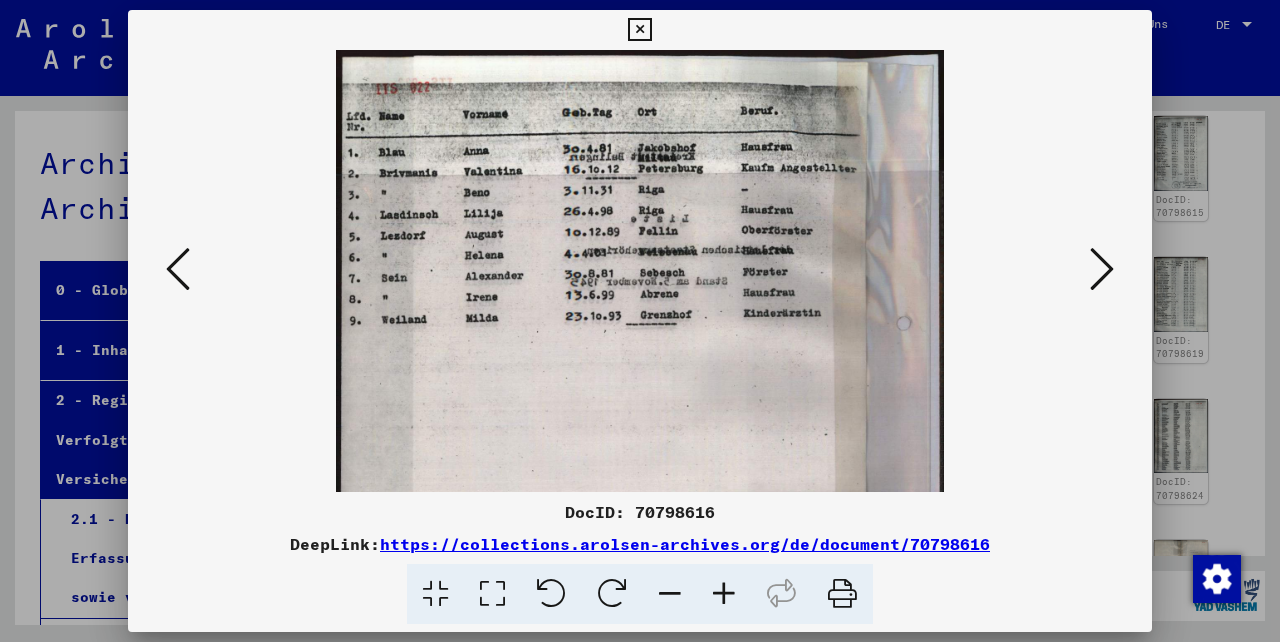 click at bounding box center (724, 594) 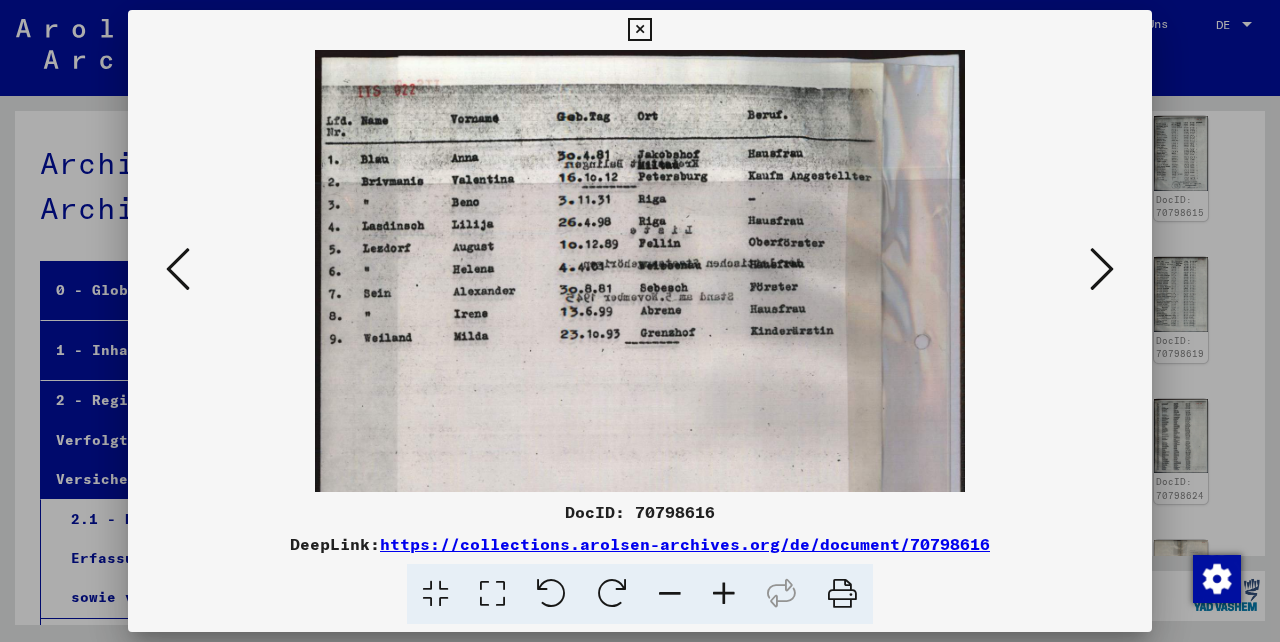 click at bounding box center [724, 594] 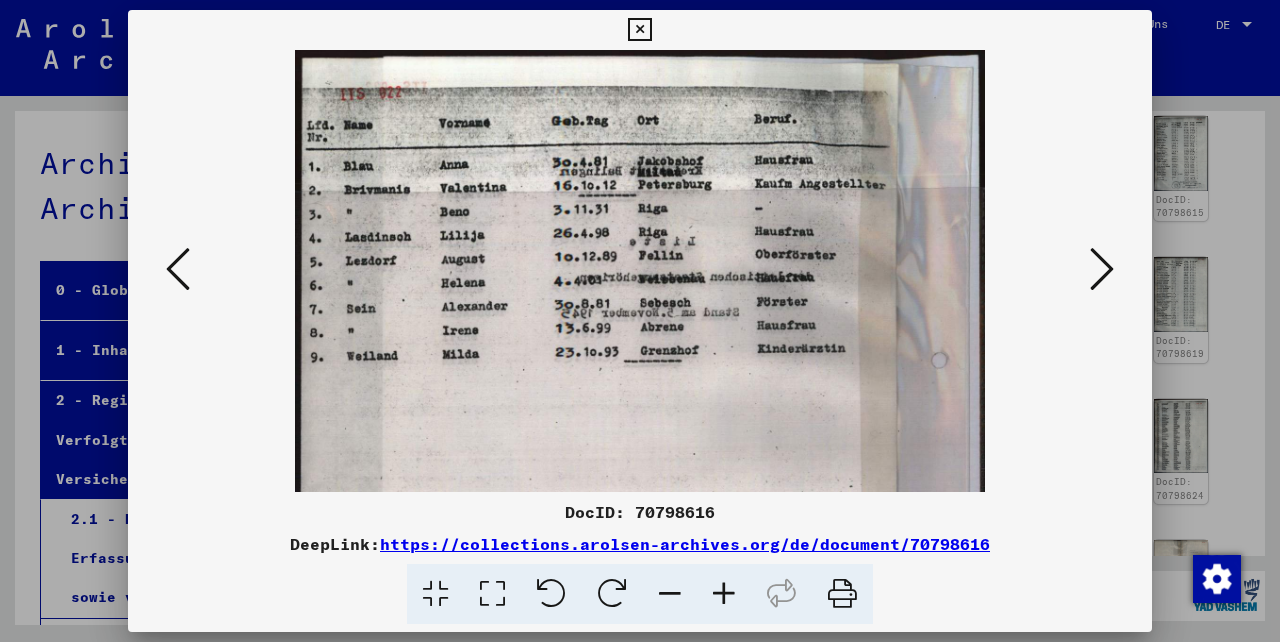 click at bounding box center (724, 594) 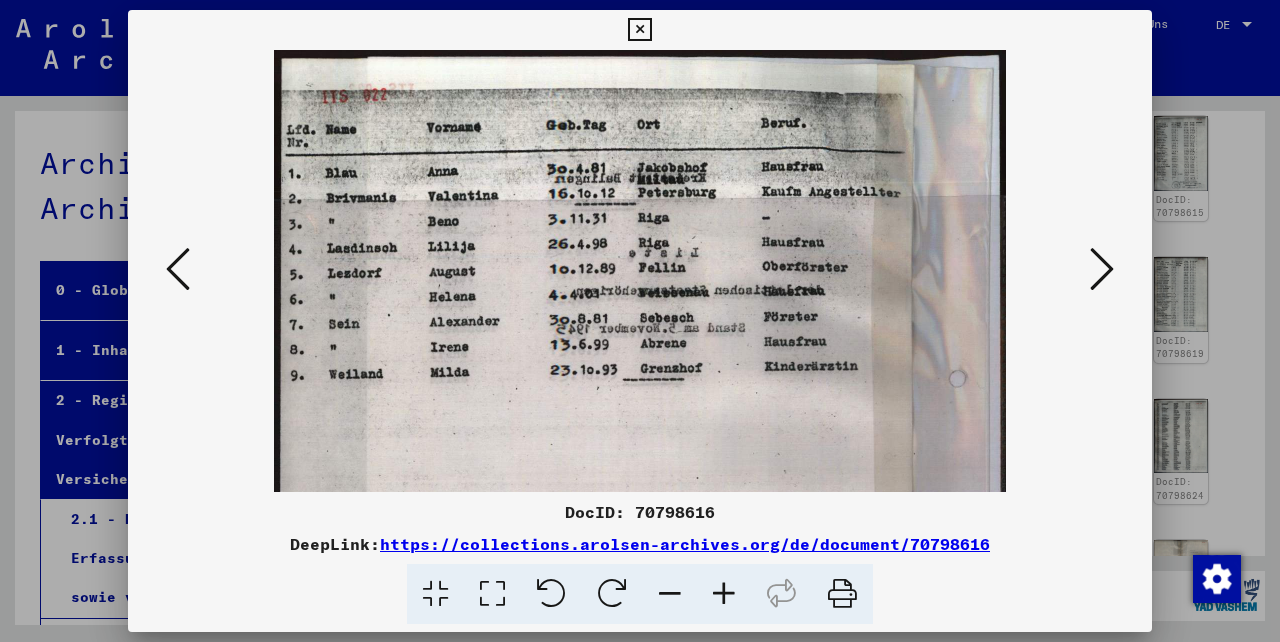 click at bounding box center [724, 594] 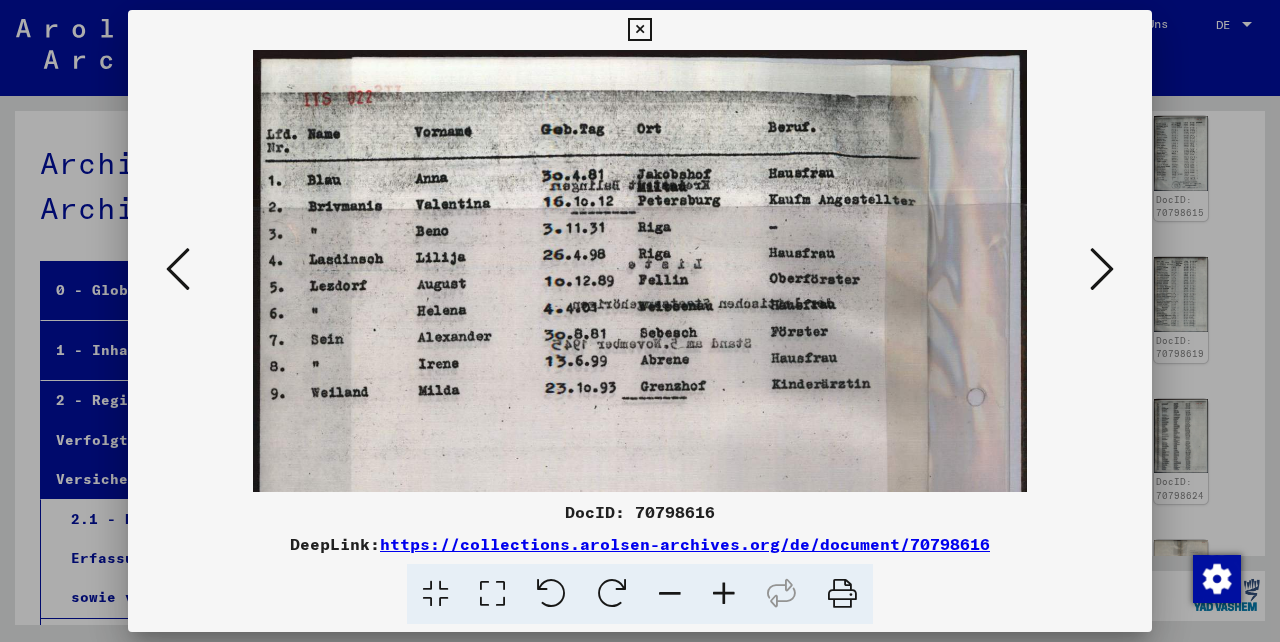 click at bounding box center [639, 30] 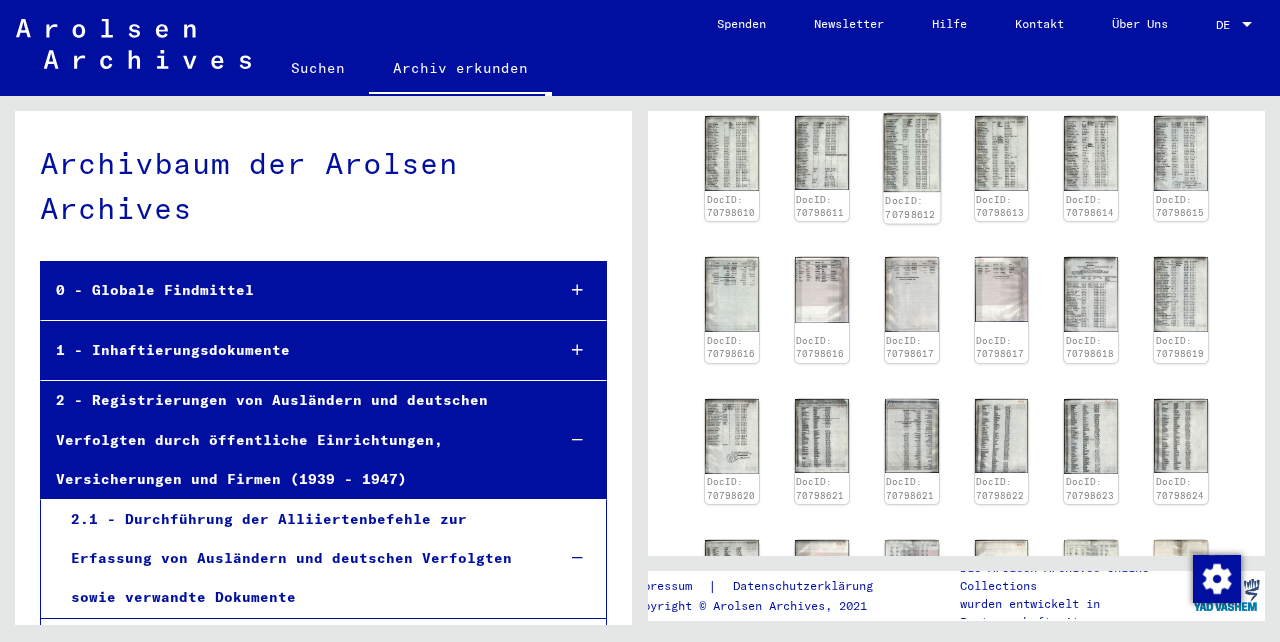 click 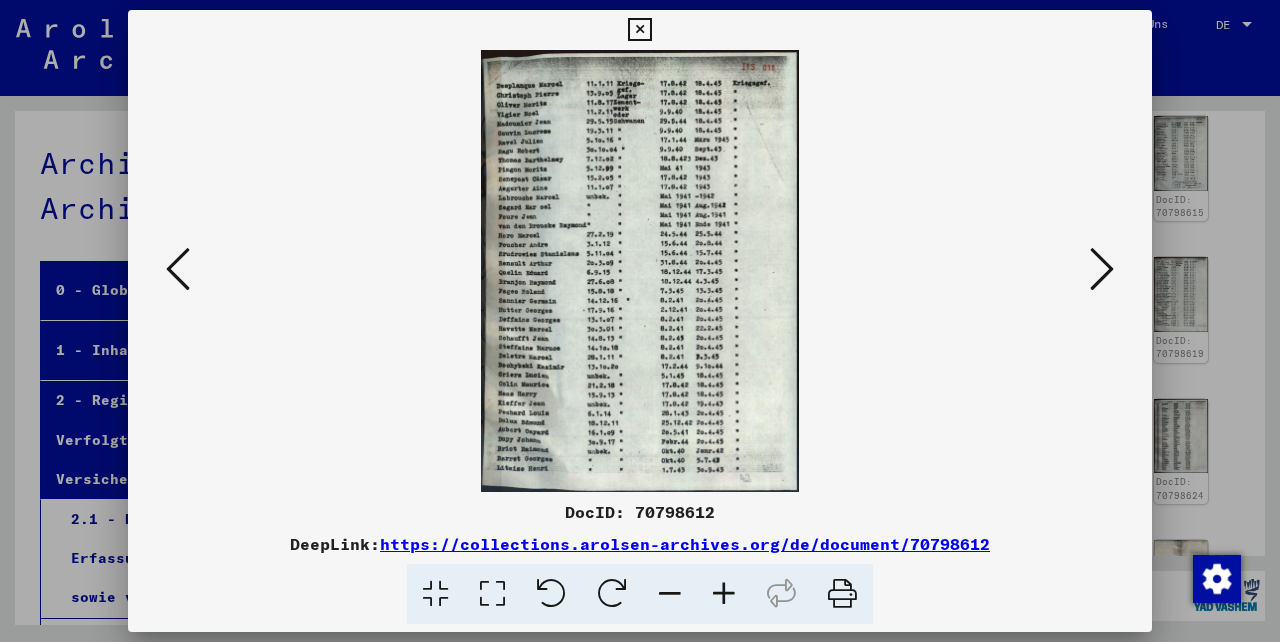 click at bounding box center (1102, 269) 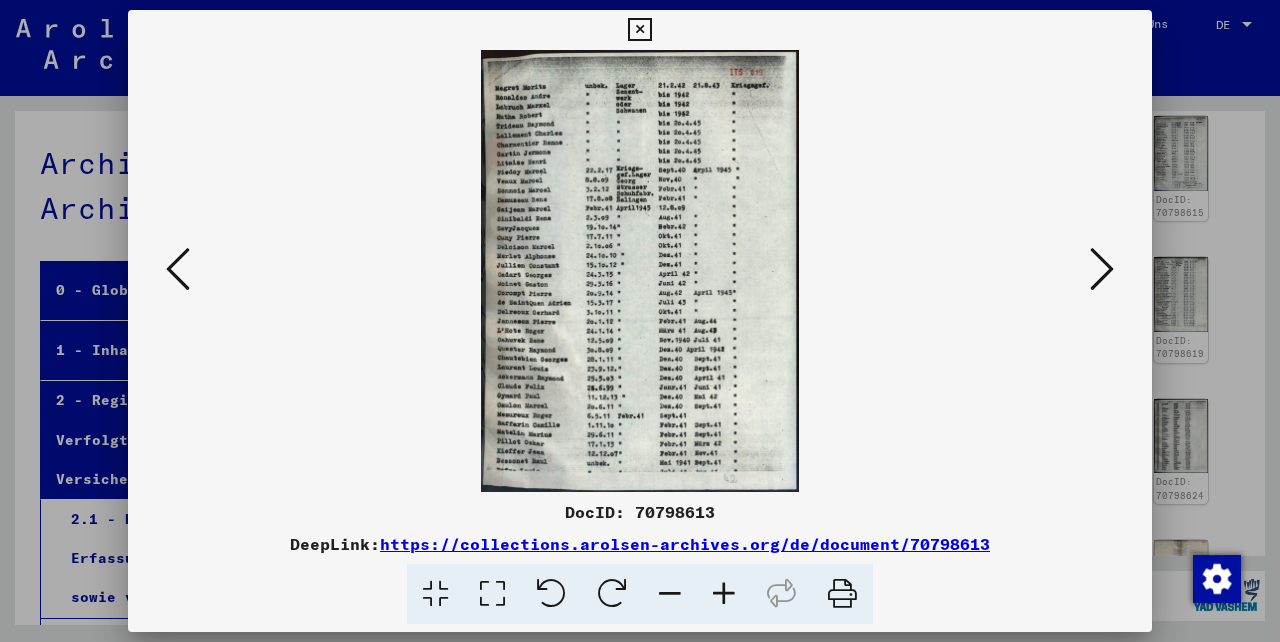 click at bounding box center (1102, 269) 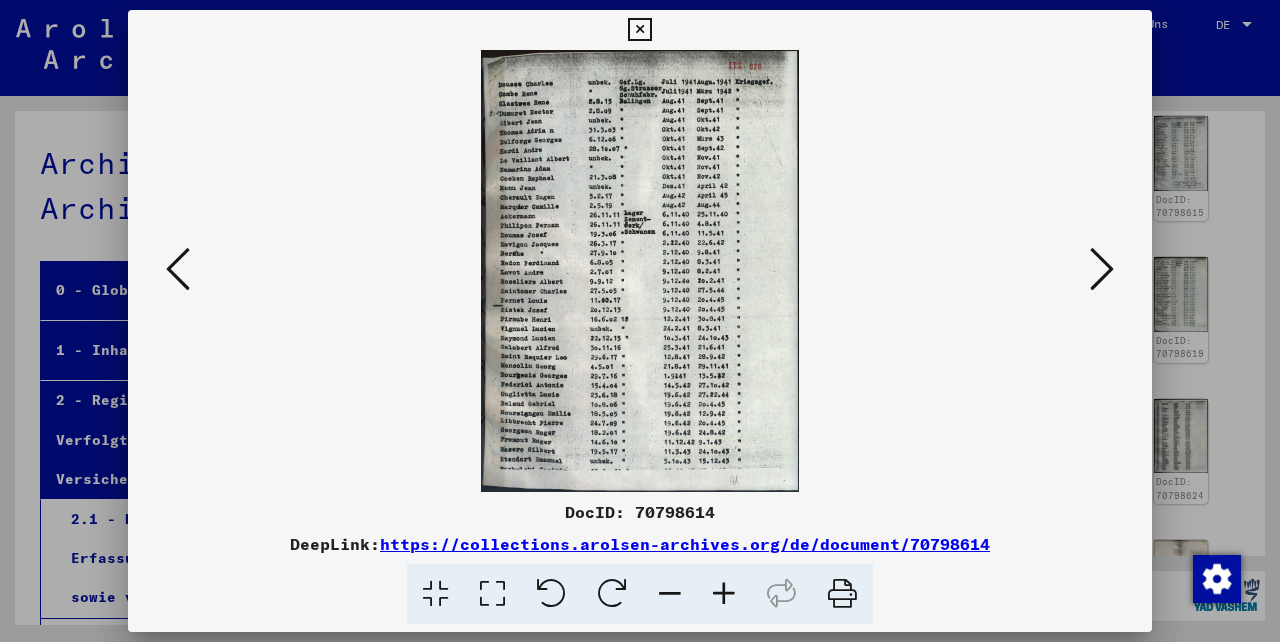 click at bounding box center [1102, 269] 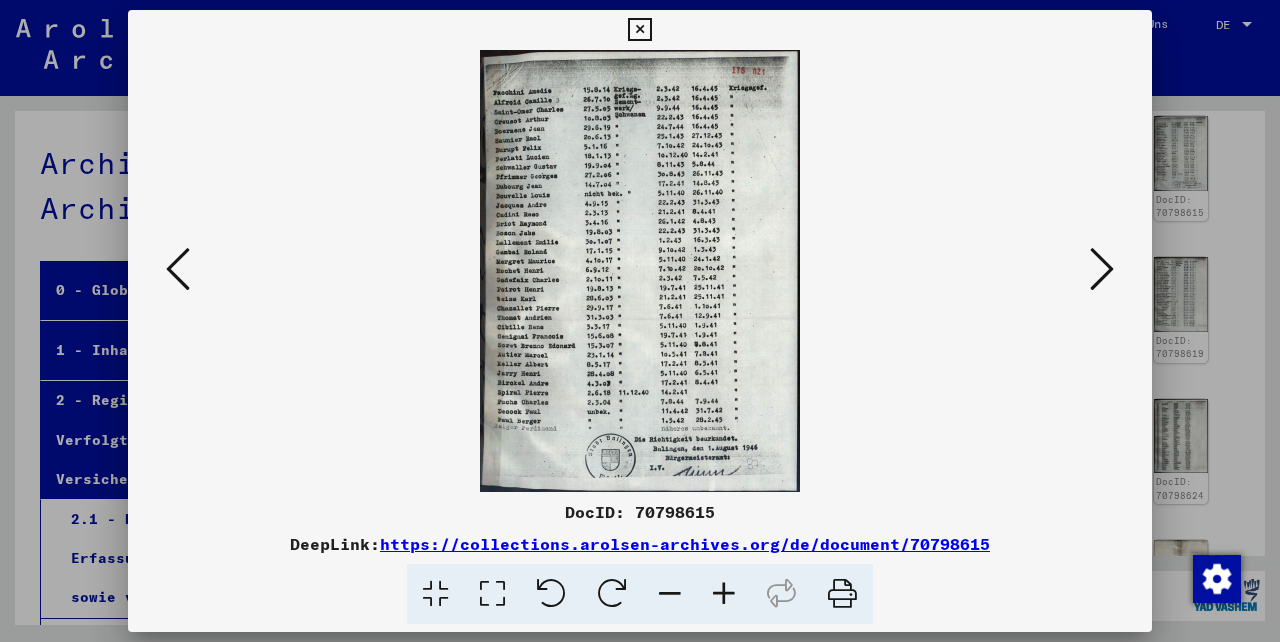 click at bounding box center [1102, 269] 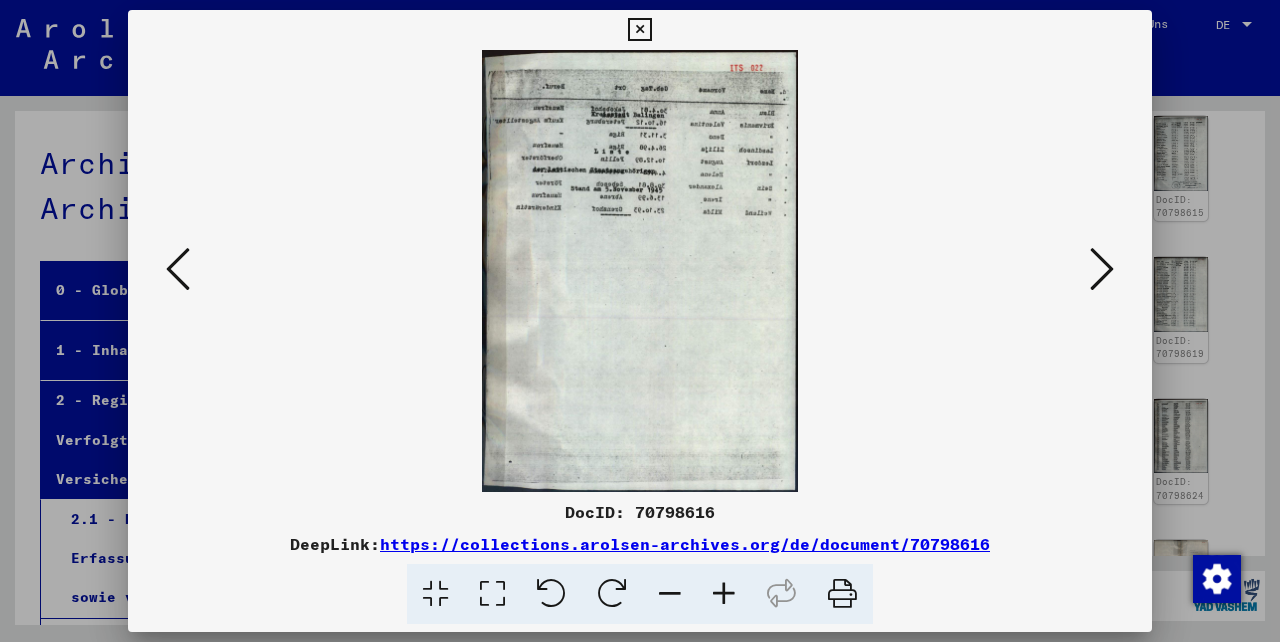 click at bounding box center (1102, 269) 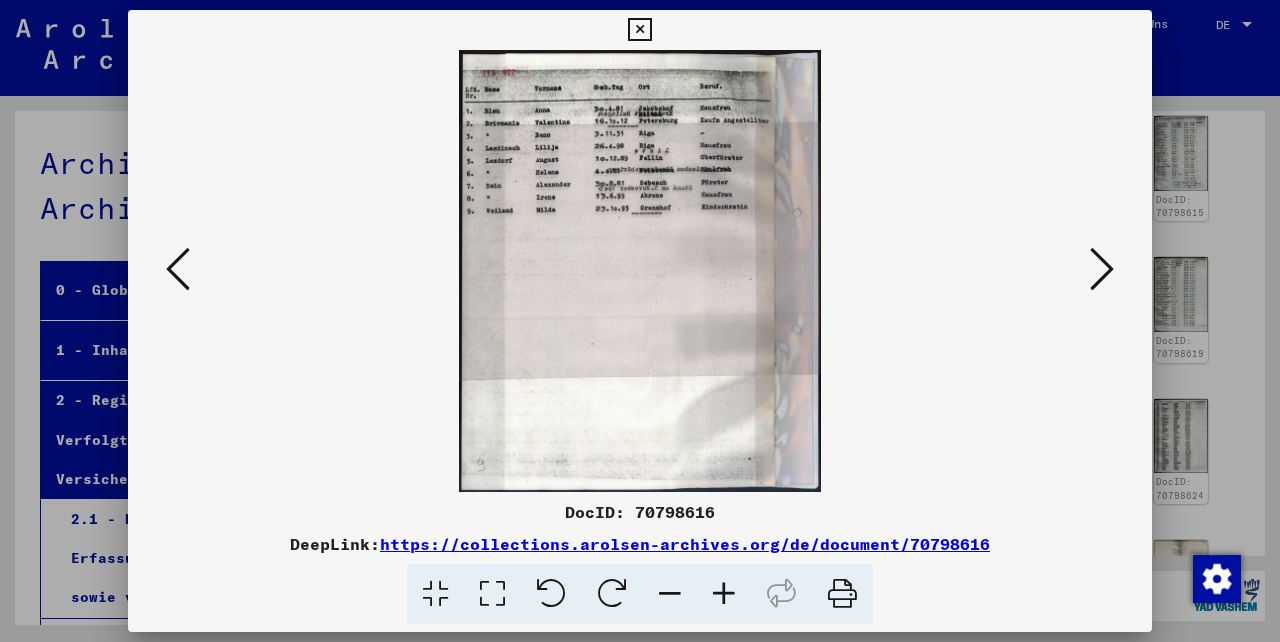 click at bounding box center (639, 30) 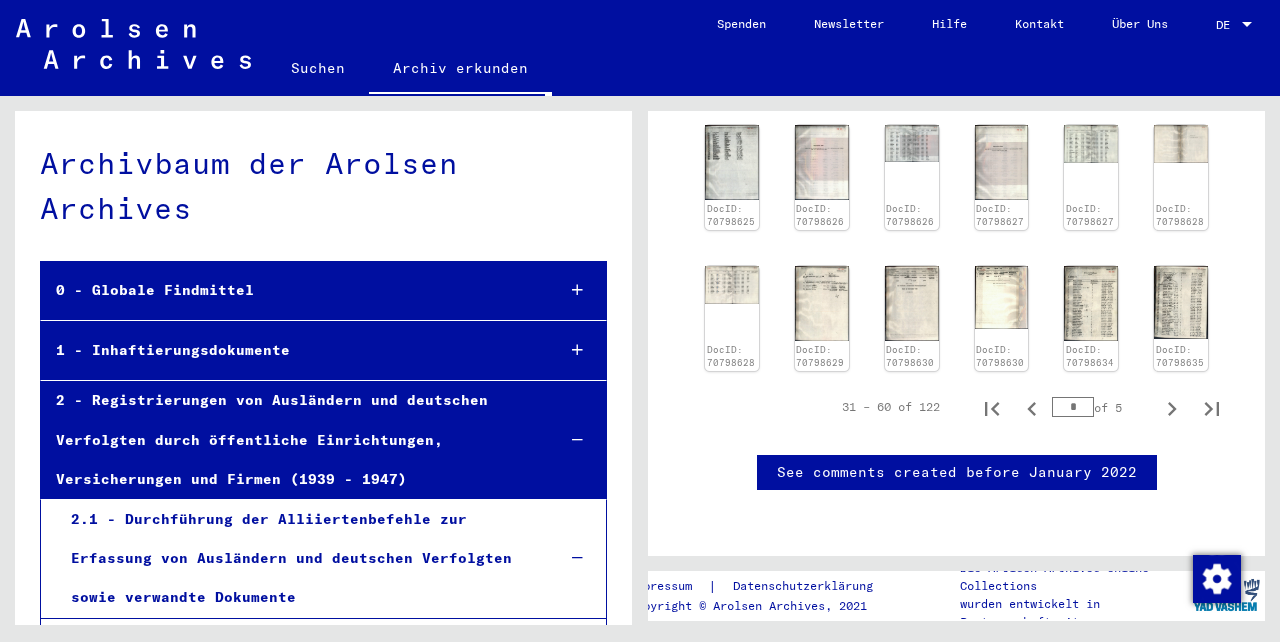 scroll, scrollTop: 1240, scrollLeft: 0, axis: vertical 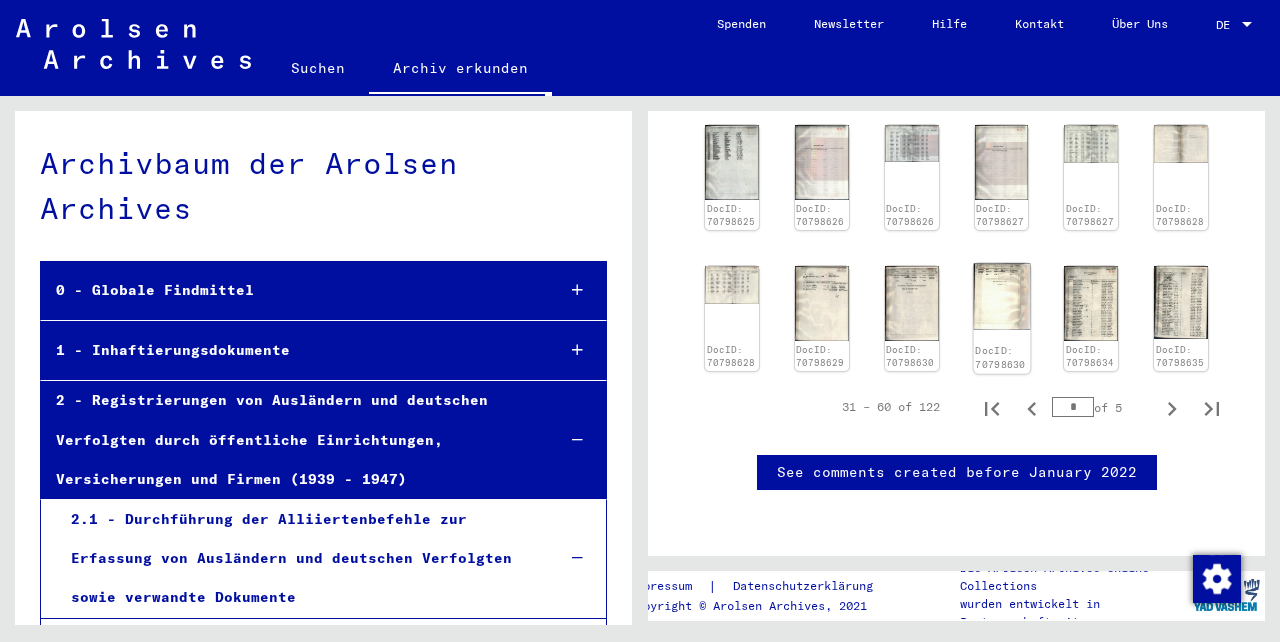 click 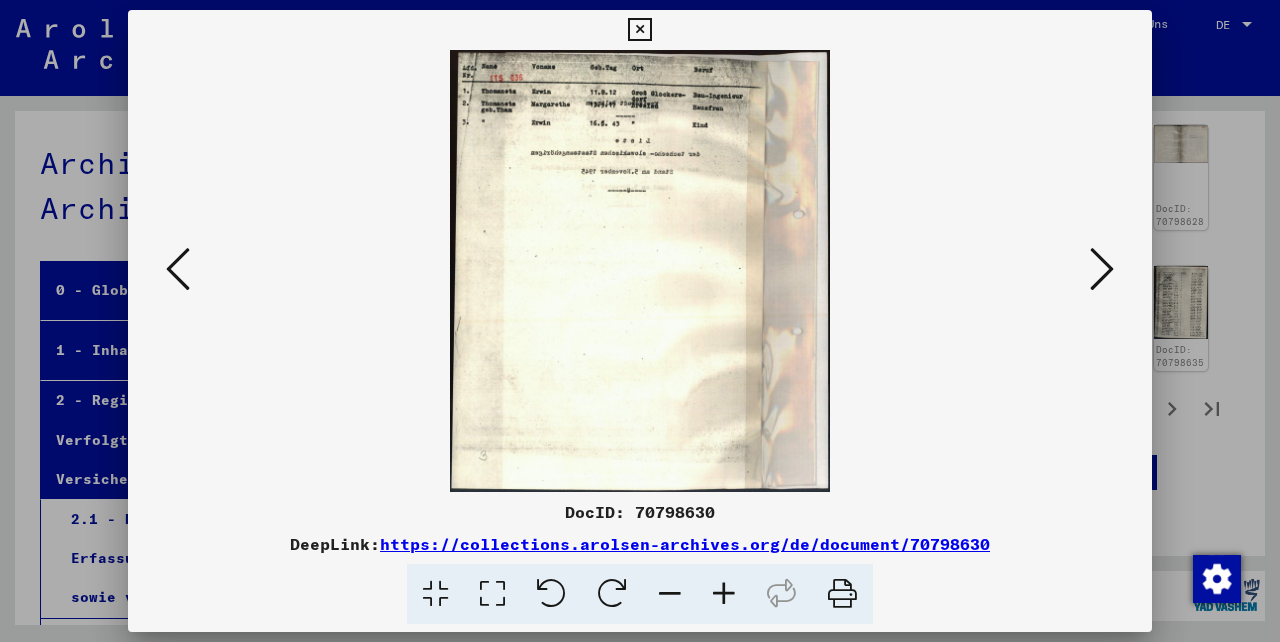 click at bounding box center [1102, 269] 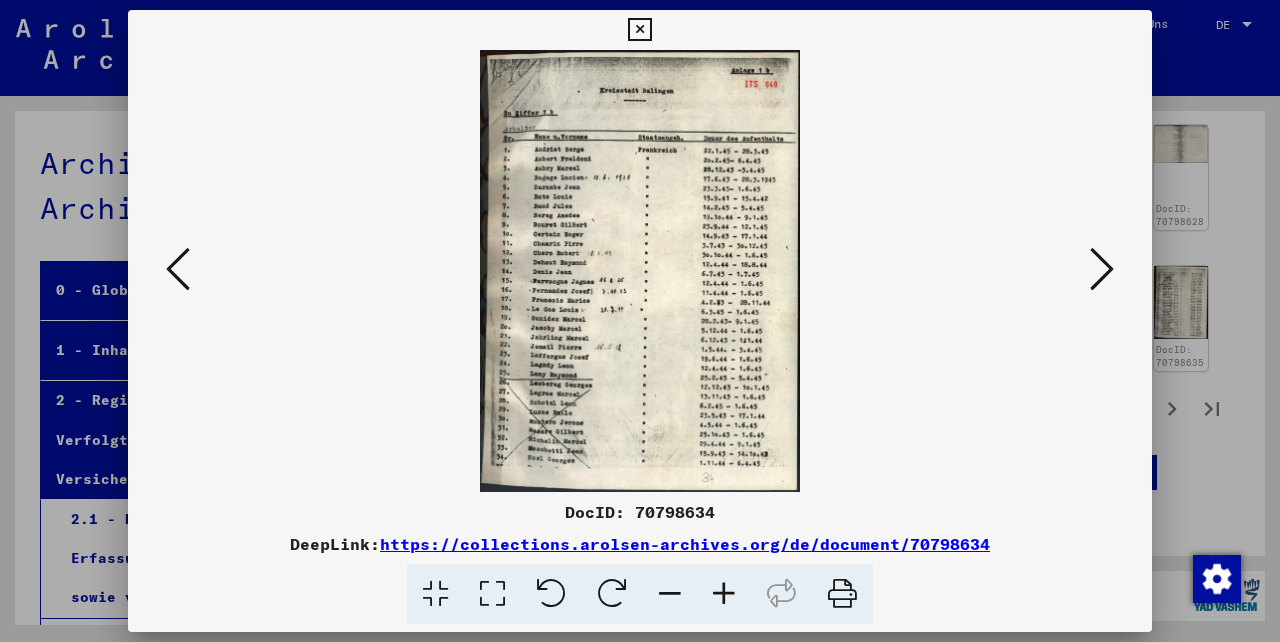 click at bounding box center [1102, 269] 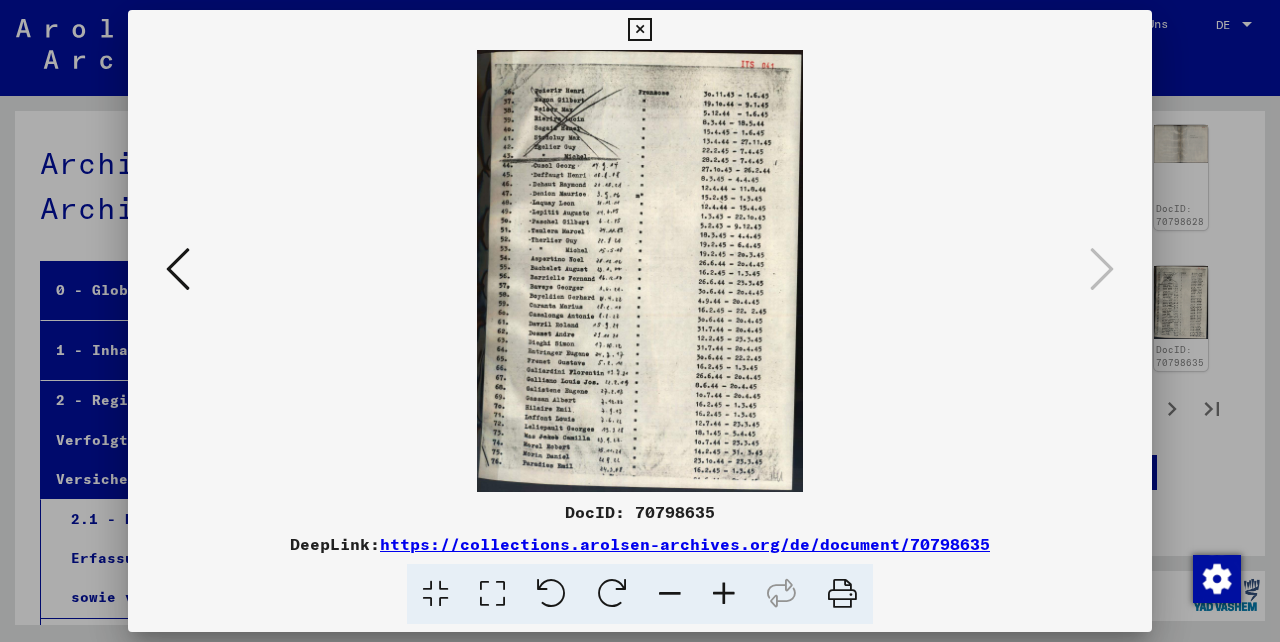 click at bounding box center [639, 30] 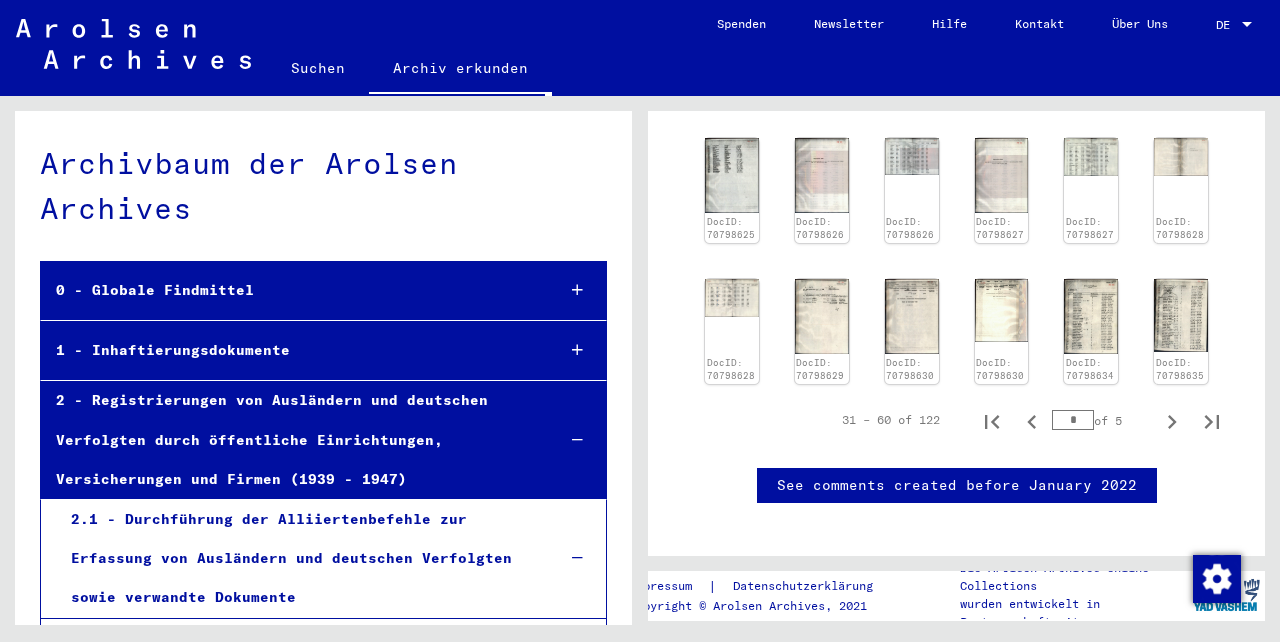 scroll, scrollTop: 1186, scrollLeft: 0, axis: vertical 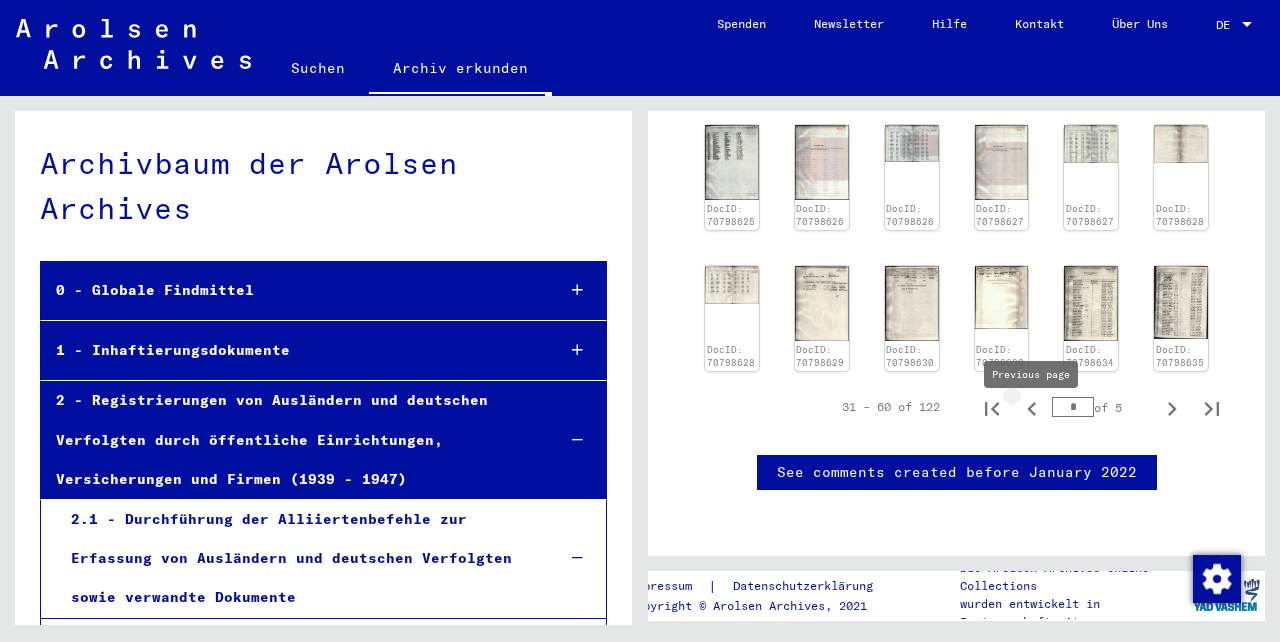 click 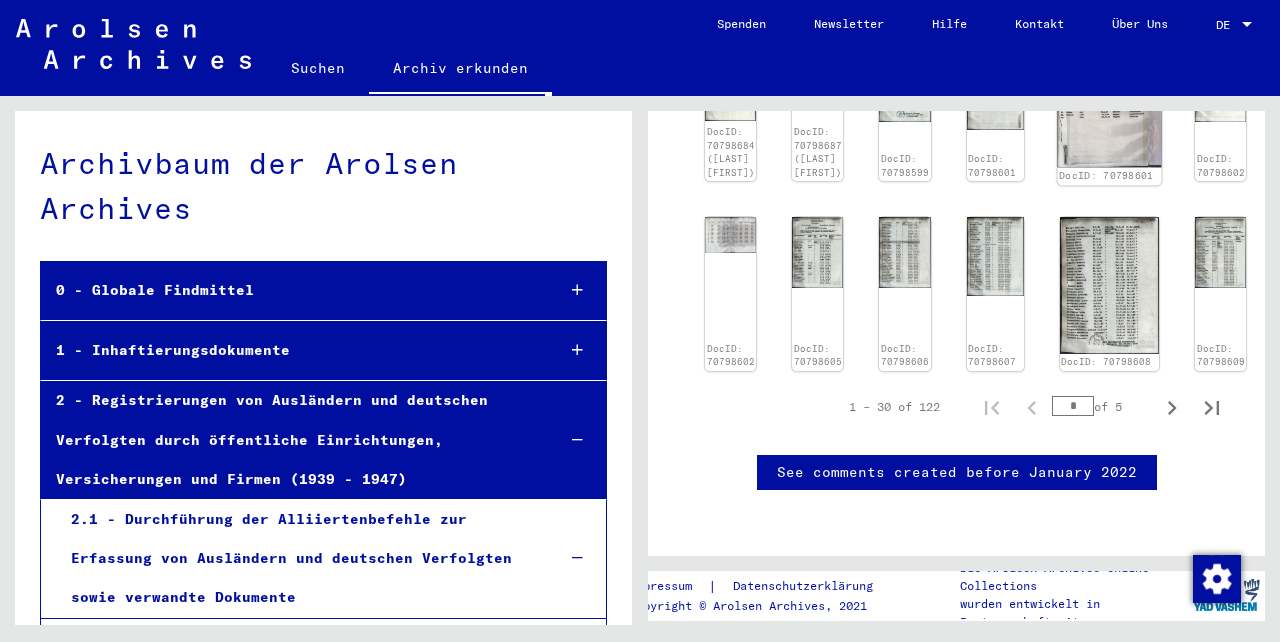 scroll, scrollTop: 1528, scrollLeft: 0, axis: vertical 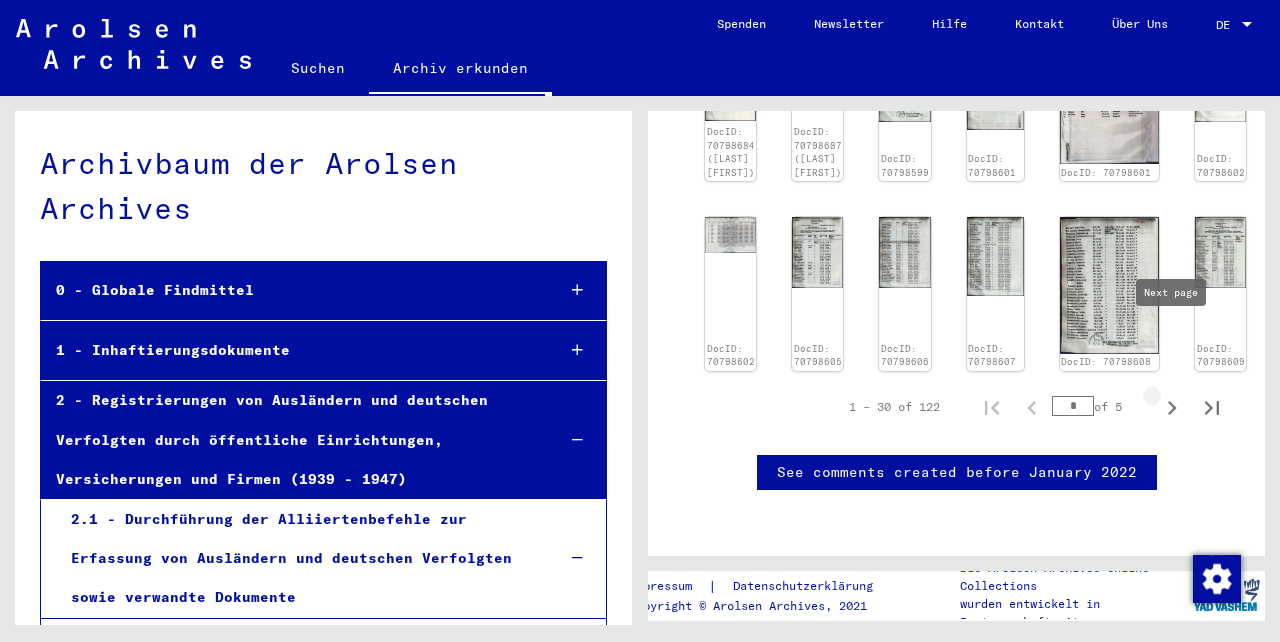 click at bounding box center (1172, 407) 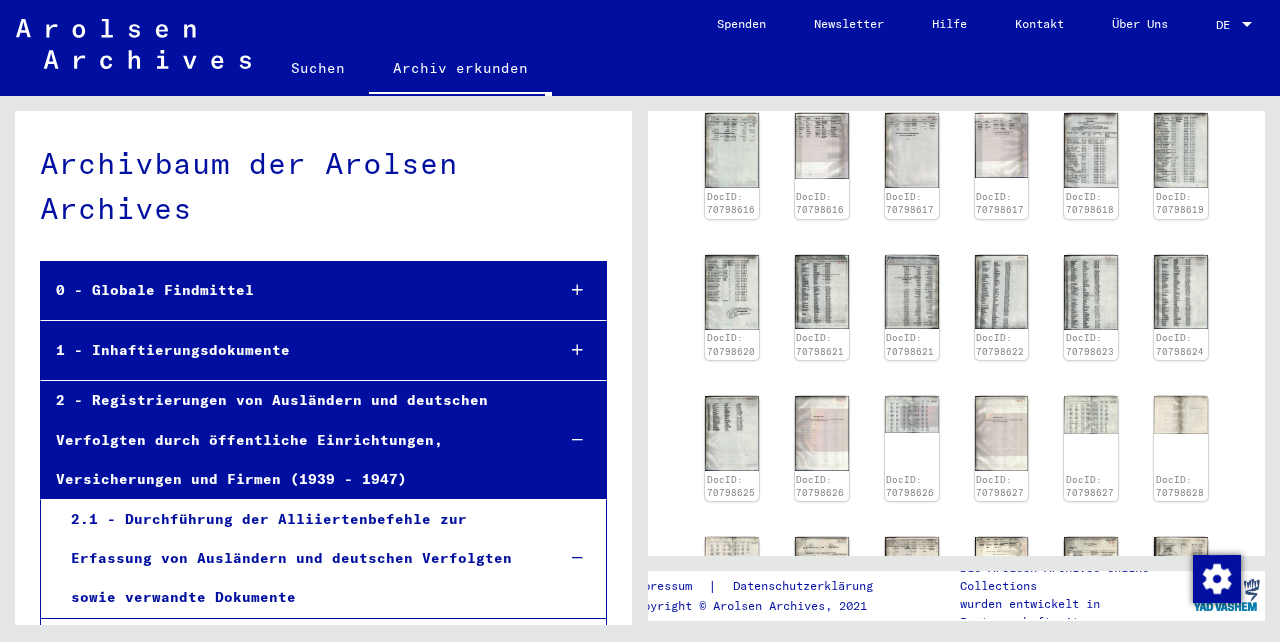 scroll, scrollTop: 914, scrollLeft: 0, axis: vertical 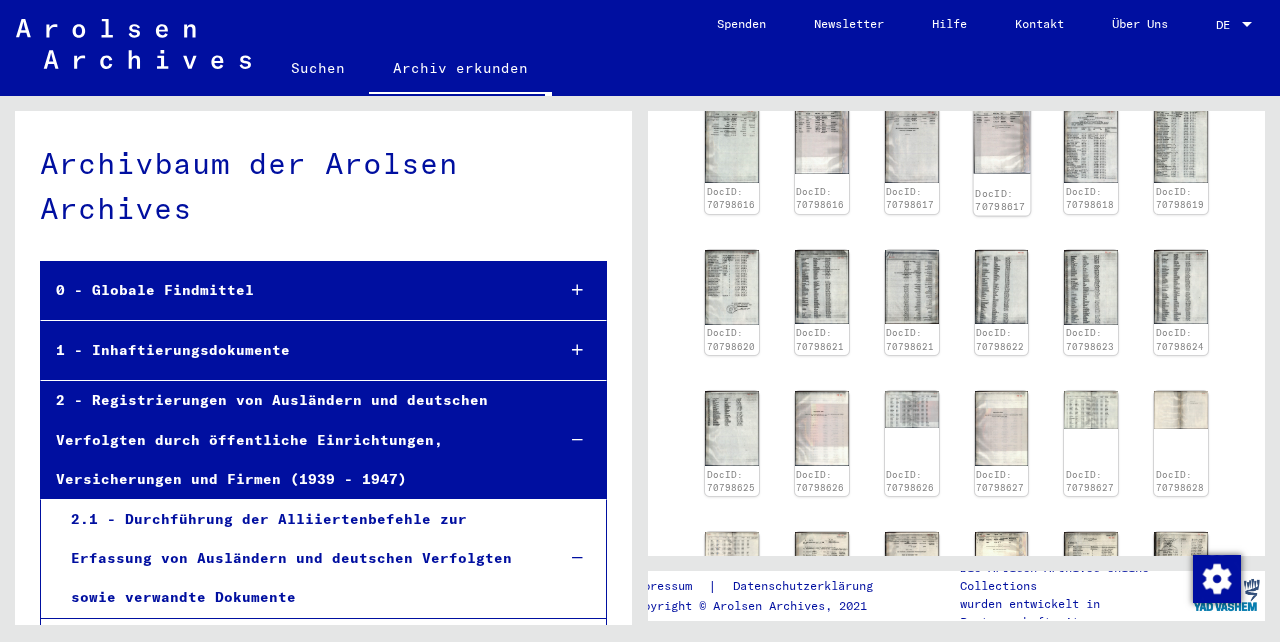 click 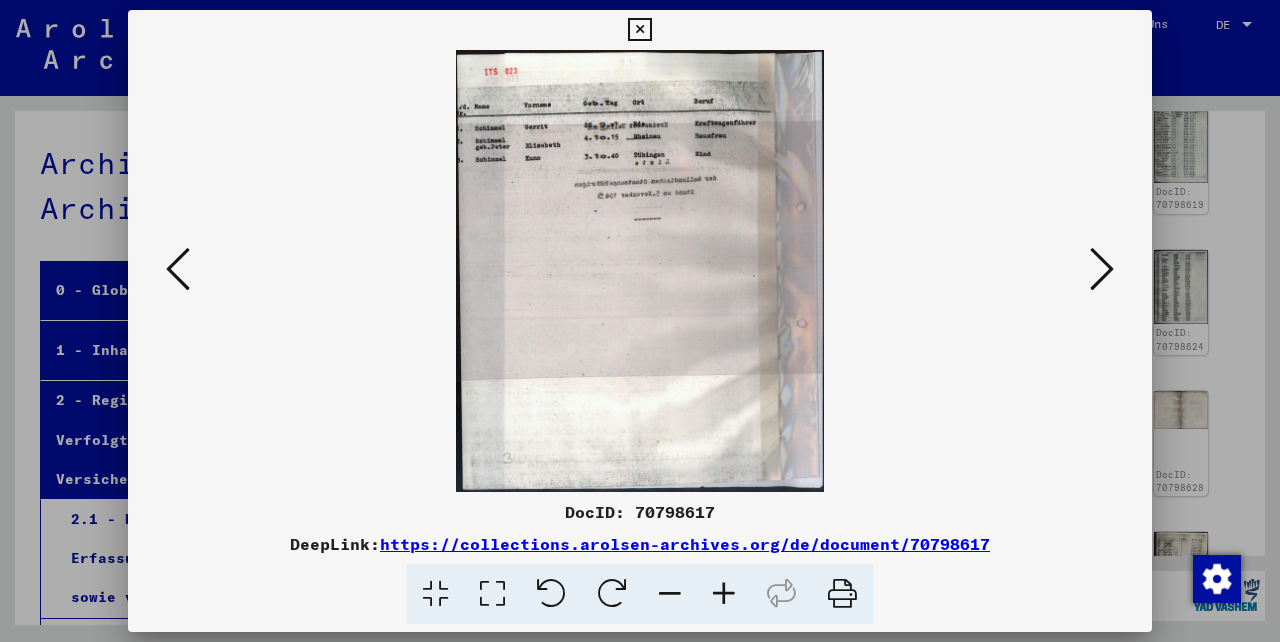click at bounding box center [178, 269] 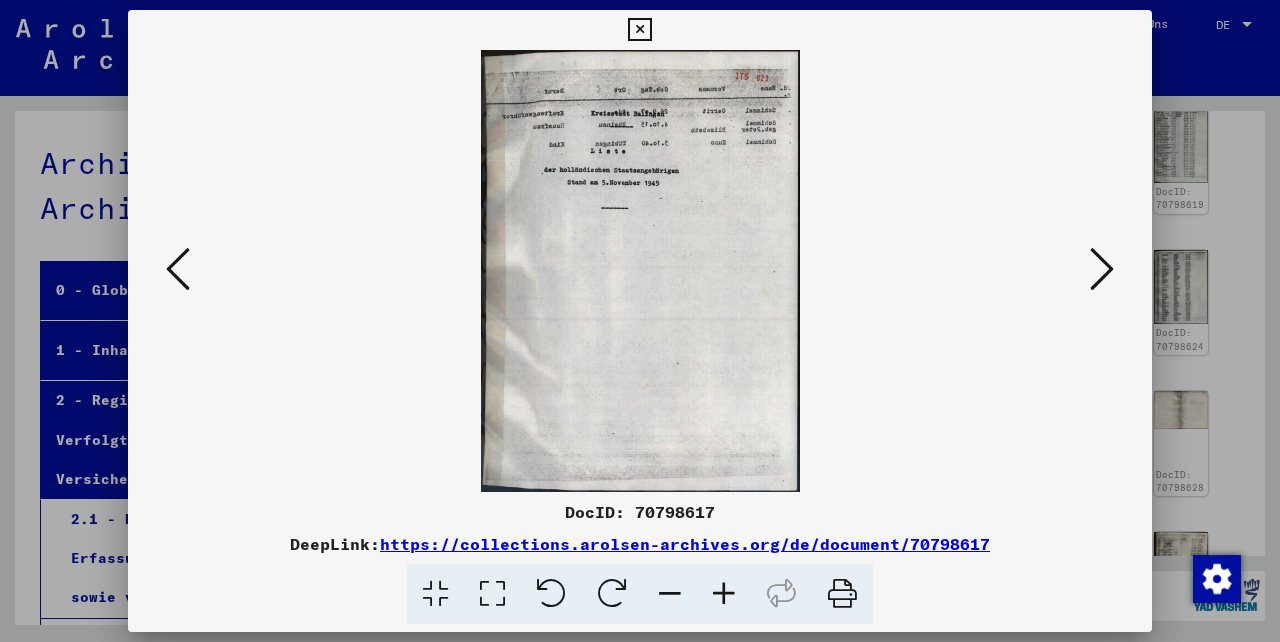 click at bounding box center [178, 269] 